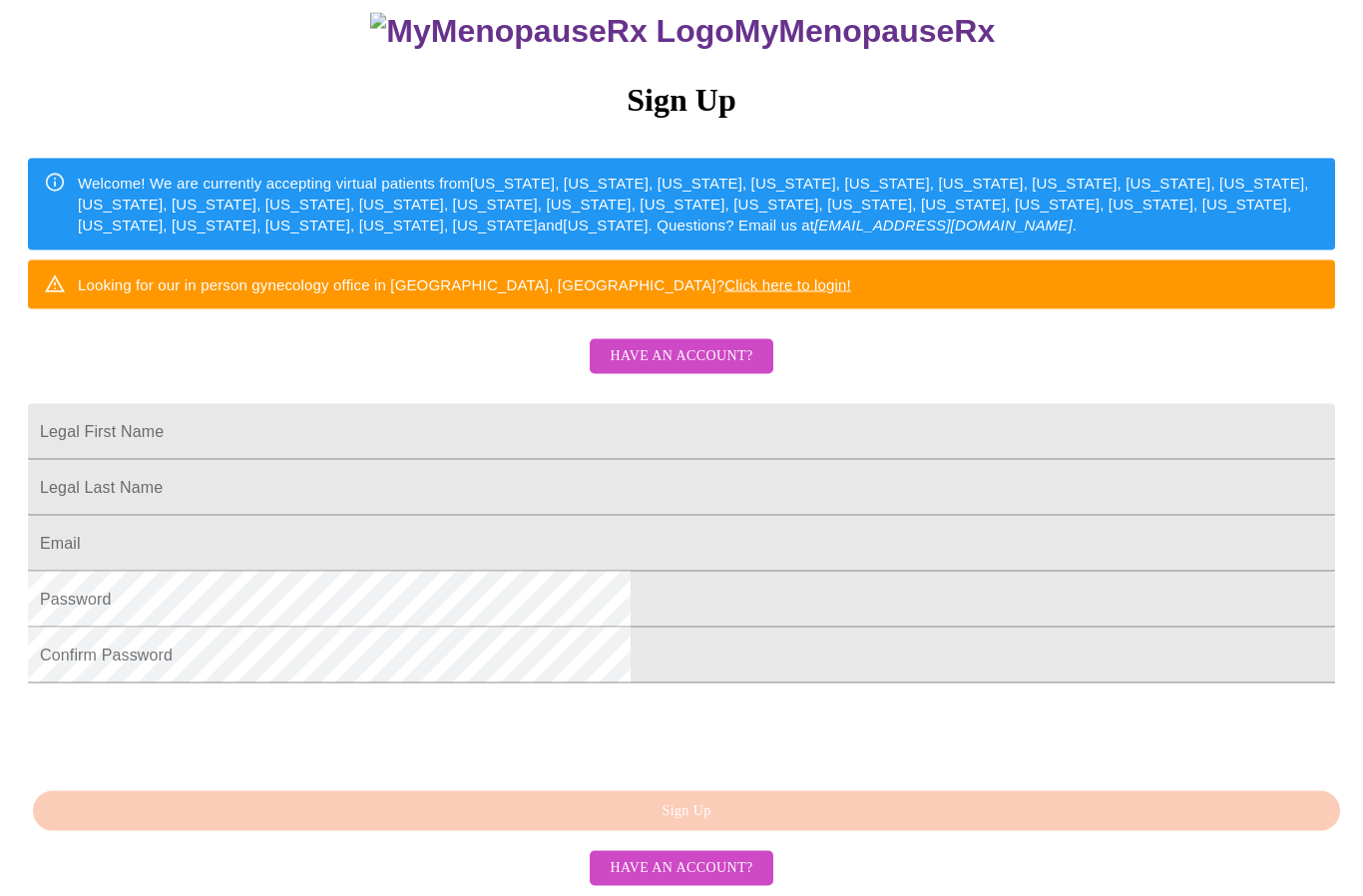 scroll, scrollTop: 297, scrollLeft: 0, axis: vertical 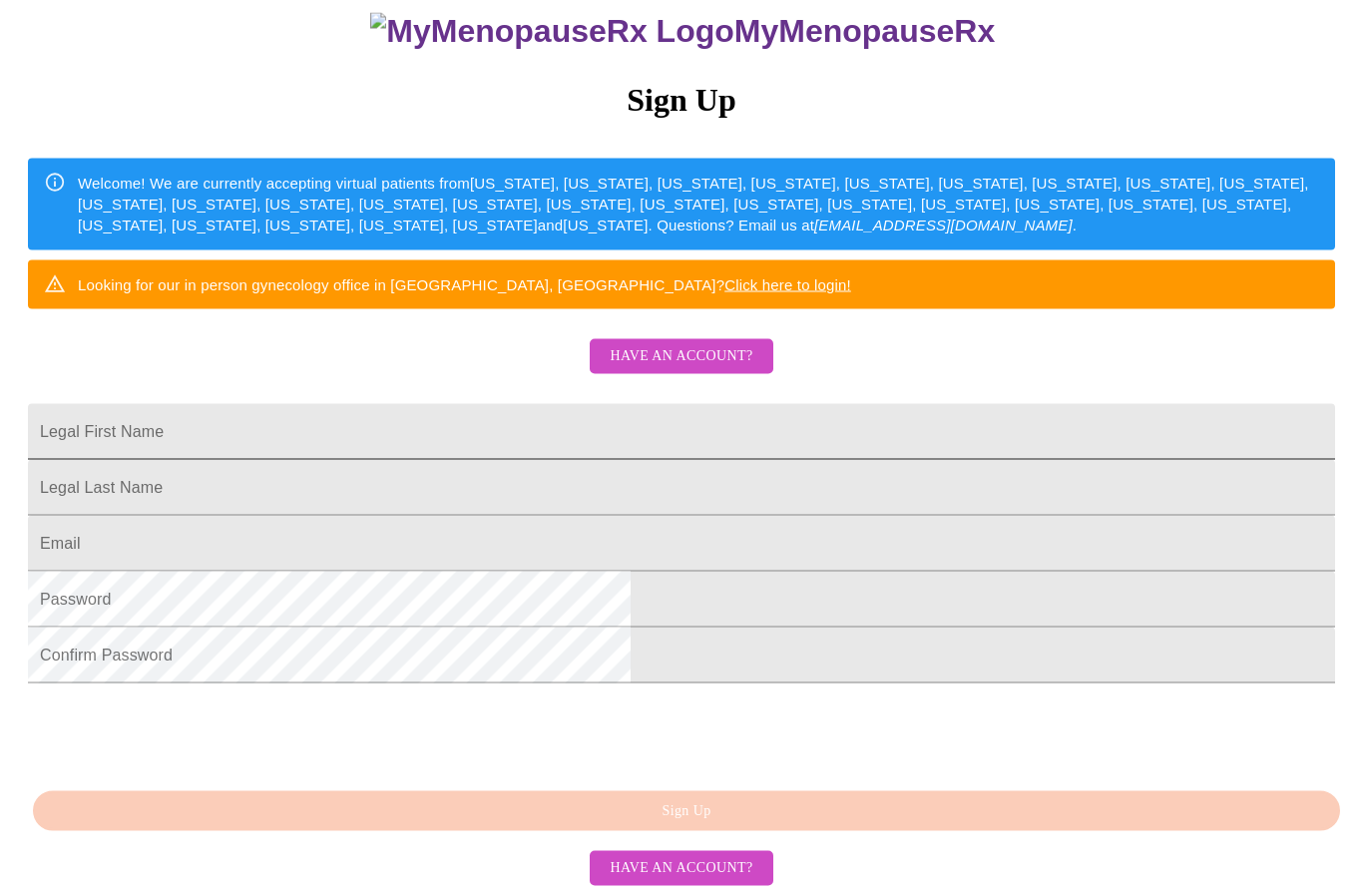 click on "Legal First Name" at bounding box center [682, 432] 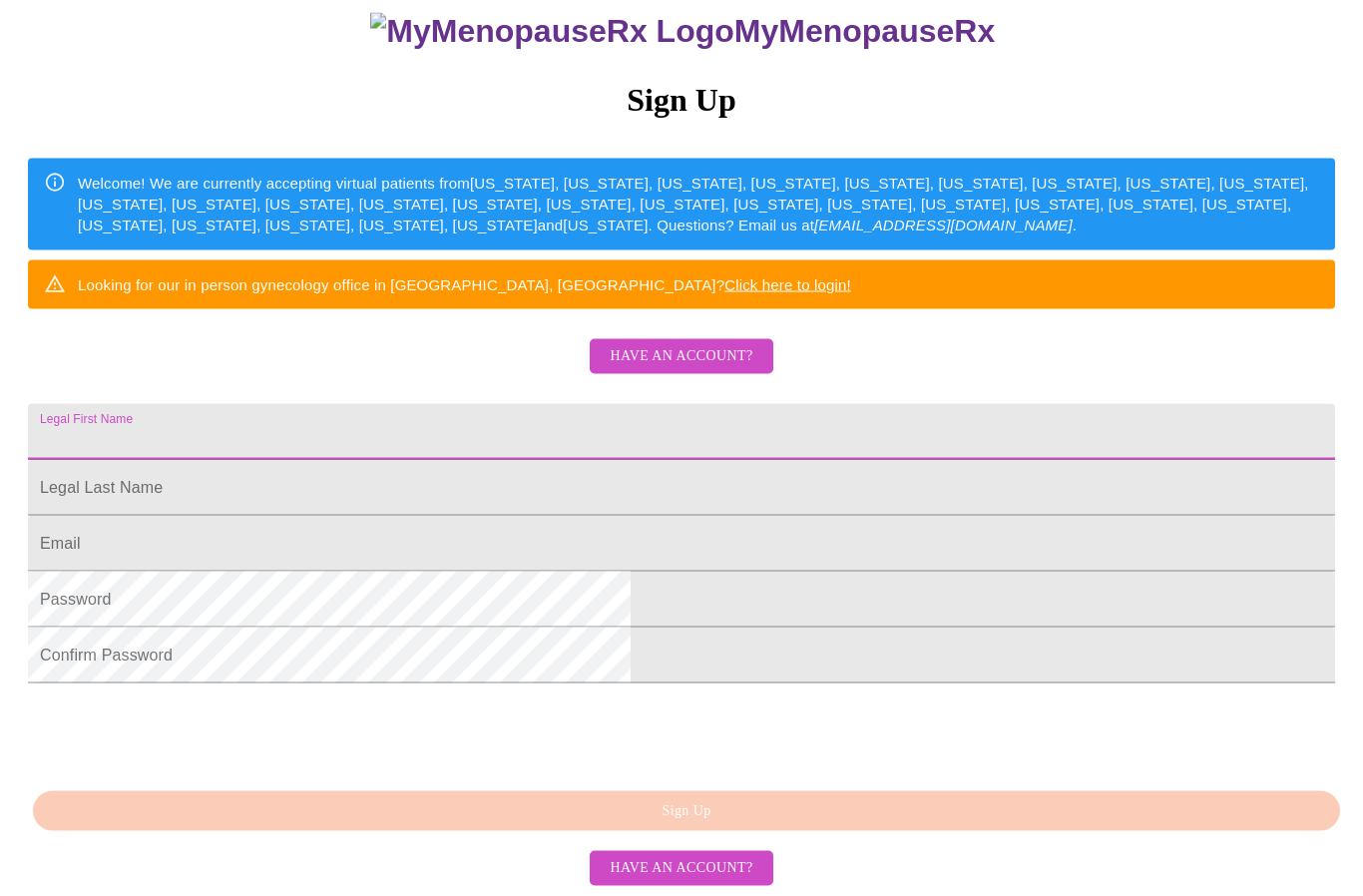 scroll, scrollTop: 297, scrollLeft: 0, axis: vertical 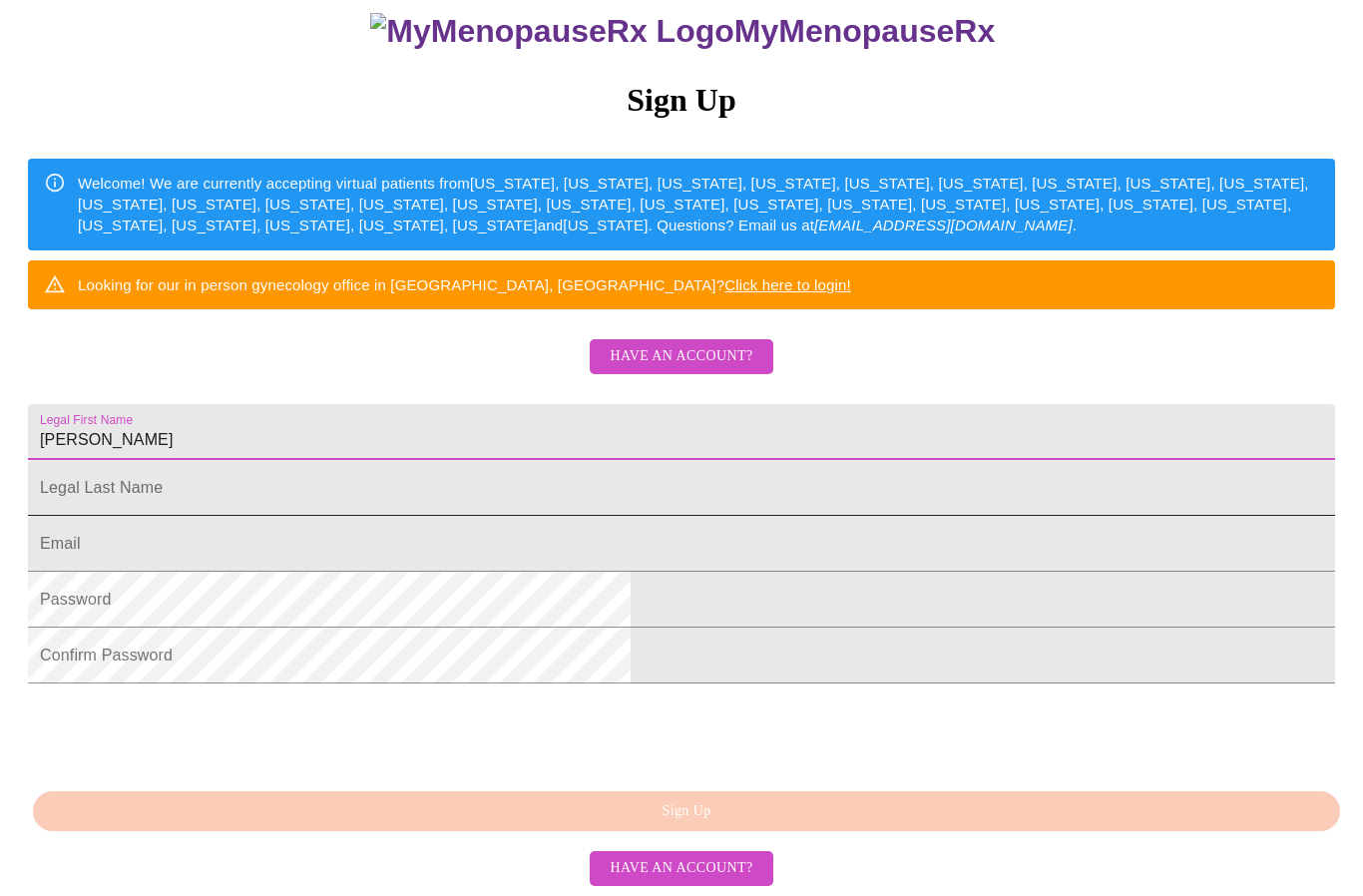type on "[PERSON_NAME]" 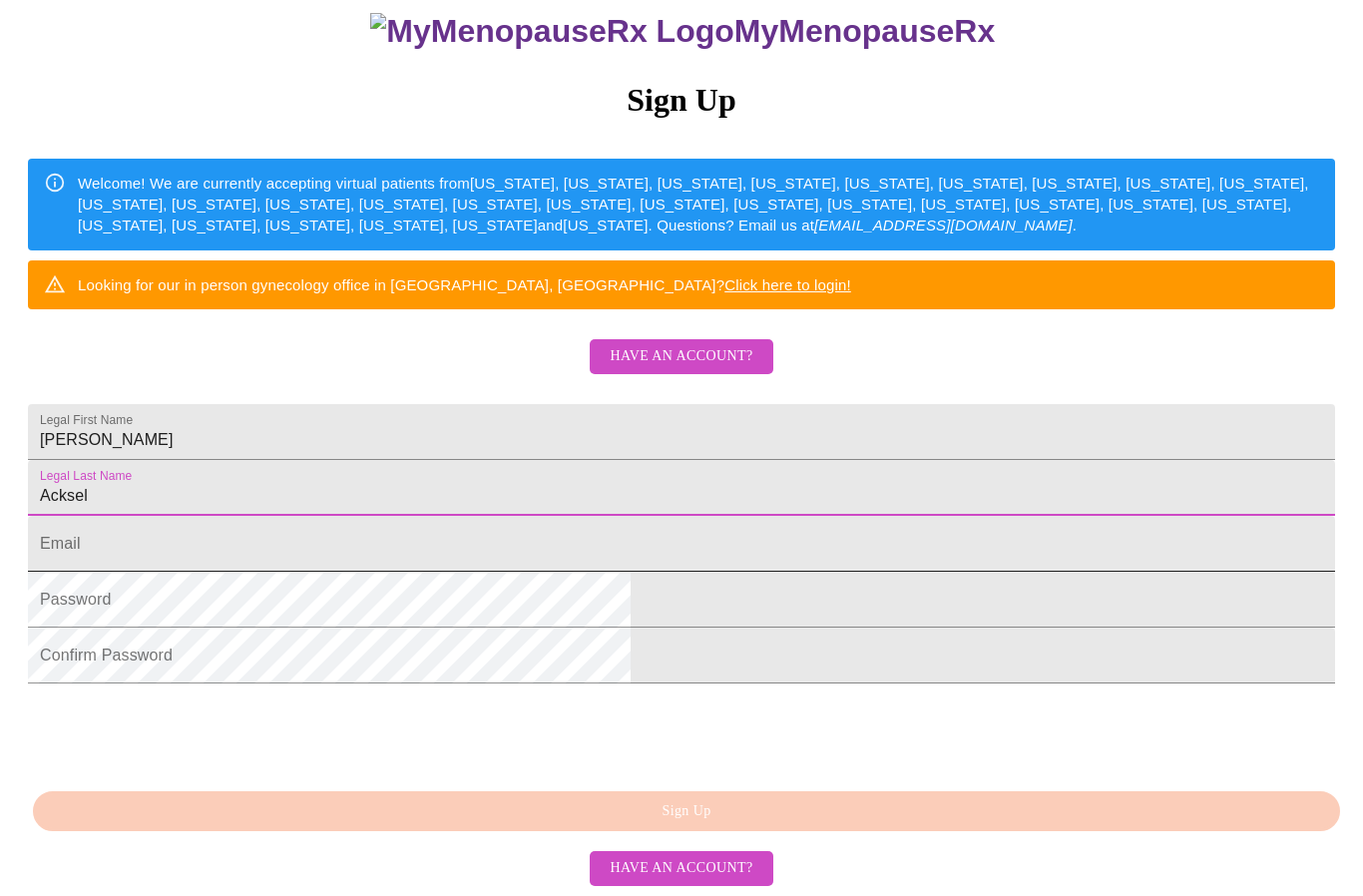type on "Acksel" 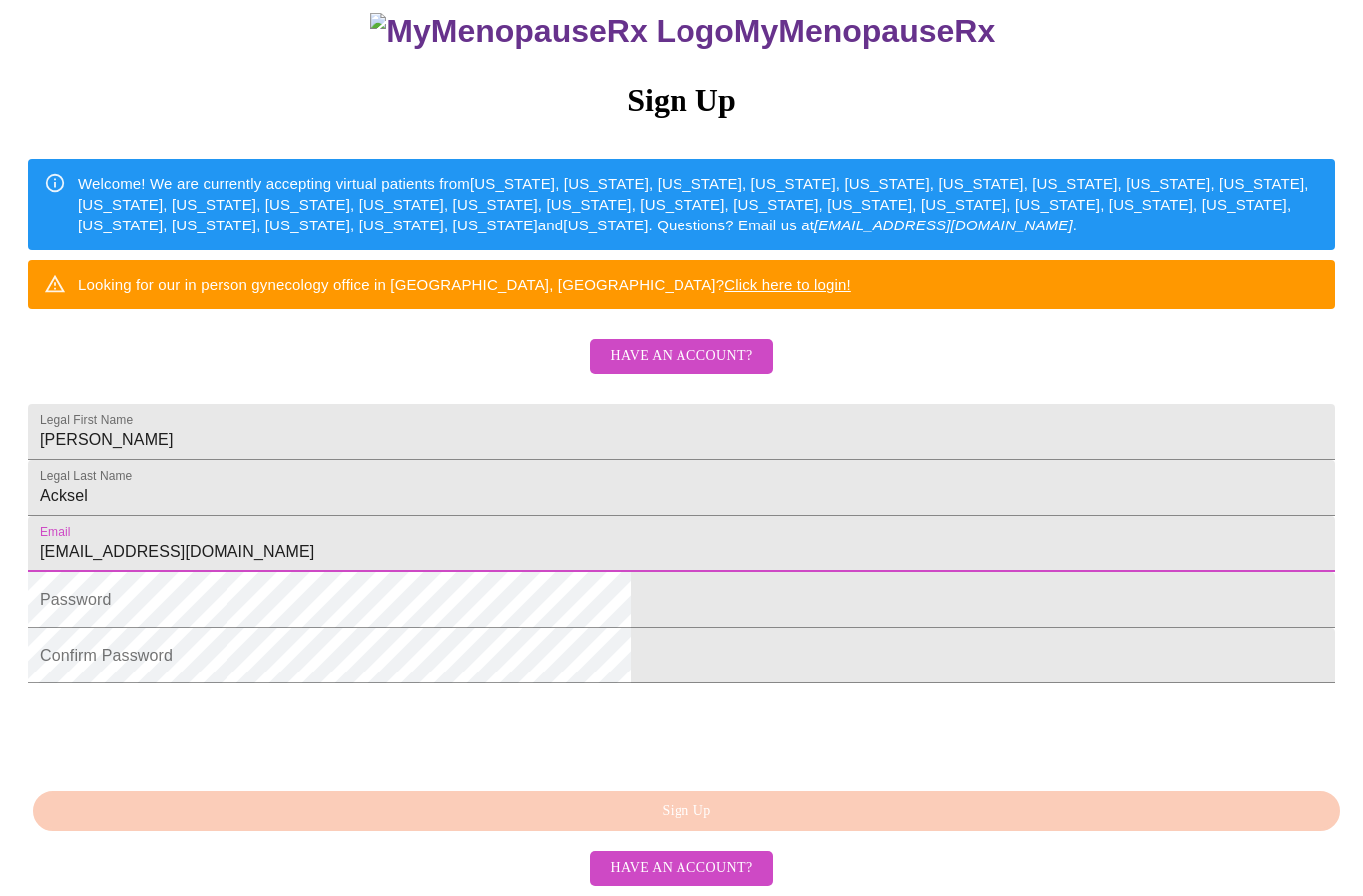 type on "[EMAIL_ADDRESS][DOMAIN_NAME]" 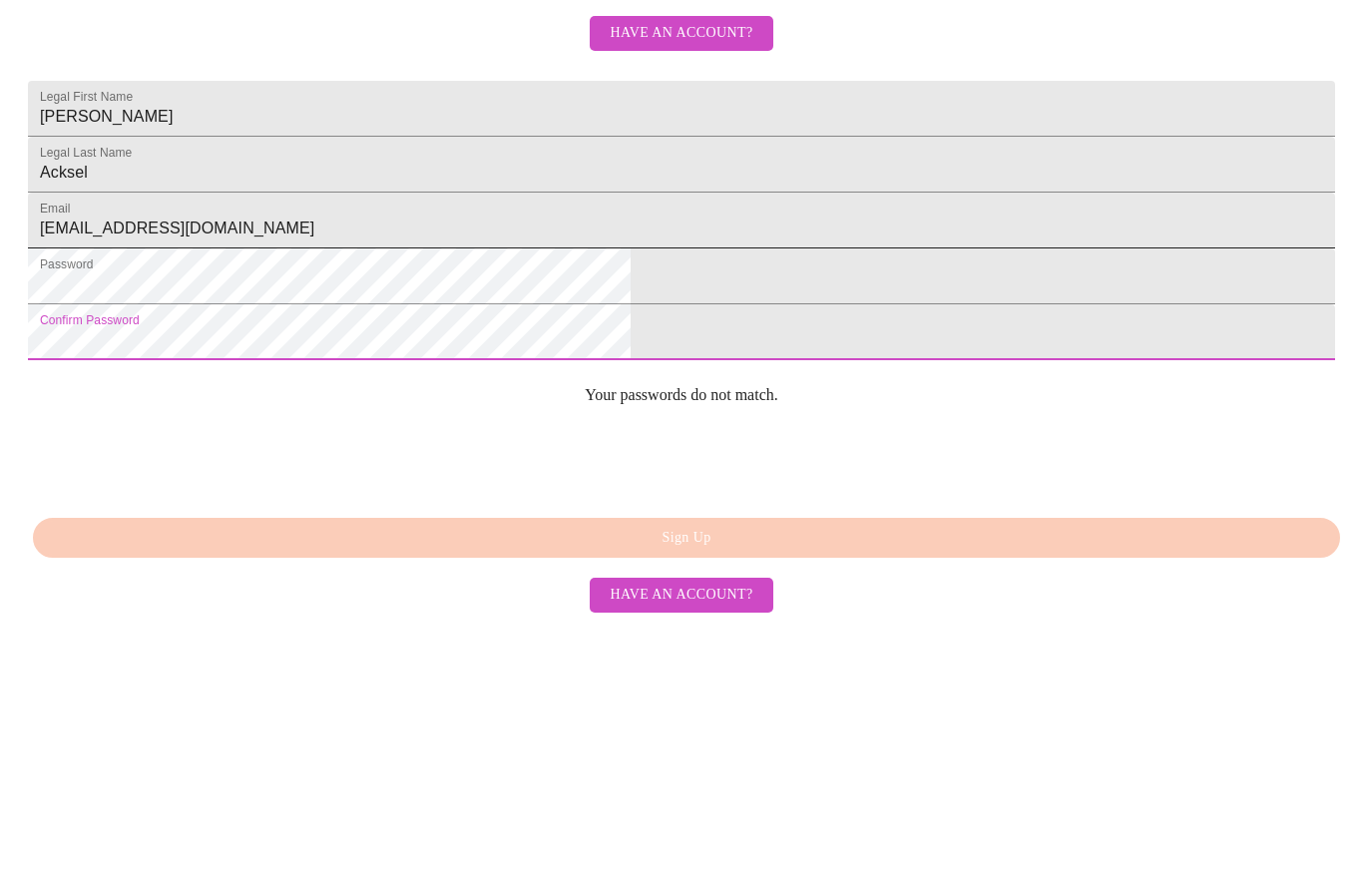 scroll, scrollTop: 341, scrollLeft: 0, axis: vertical 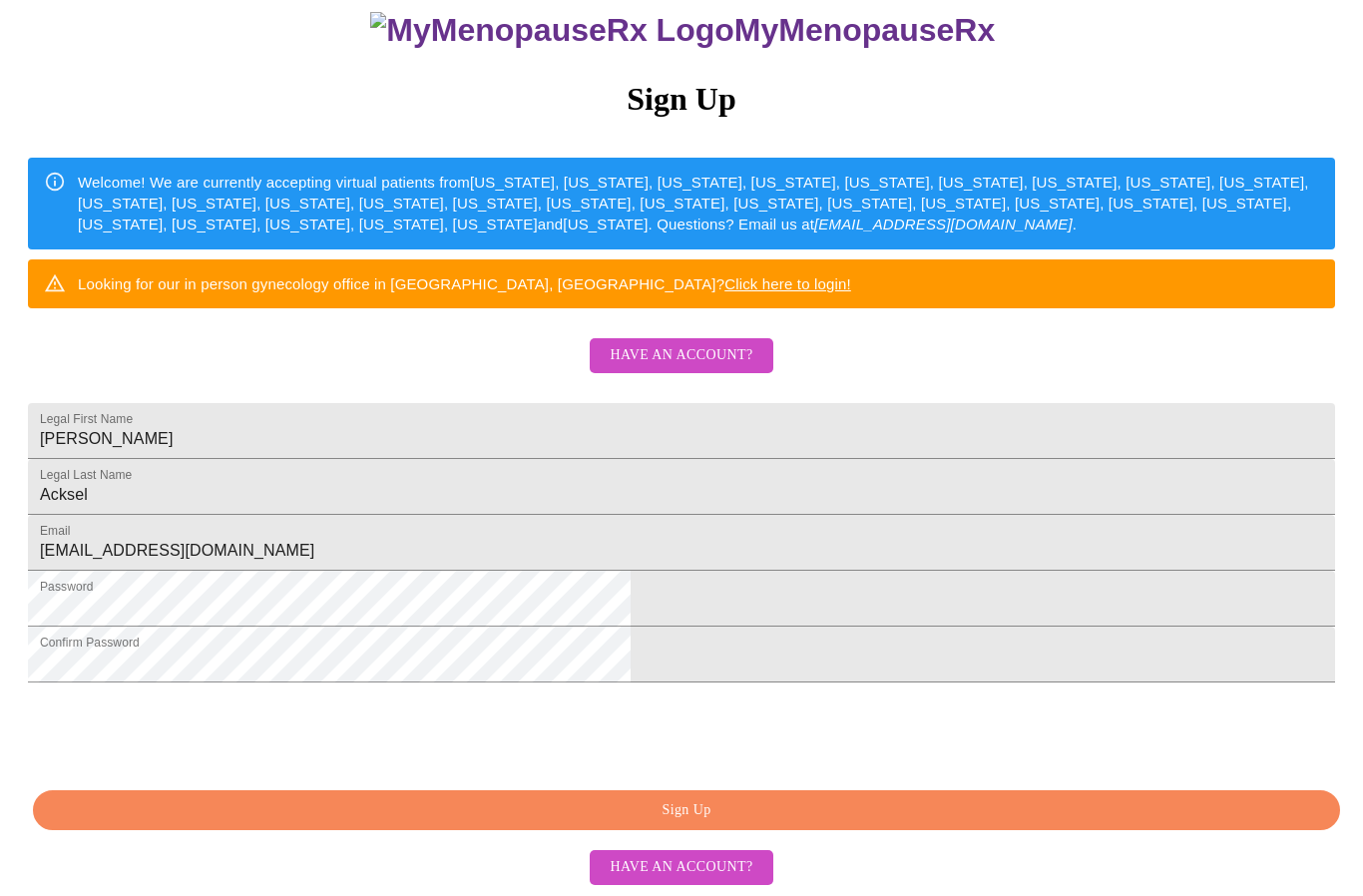 click on "Sign Up" at bounding box center (686, 811) 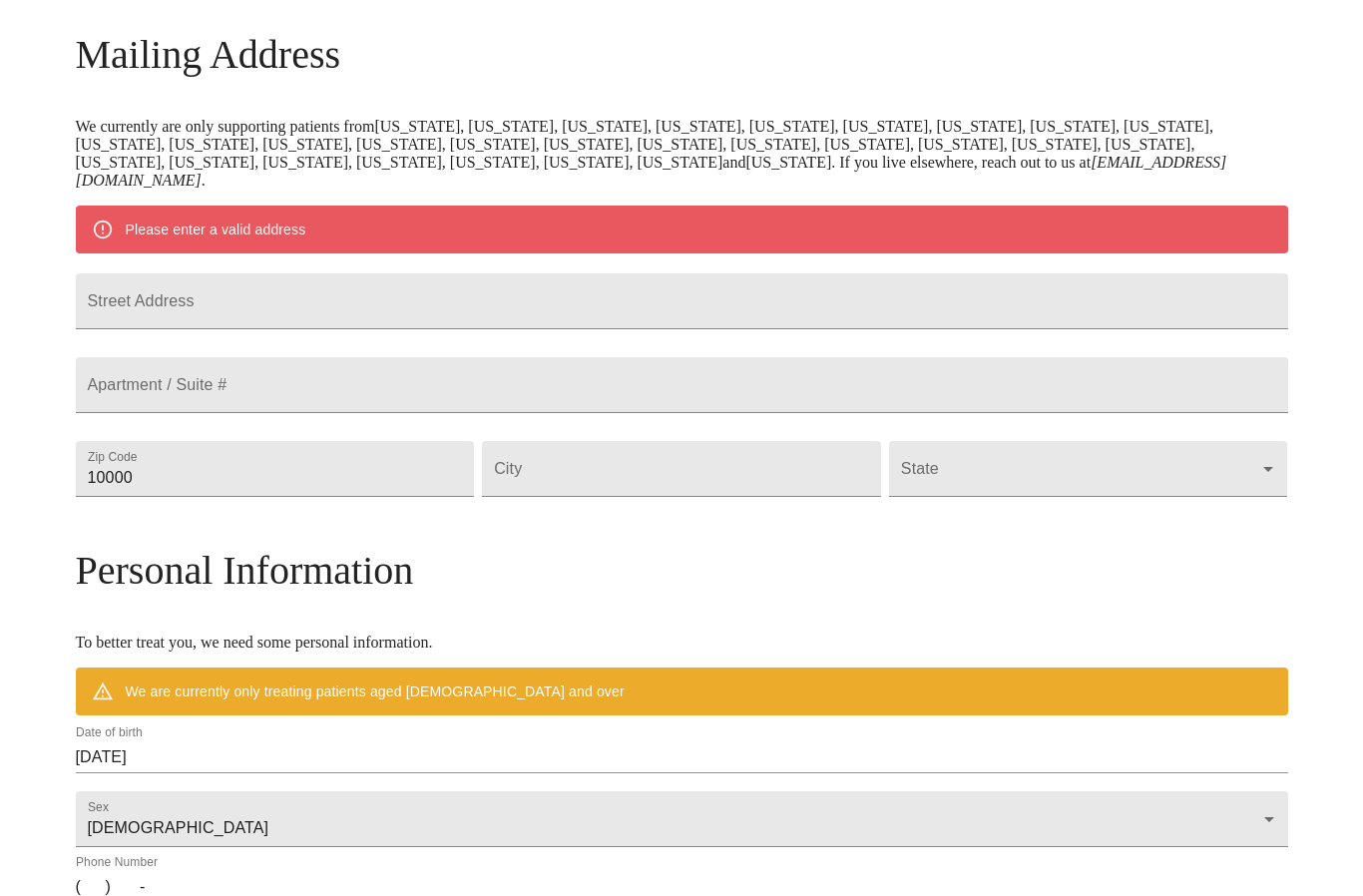 scroll, scrollTop: 220, scrollLeft: 0, axis: vertical 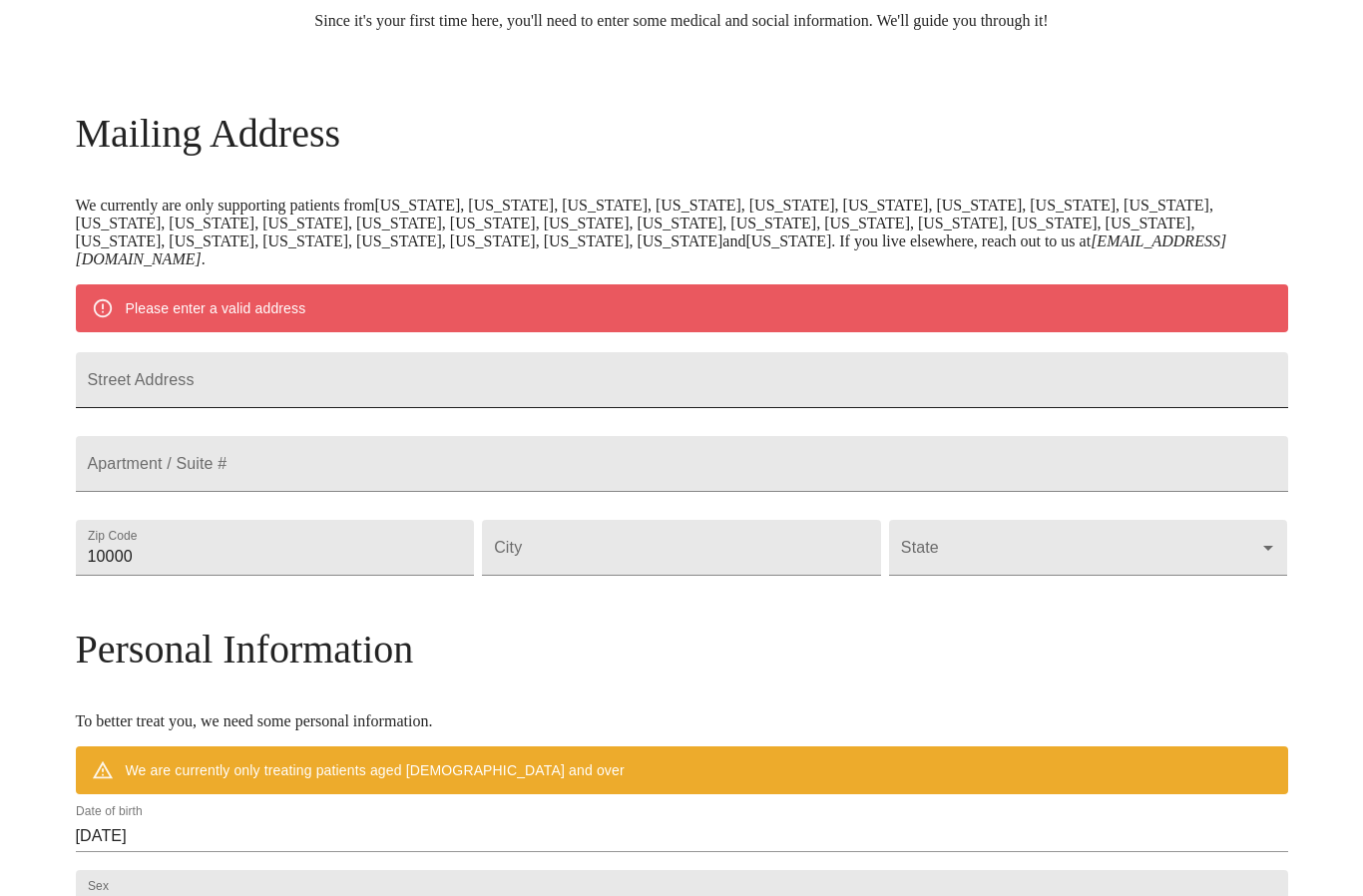 click on "Street Address" at bounding box center (682, 380) 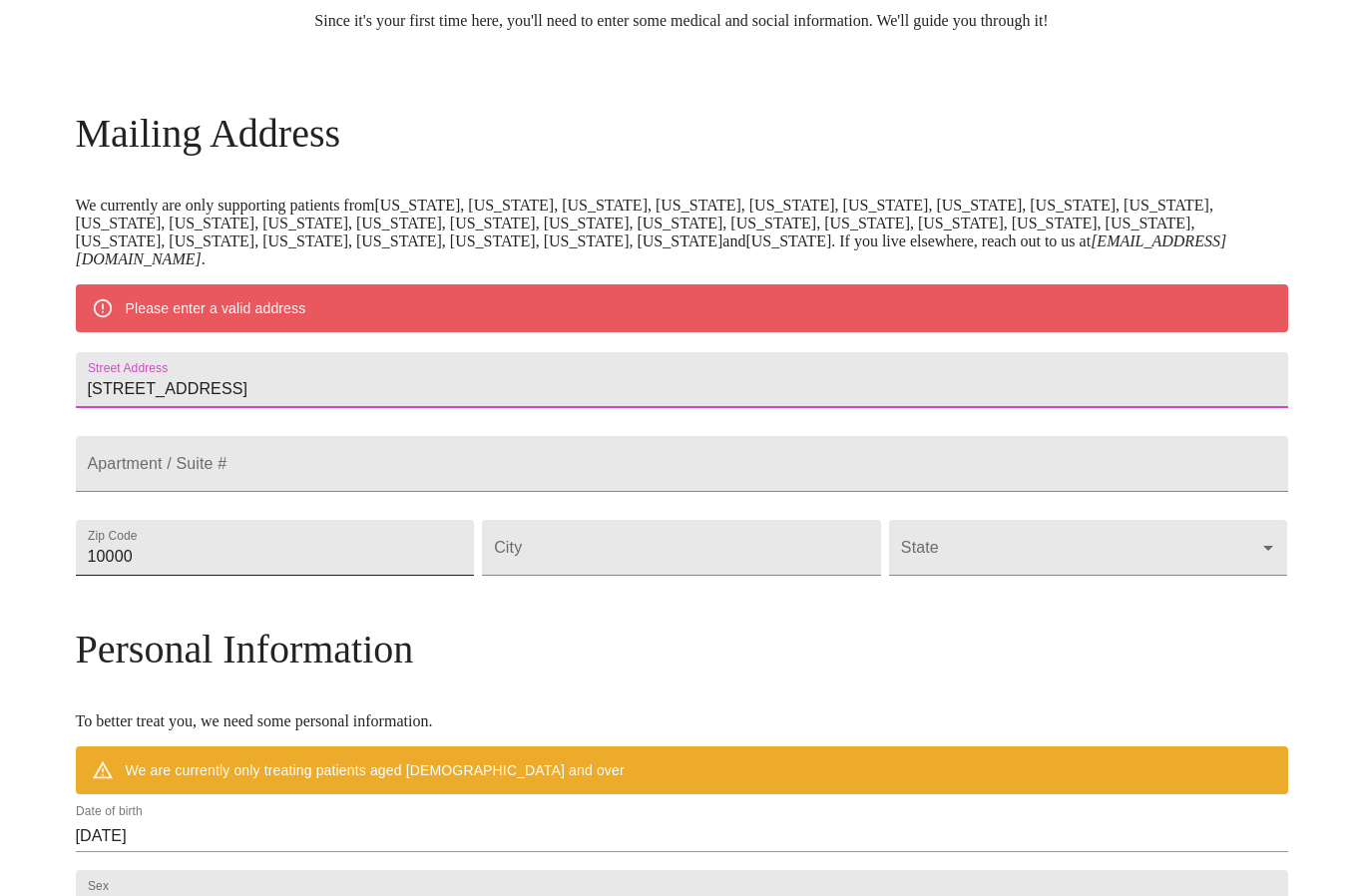 type on "[STREET_ADDRESS]" 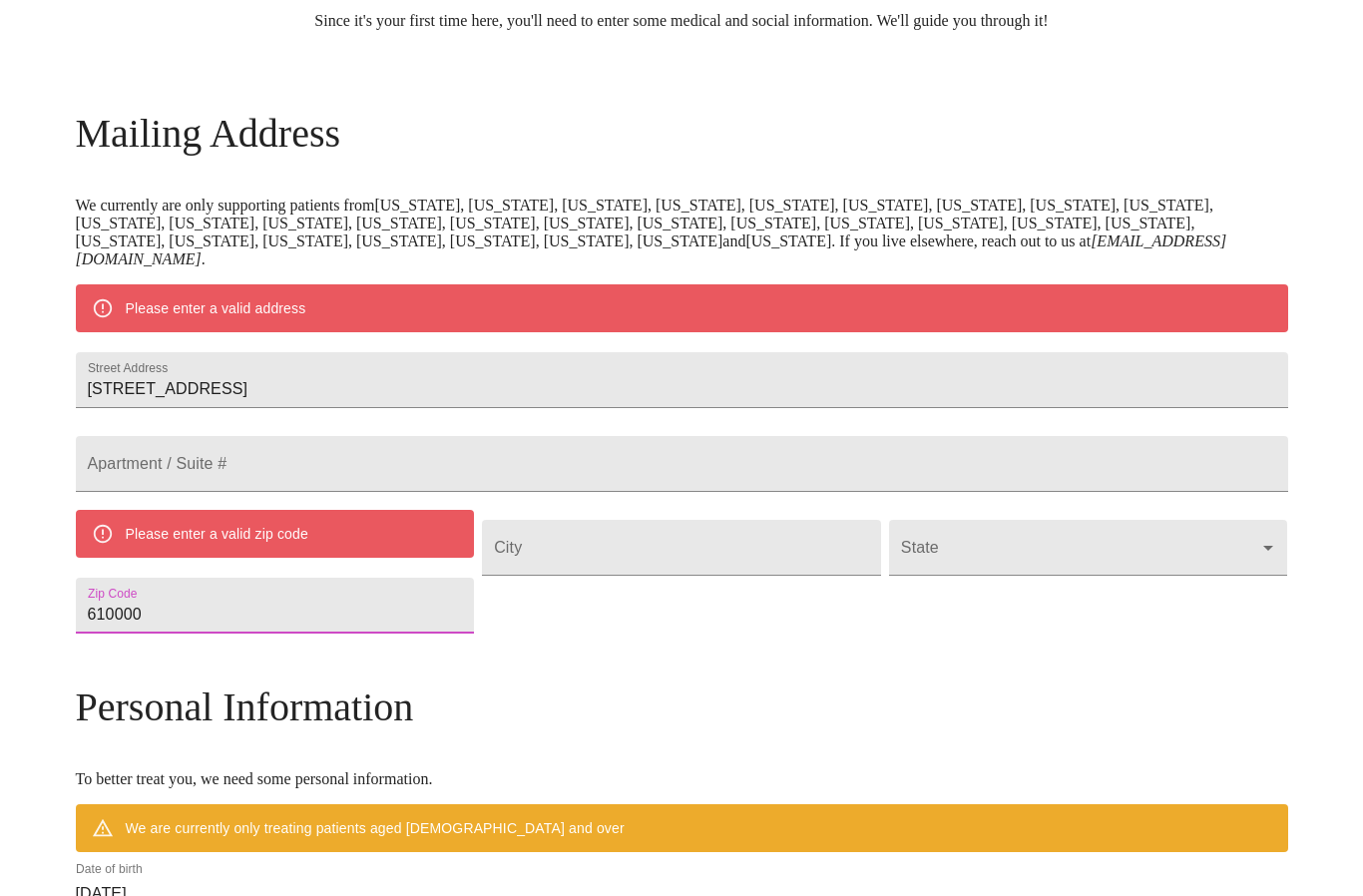 click on "610000" at bounding box center (275, 606) 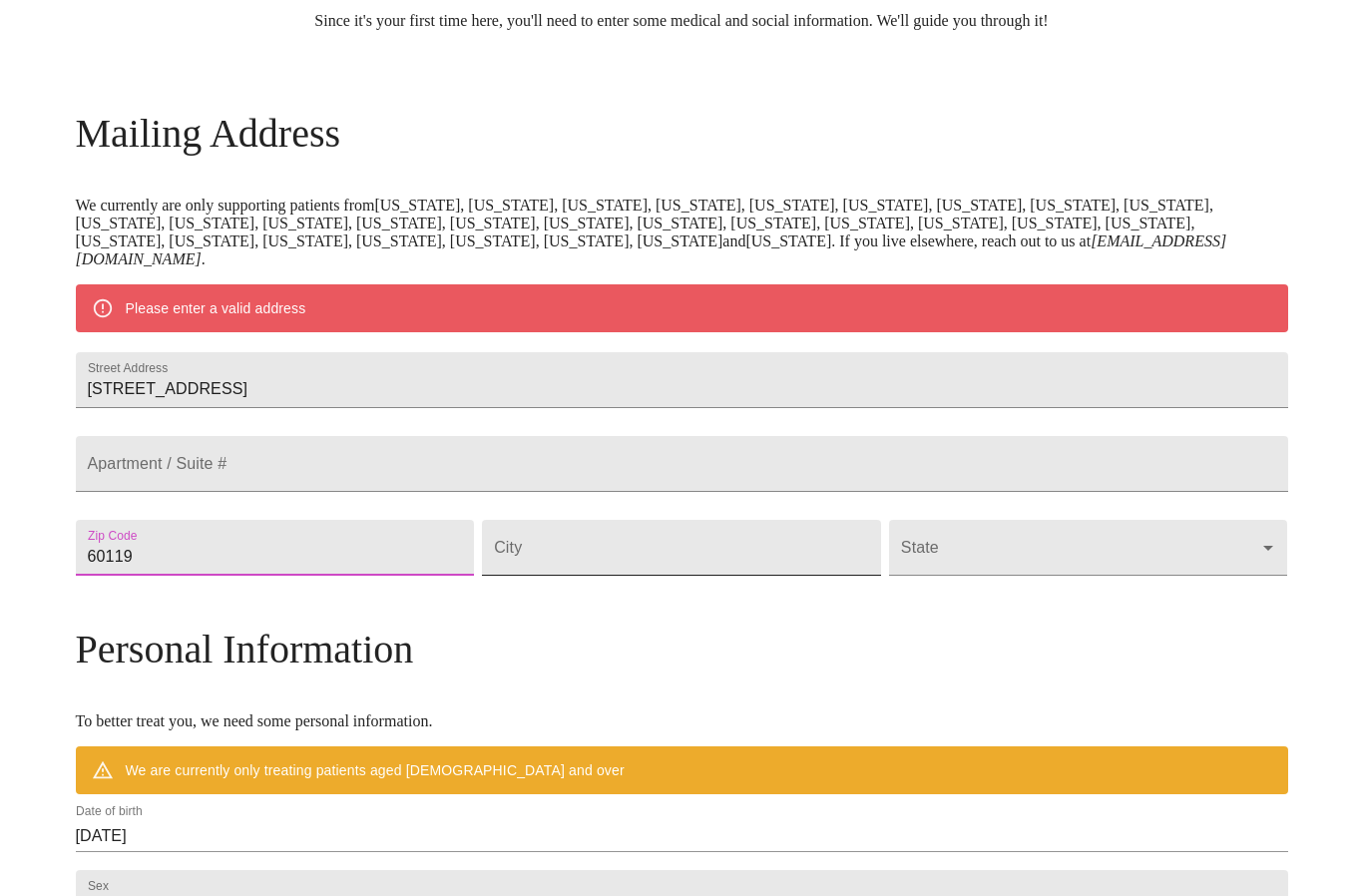 type on "60119" 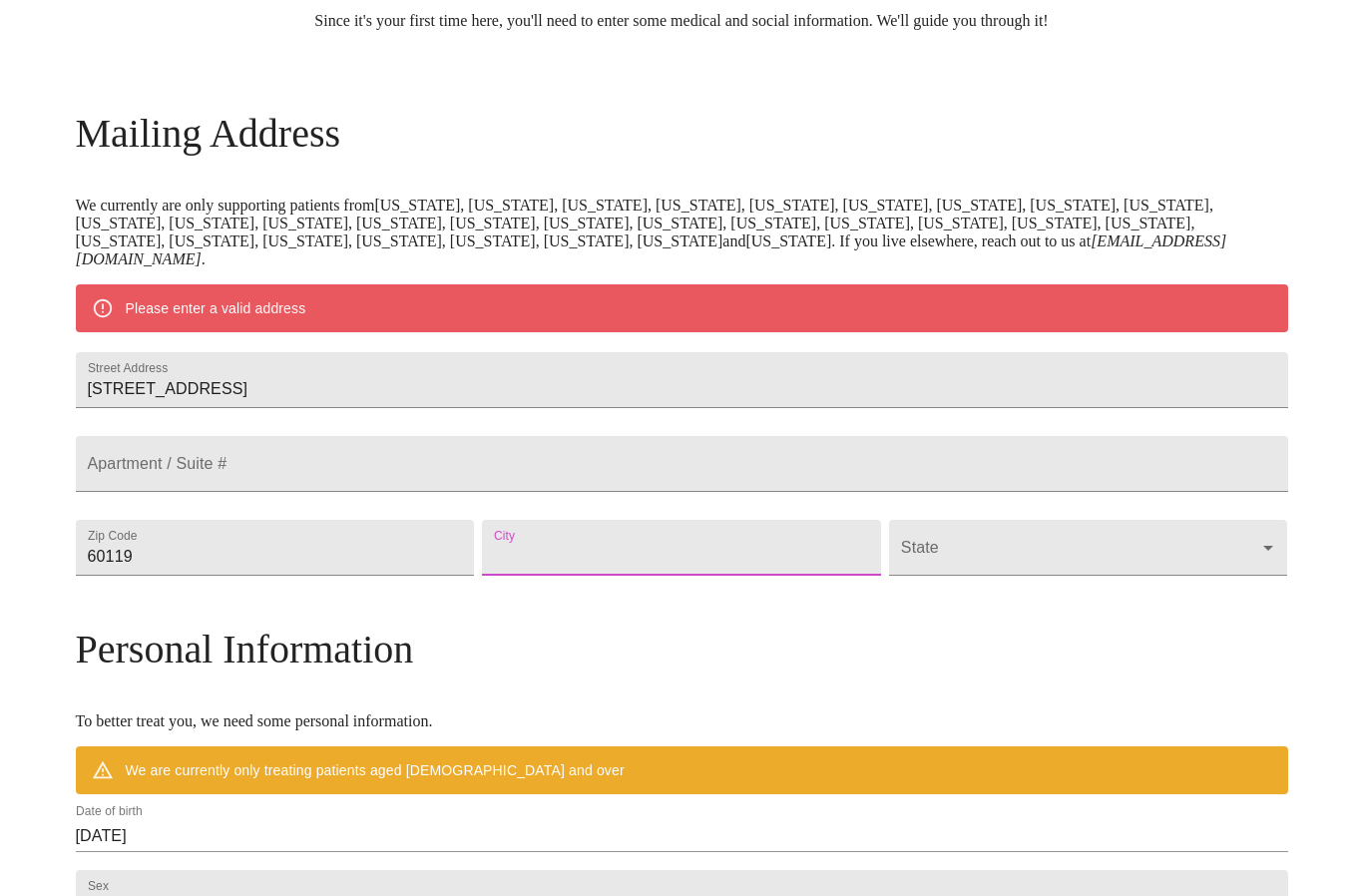 click on "Street Address" at bounding box center [682, 548] 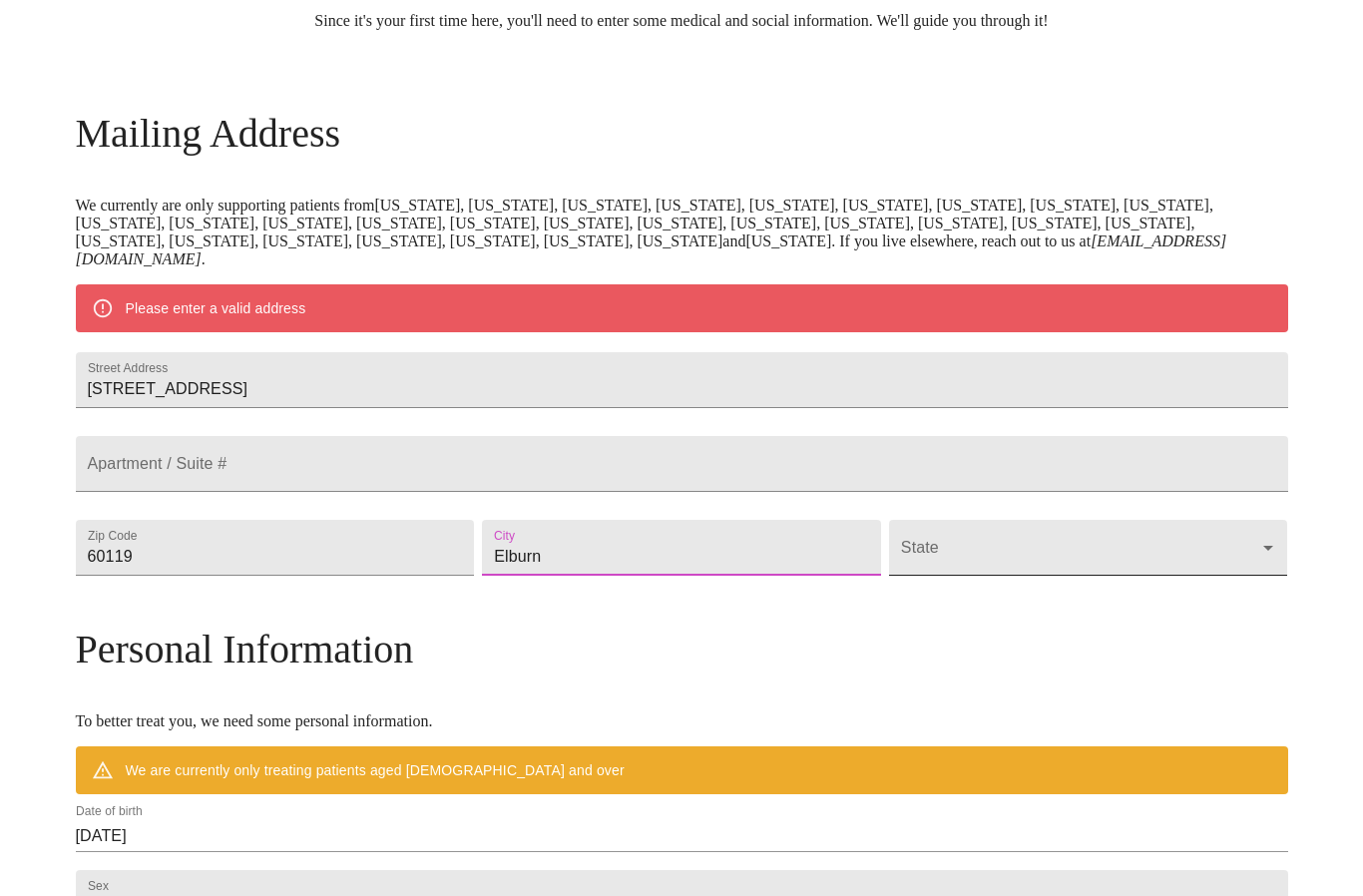 type on "Elburn" 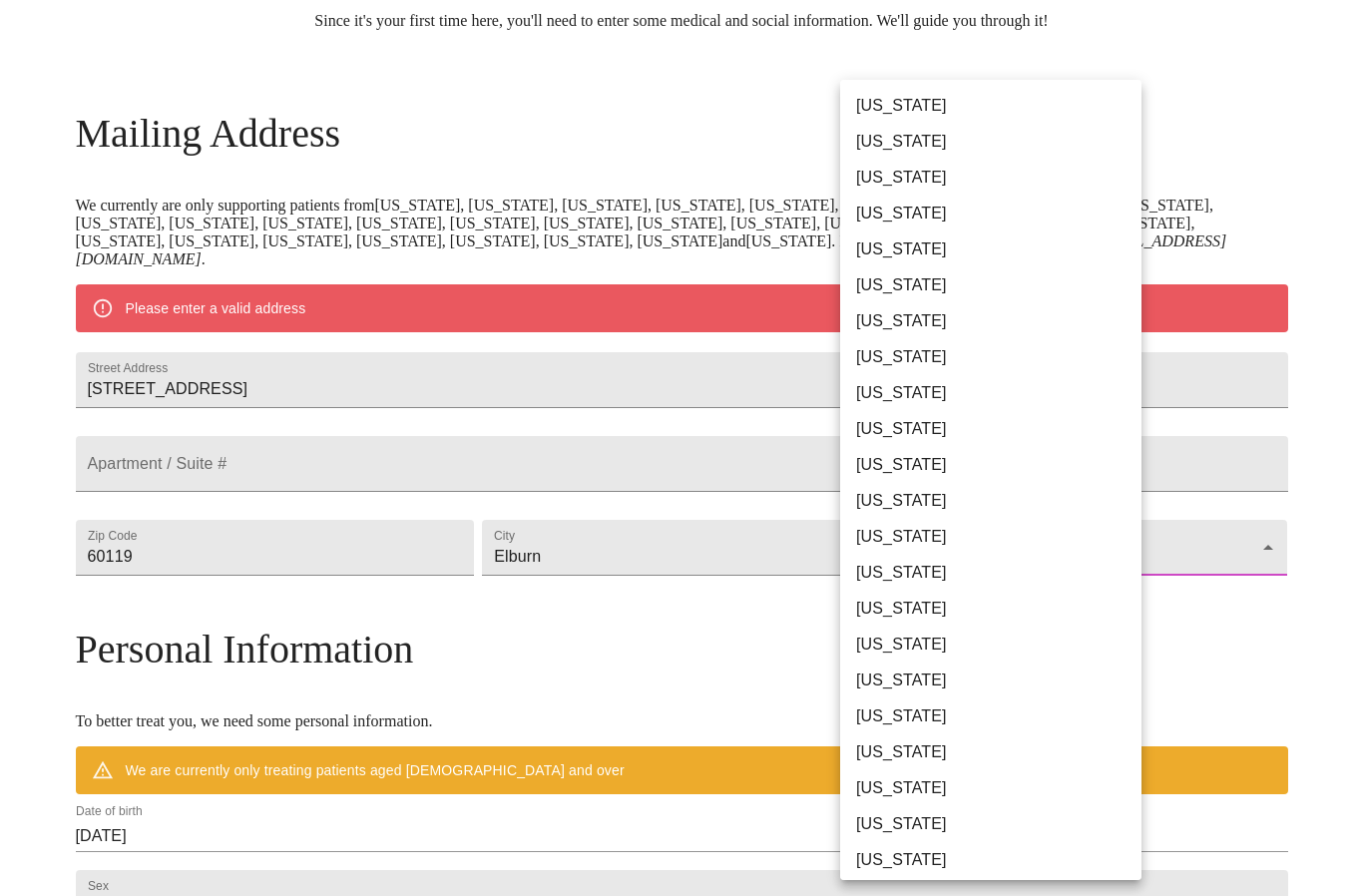 click on "[US_STATE]" at bounding box center [991, 573] 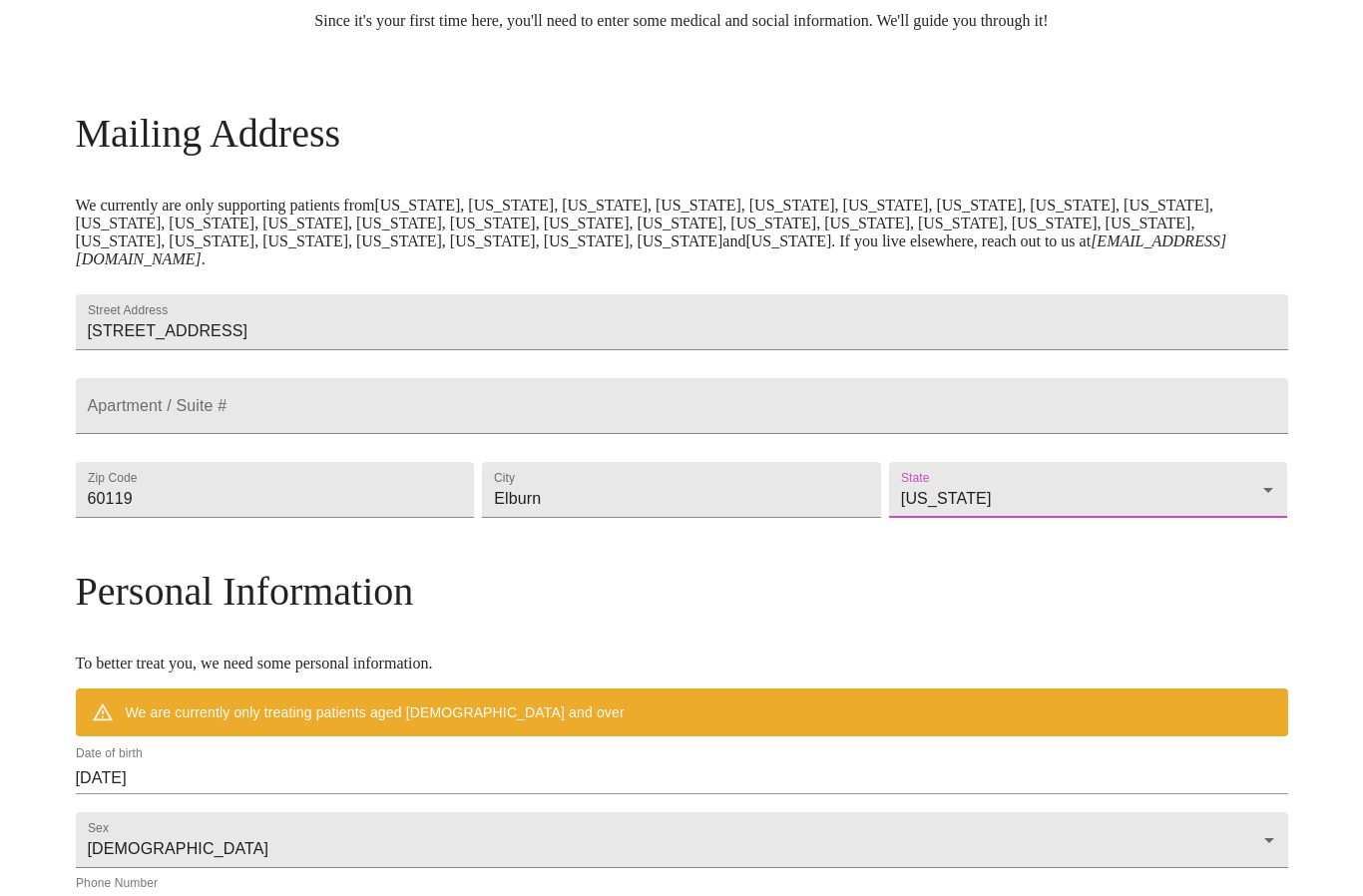 click on "MyMenopauseRx Welcome to MyMenopauseRx Since it's your first time here, you'll need to enter some medical and social information.  We'll guide you through it! Mailing Address We currently are only supporting patients from  [US_STATE], [US_STATE], [US_STATE], [US_STATE], [US_STATE], [US_STATE], [US_STATE], [US_STATE], [US_STATE], [US_STATE], [US_STATE], [US_STATE], [US_STATE], [US_STATE], [US_STATE], [US_STATE], [US_STATE], [US_STATE], [US_STATE], [US_STATE], [US_STATE], [US_STATE], [US_STATE], [US_STATE], [US_STATE], [US_STATE], [US_STATE], [US_STATE]  and  [US_STATE] . If you live elsewhere, reach out to us at  [EMAIL_ADDRESS][DOMAIN_NAME] . Street Address [STREET_ADDRESS][GEOGRAPHIC_DATA] / Suite # Zip Code [GEOGRAPHIC_DATA] [US_STATE] [US_STATE] Personal Information To better treat you, we need some personal information. We are currently only treating patients aged [DEMOGRAPHIC_DATA] and over Date of birth [DEMOGRAPHIC_DATA] Sex [DEMOGRAPHIC_DATA] [DEMOGRAPHIC_DATA] Phone Number (   )    - Receive Text Message Notifications Terms of Service & Privacy Policy By  Continuing Terms of Service  and our  Privacy Policy . Logout" at bounding box center (682, 546) 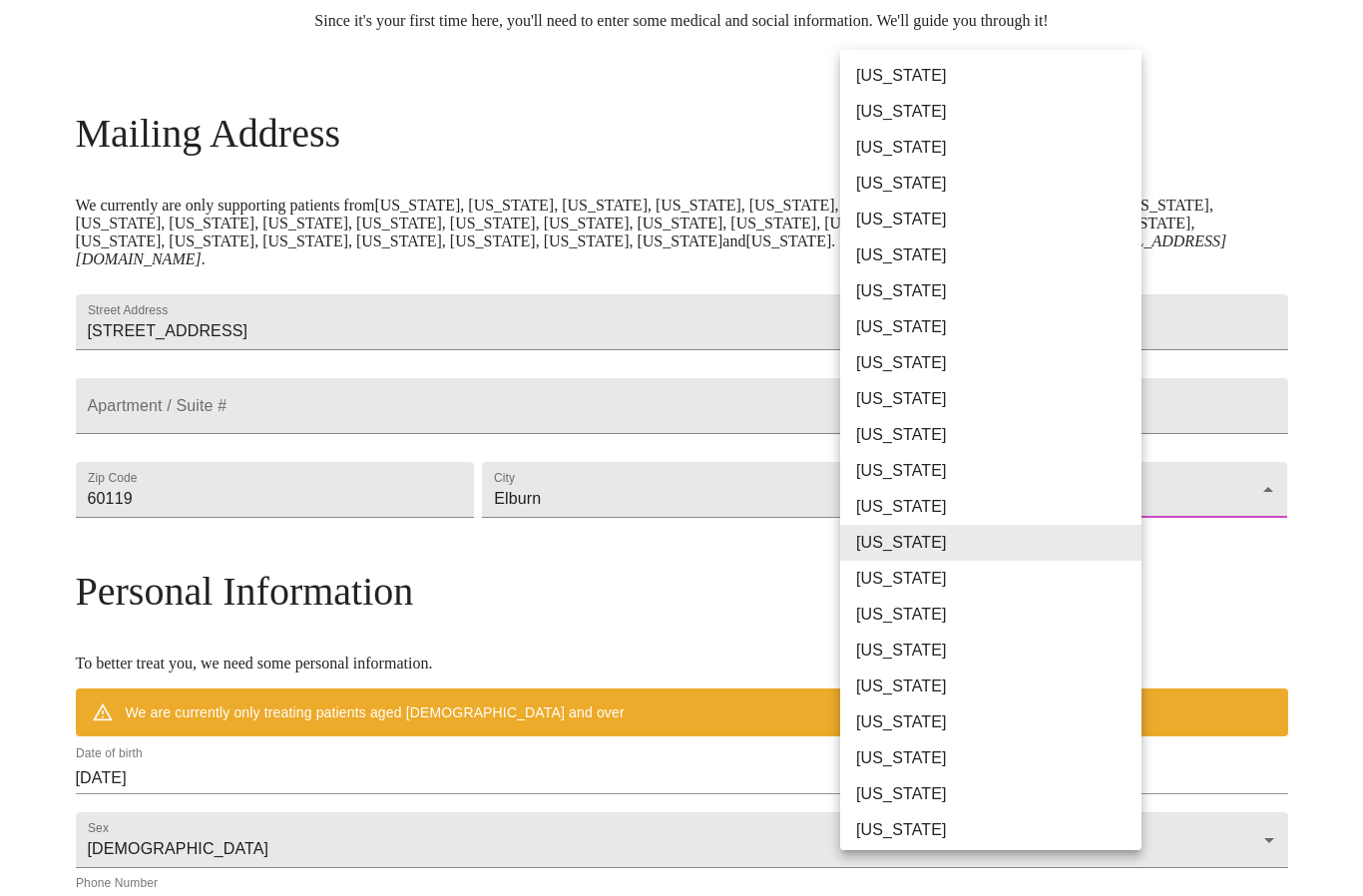 click on "[US_STATE]" at bounding box center [991, 507] 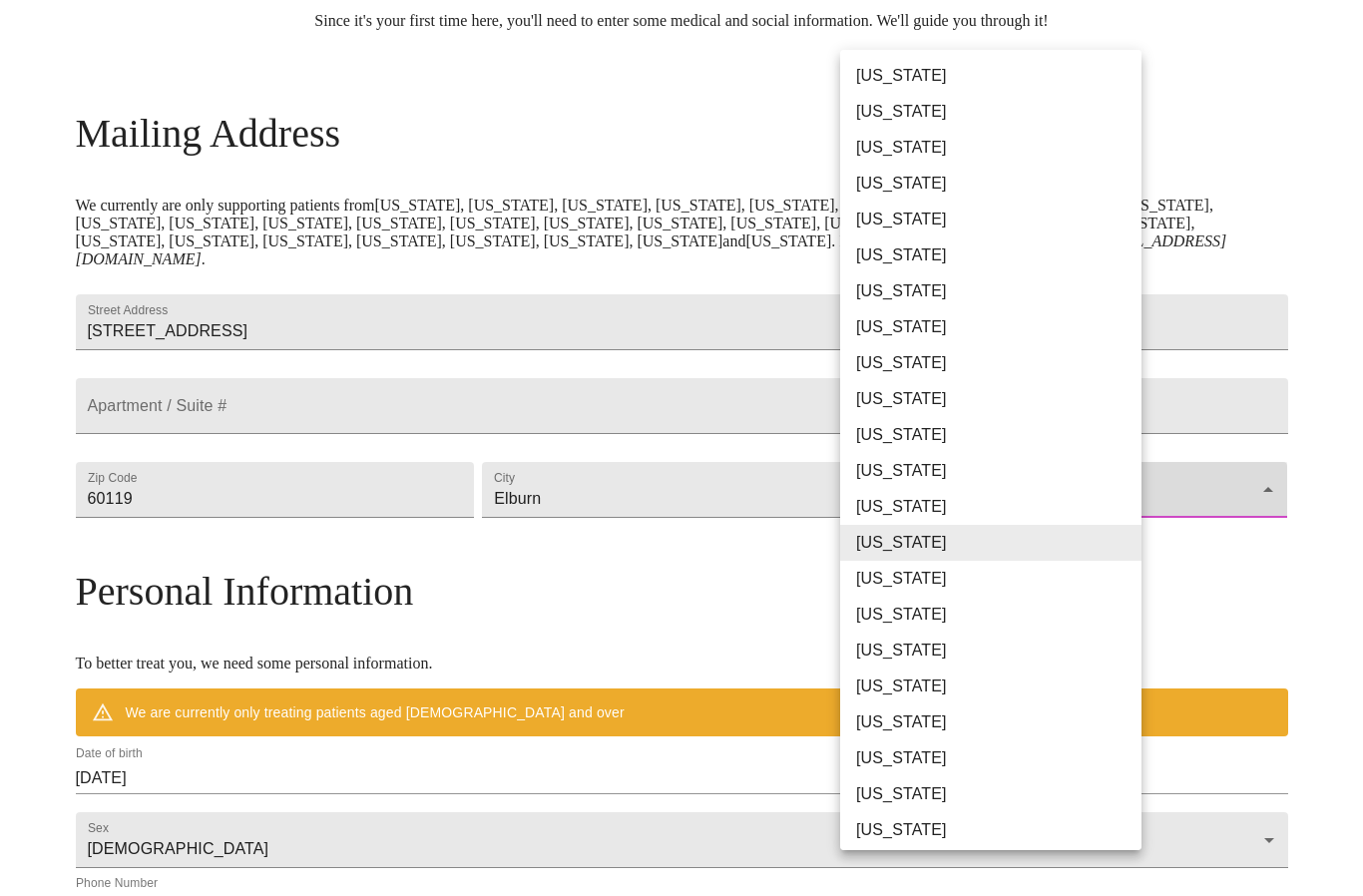 type on "[US_STATE]" 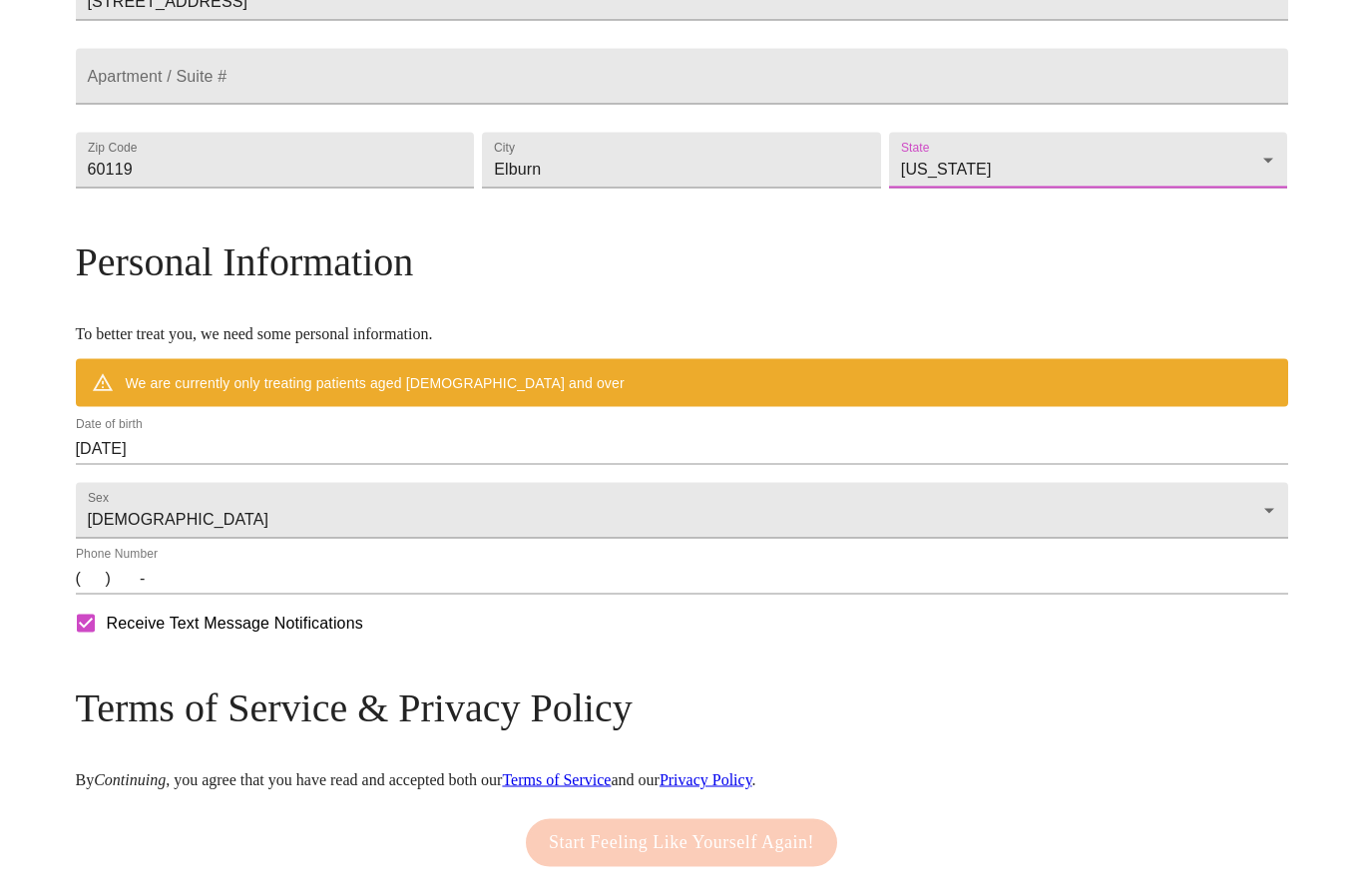 click on "[DATE]" at bounding box center (682, 449) 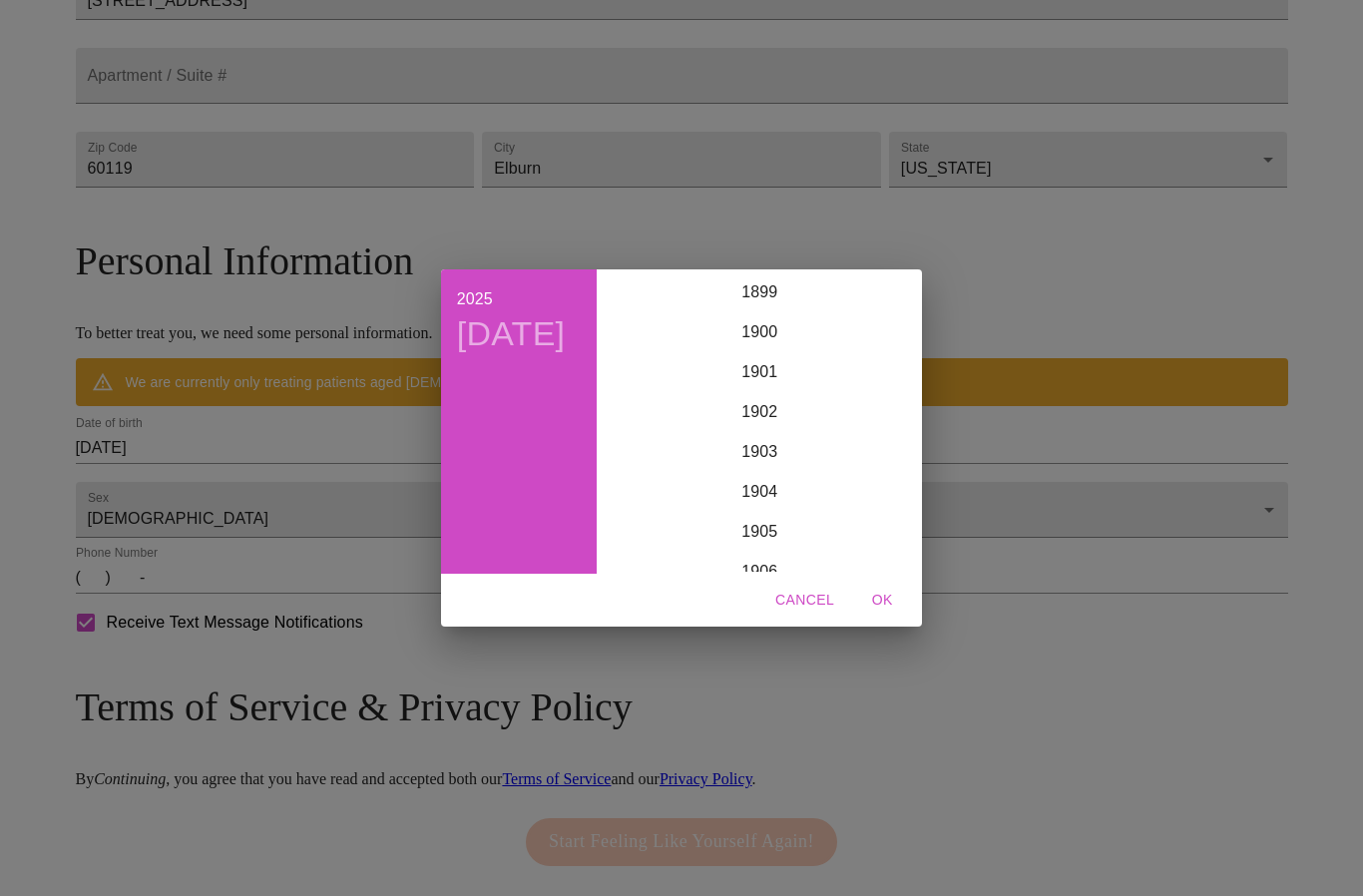 scroll, scrollTop: 4909, scrollLeft: 0, axis: vertical 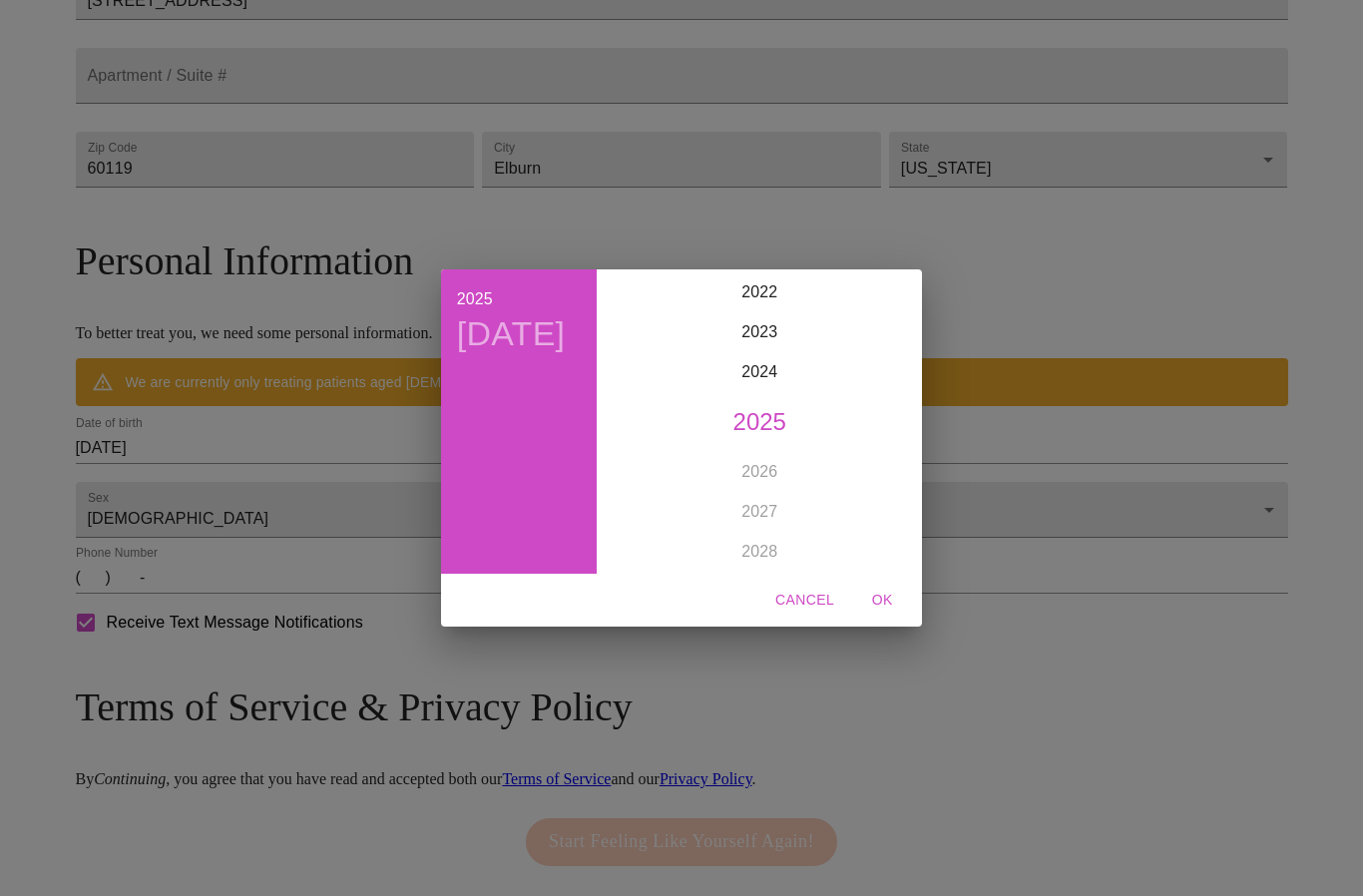 click on "2025 [DATE] 1900 1901 1902 1903 1904 1905 1906 1907 1908 1909 1910 1911 1912 1913 1914 1915 1916 1917 1918 1919 1920 1921 1922 1923 1924 1925 1926 1927 1928 1929 1930 1931 1932 1933 1934 1935 1936 1937 1938 1939 1940 1941 1942 1943 1944 1945 1946 1947 1948 1949 1950 1951 1952 1953 1954 1955 1956 1957 1958 1959 1960 1961 1962 1963 1964 1965 1966 1967 1968 1969 1970 1971 1972 1973 1974 1975 1976 1977 1978 1979 1980 1981 1982 1983 1984 1985 1986 1987 1988 1989 1990 1991 1992 1993 1994 1995 1996 1997 1998 1999 2000 2001 2002 2003 2004 2005 2006 2007 2008 2009 2010 2011 2012 2013 2014 2015 2016 2017 2018 2019 2020 2021 2022 2023 2024 2025 2026 2027 2028 2029 2030 2031 2032 2033 2034 2035 2036 2037 2038 2039 2040 2041 2042 2043 2044 2045 2046 2047 2048 2049 2050 2051 2052 2053 2054 2055 2056 2057 2058 2059 2060 2061 2062 2063 2064 2065 2066 2067 2068 2069 2070 2071 2072 2073 2074 2075 2076 2077 2078 2079 2080 2081 2082 2083 2084 2085 2086 2087 2088 2089 2090 2091 2092 2093 2094 2095 2096 2097 2098 2099 OK" at bounding box center (682, 448) 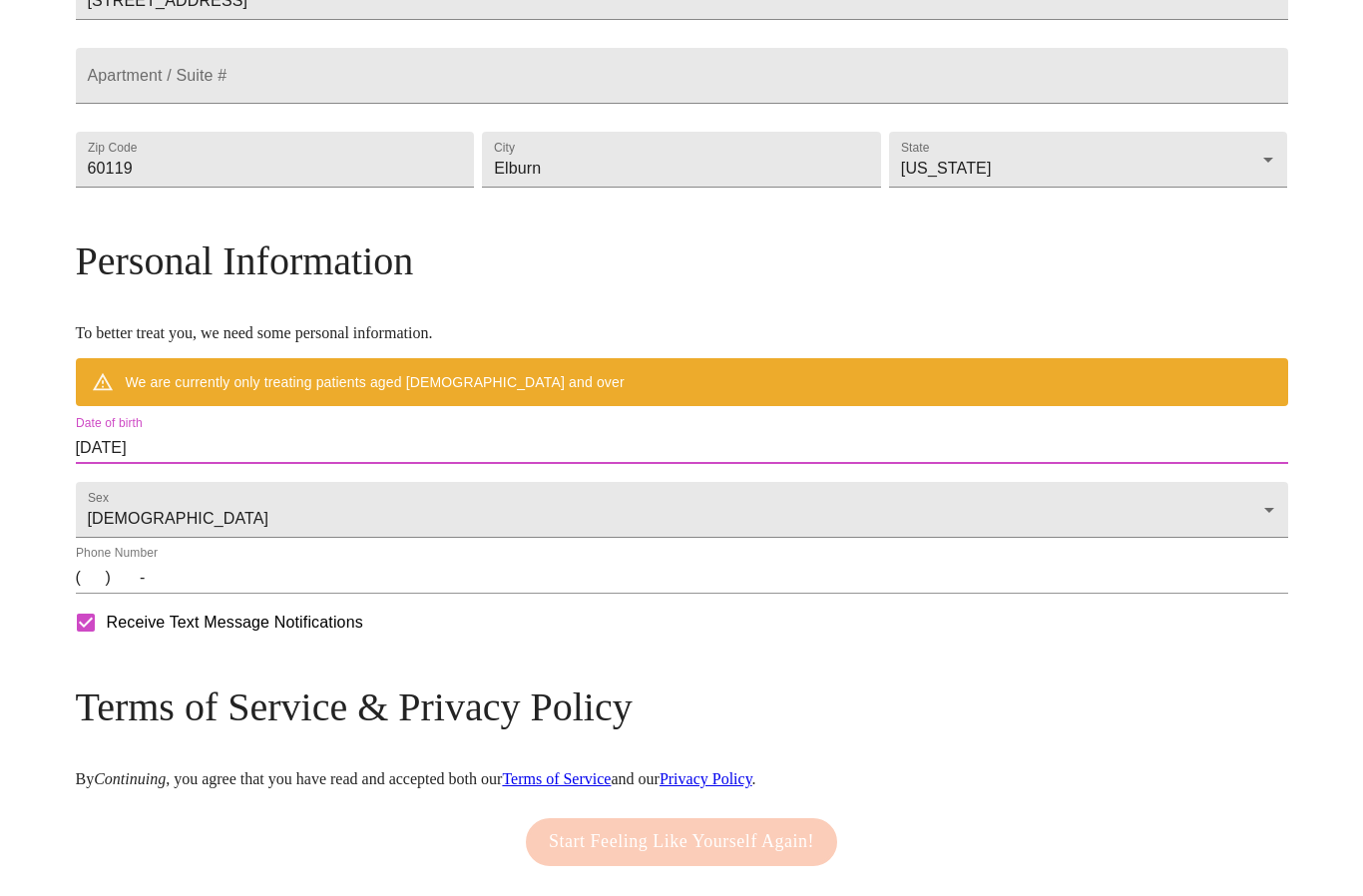 click on "[DATE]" at bounding box center (682, 448) 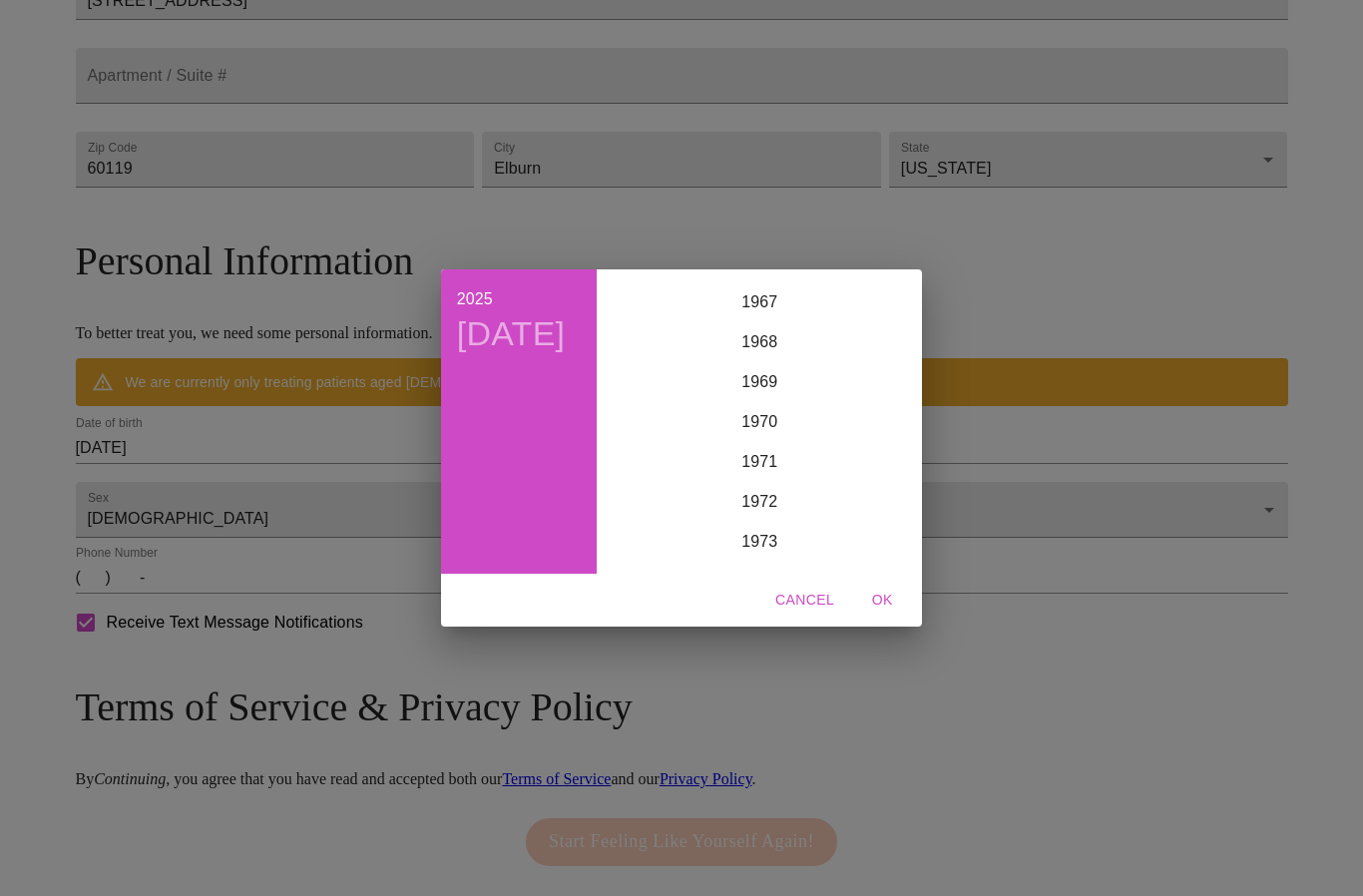 scroll, scrollTop: 2700, scrollLeft: 0, axis: vertical 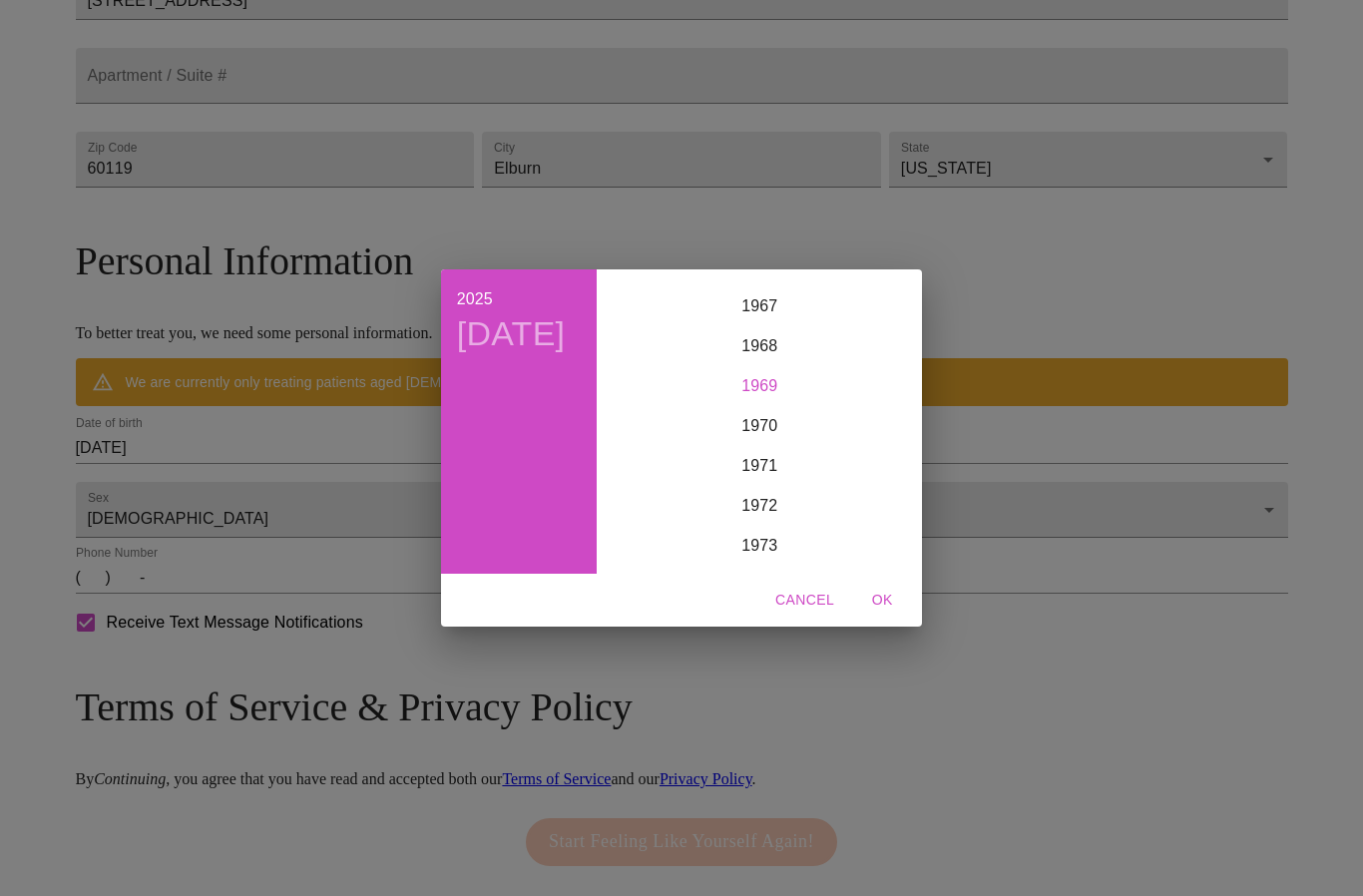 click on "1969" at bounding box center (759, 386) 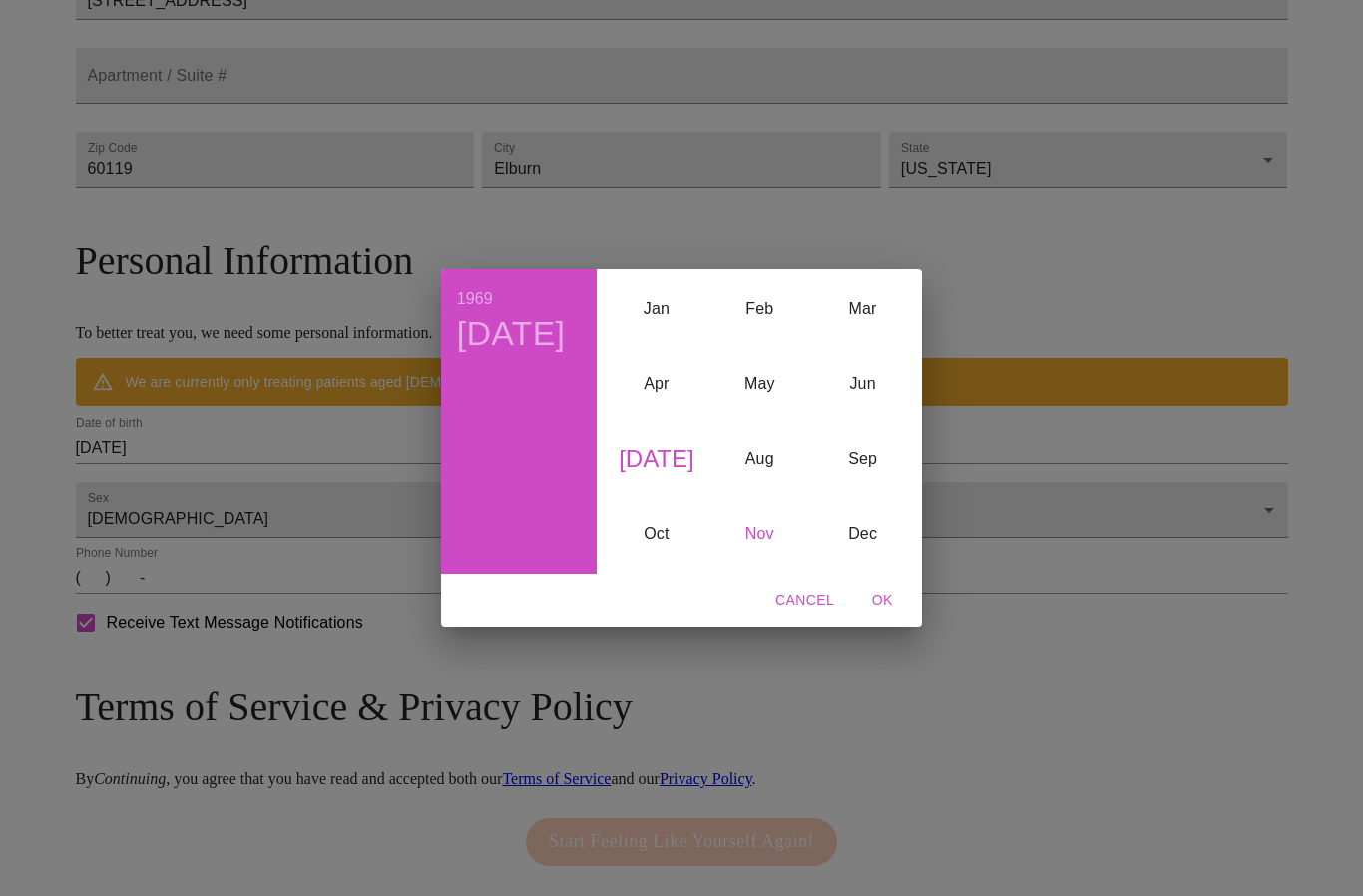 click on "Nov" at bounding box center [759, 534] 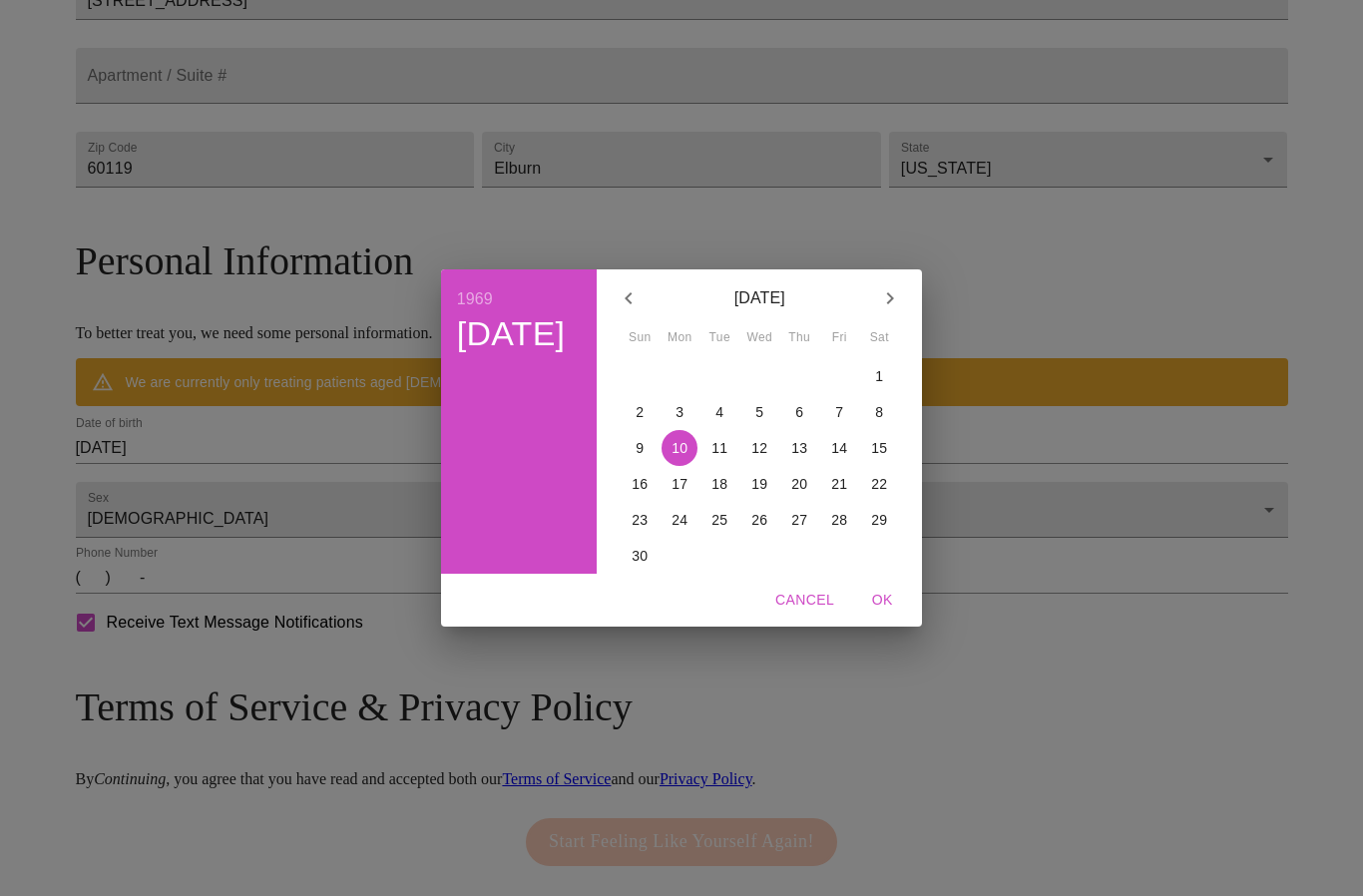 click on "17" at bounding box center [680, 484] 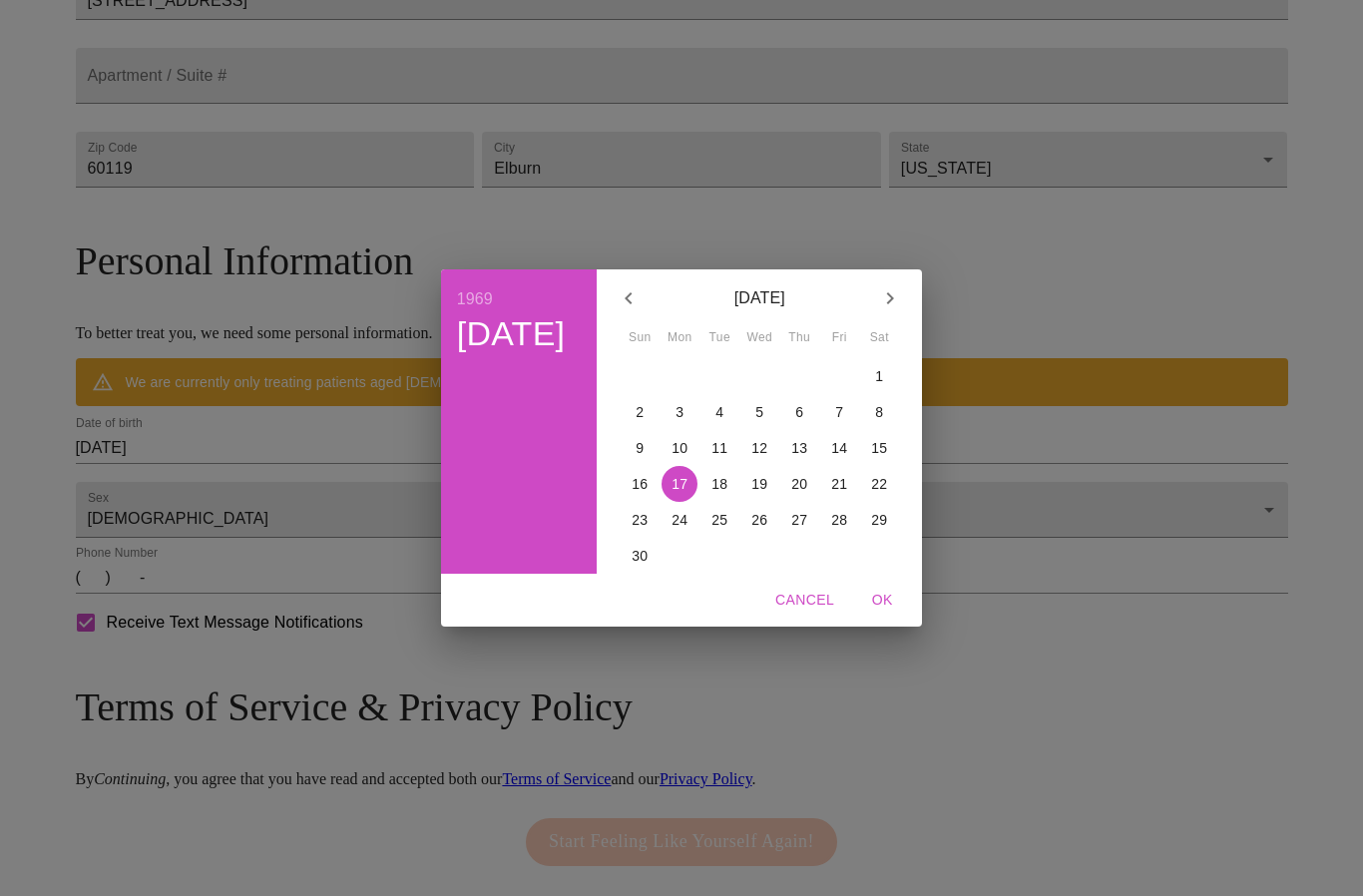click on "OK" at bounding box center [882, 600] 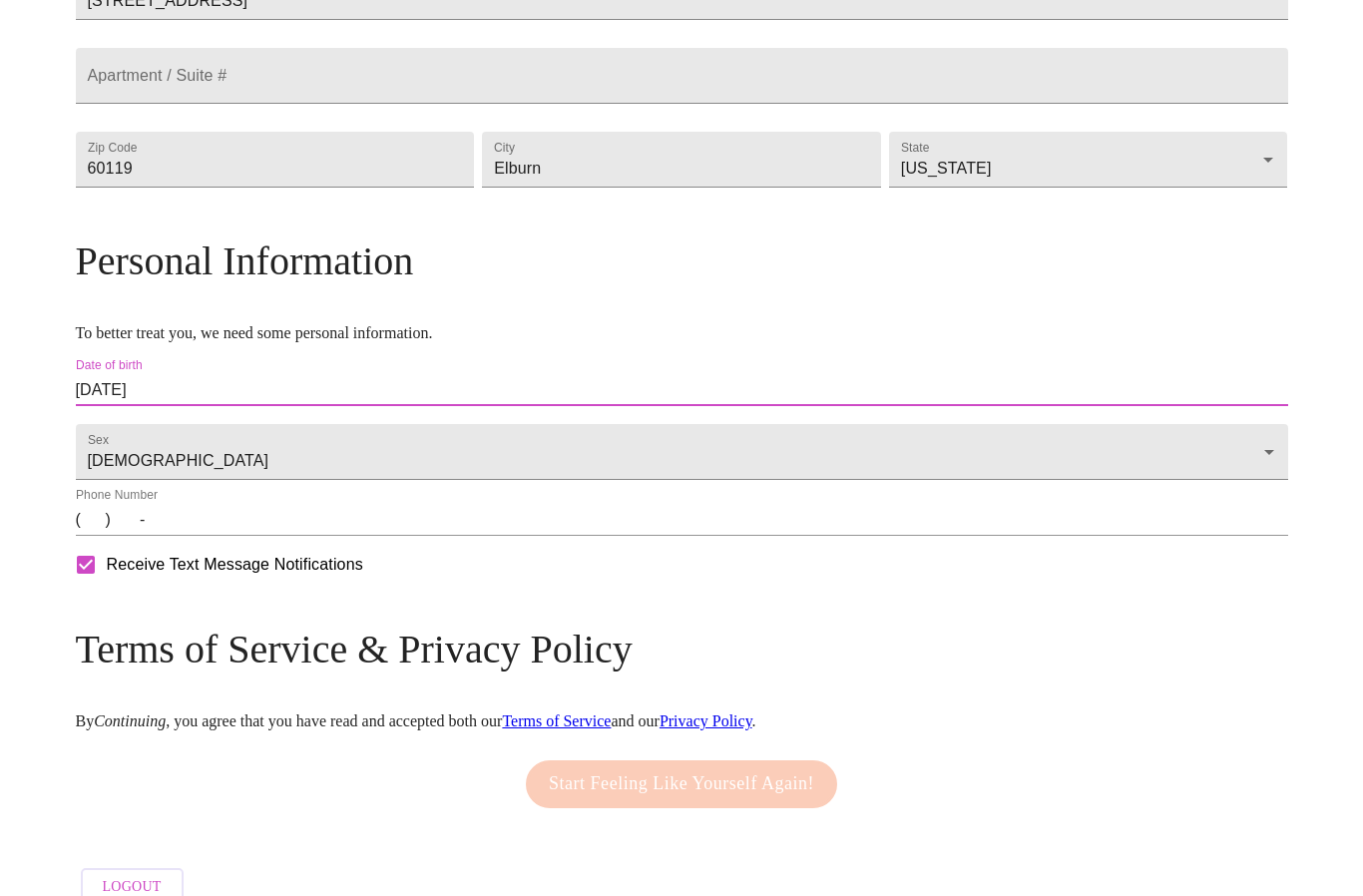 click on "(   )    -" at bounding box center [682, 520] 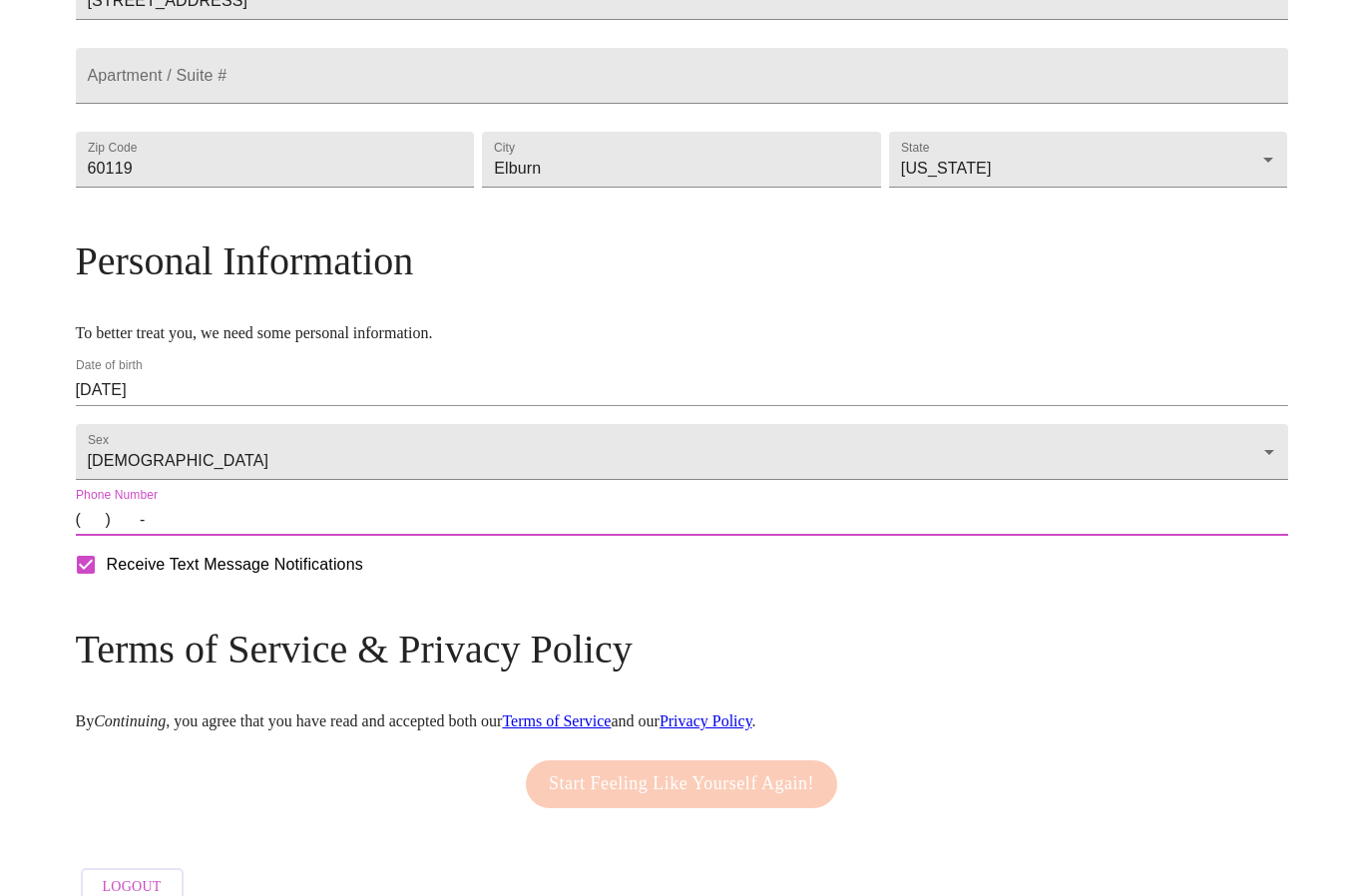 scroll, scrollTop: 549, scrollLeft: 0, axis: vertical 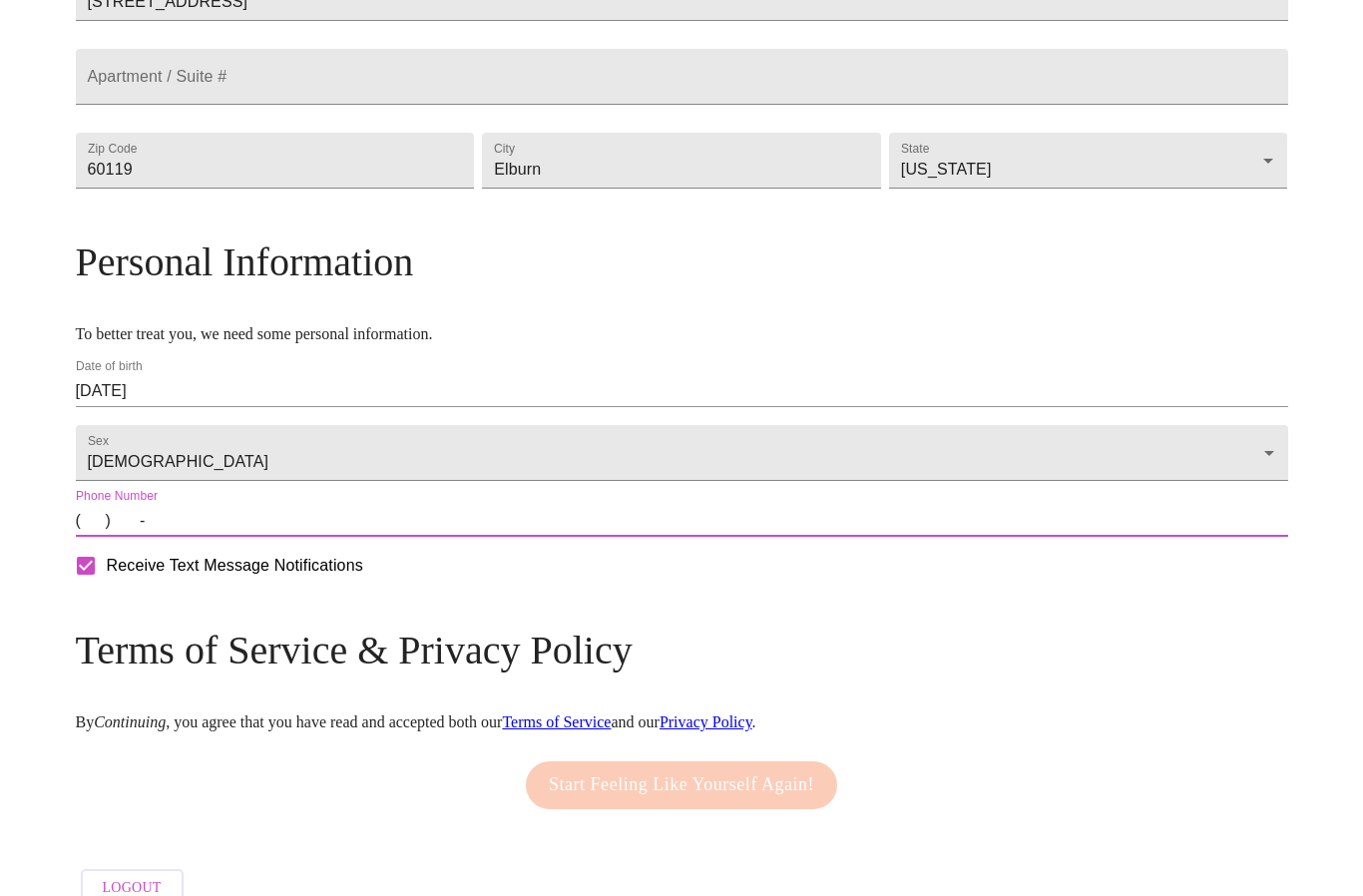 click on "(   )    -" at bounding box center (682, 521) 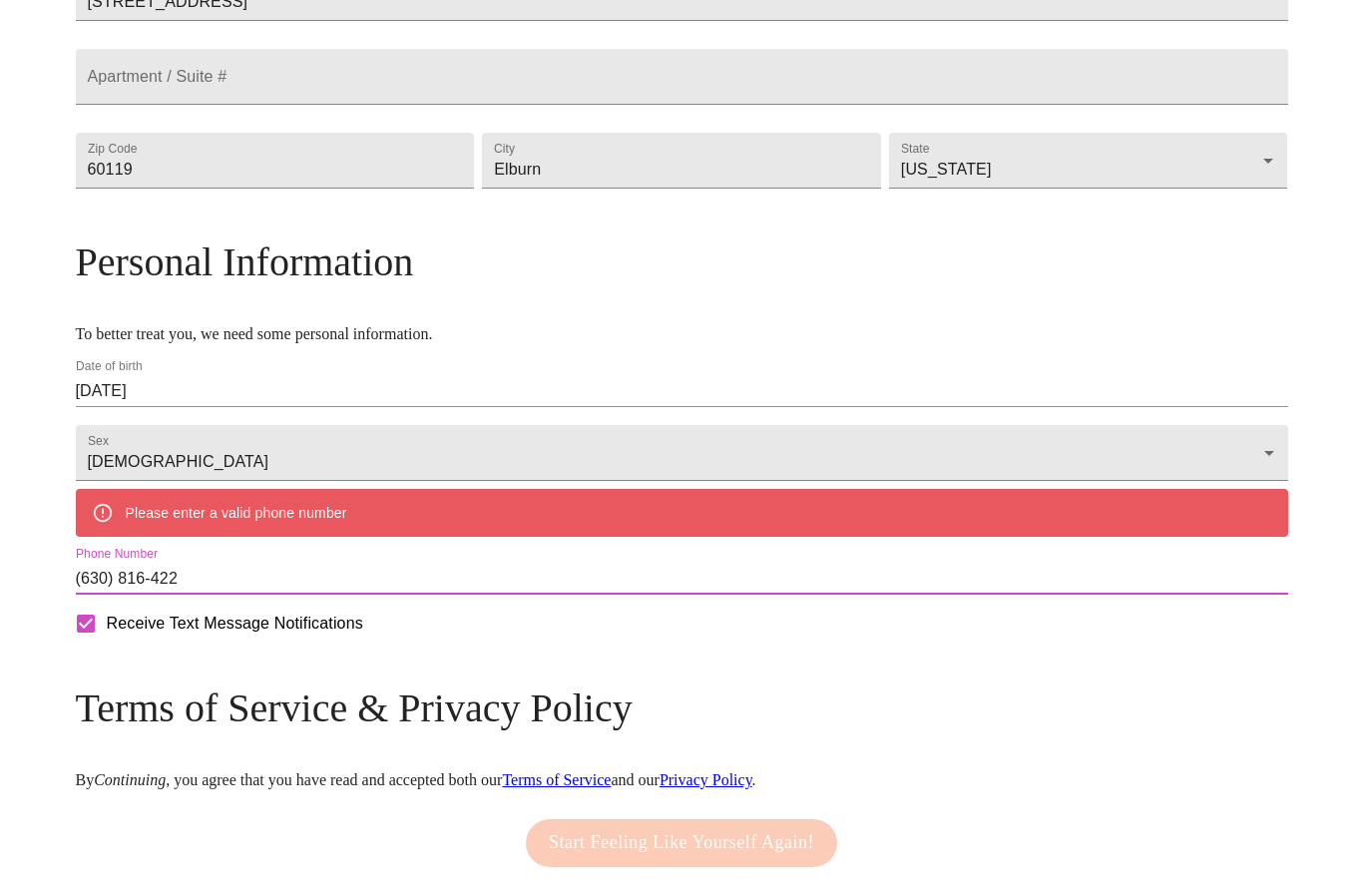 type on "[PHONE_NUMBER]" 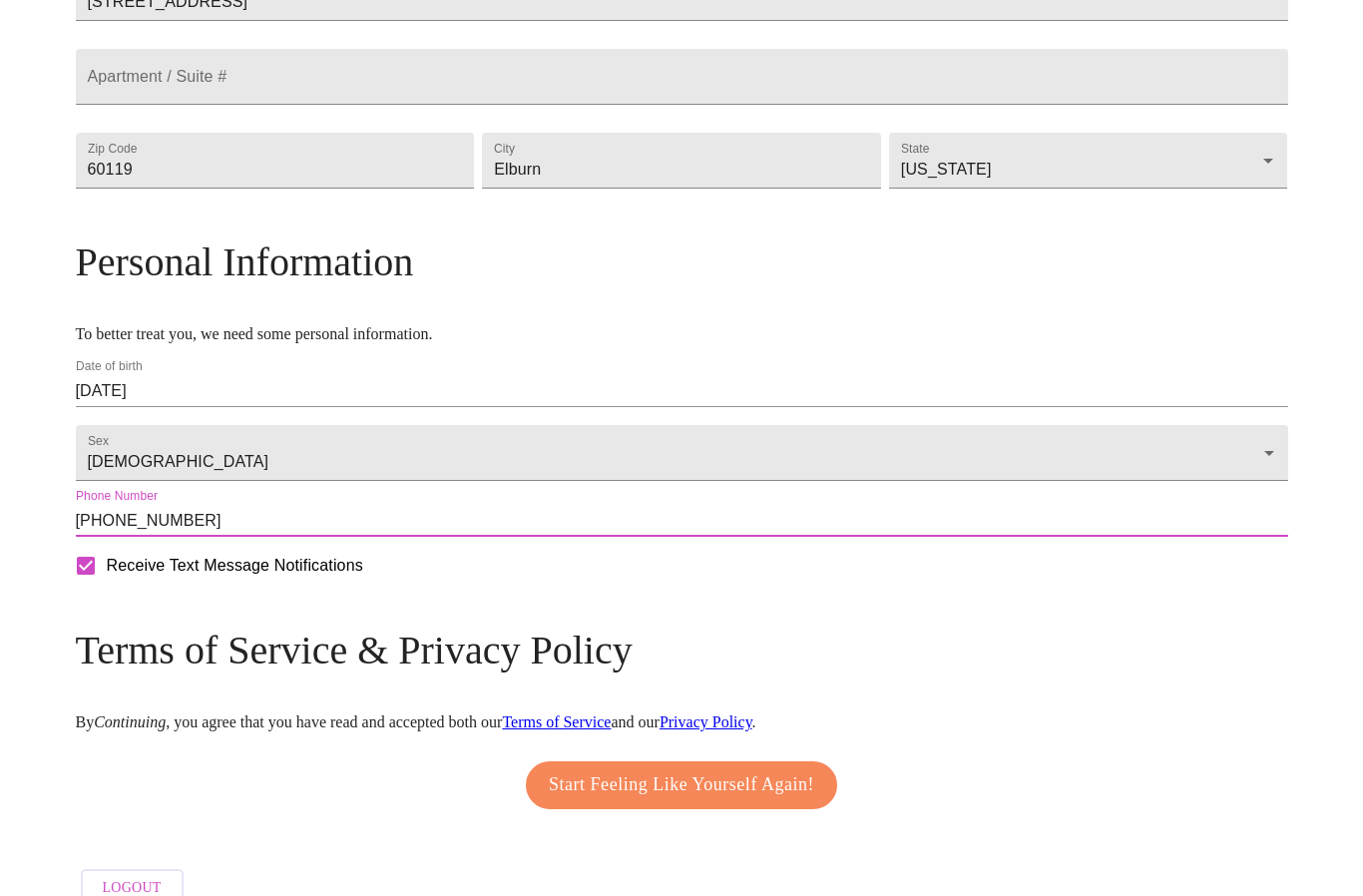 click on "Receive Text Message Notifications" at bounding box center [86, 566] 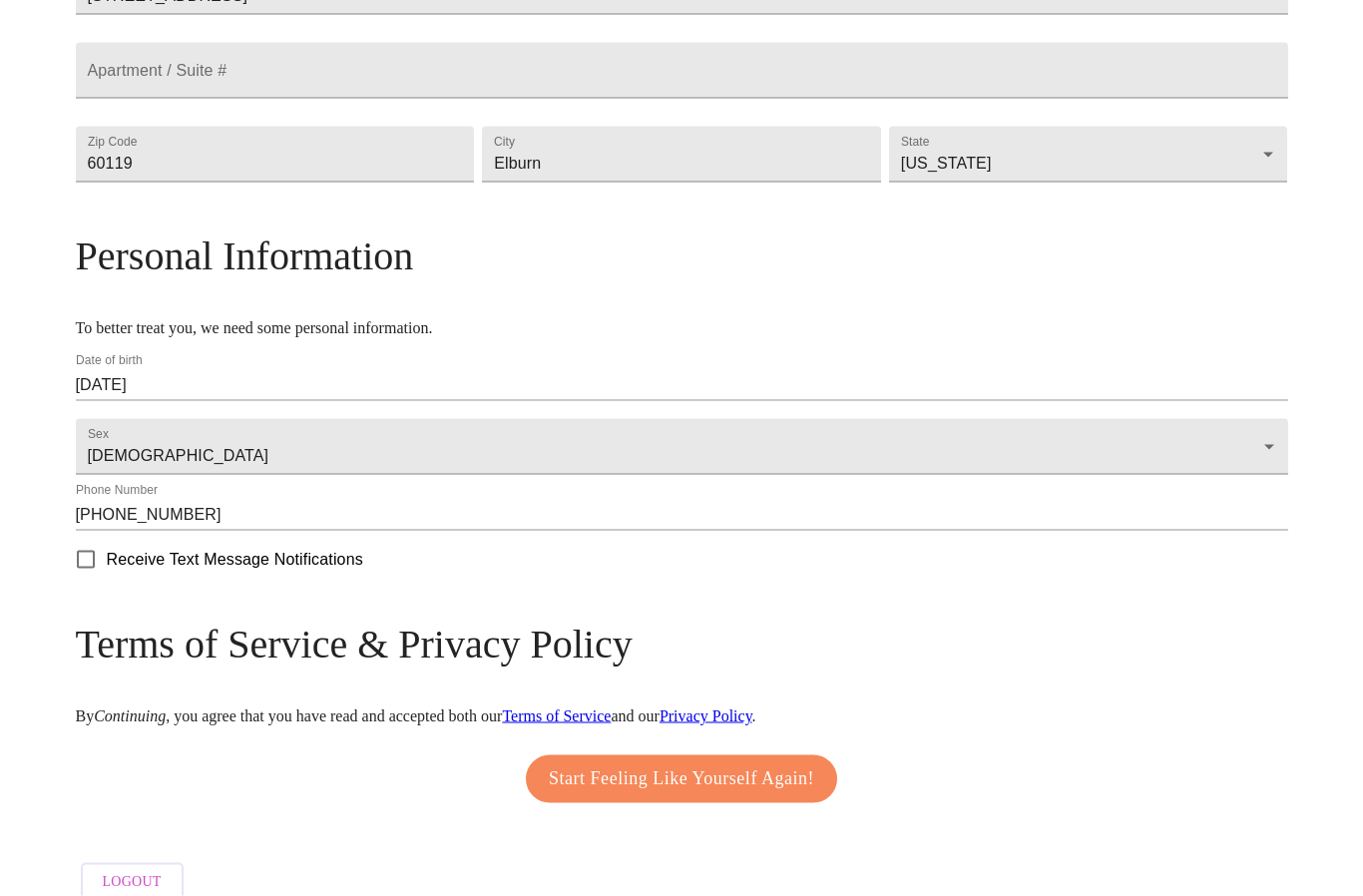 scroll, scrollTop: 567, scrollLeft: 0, axis: vertical 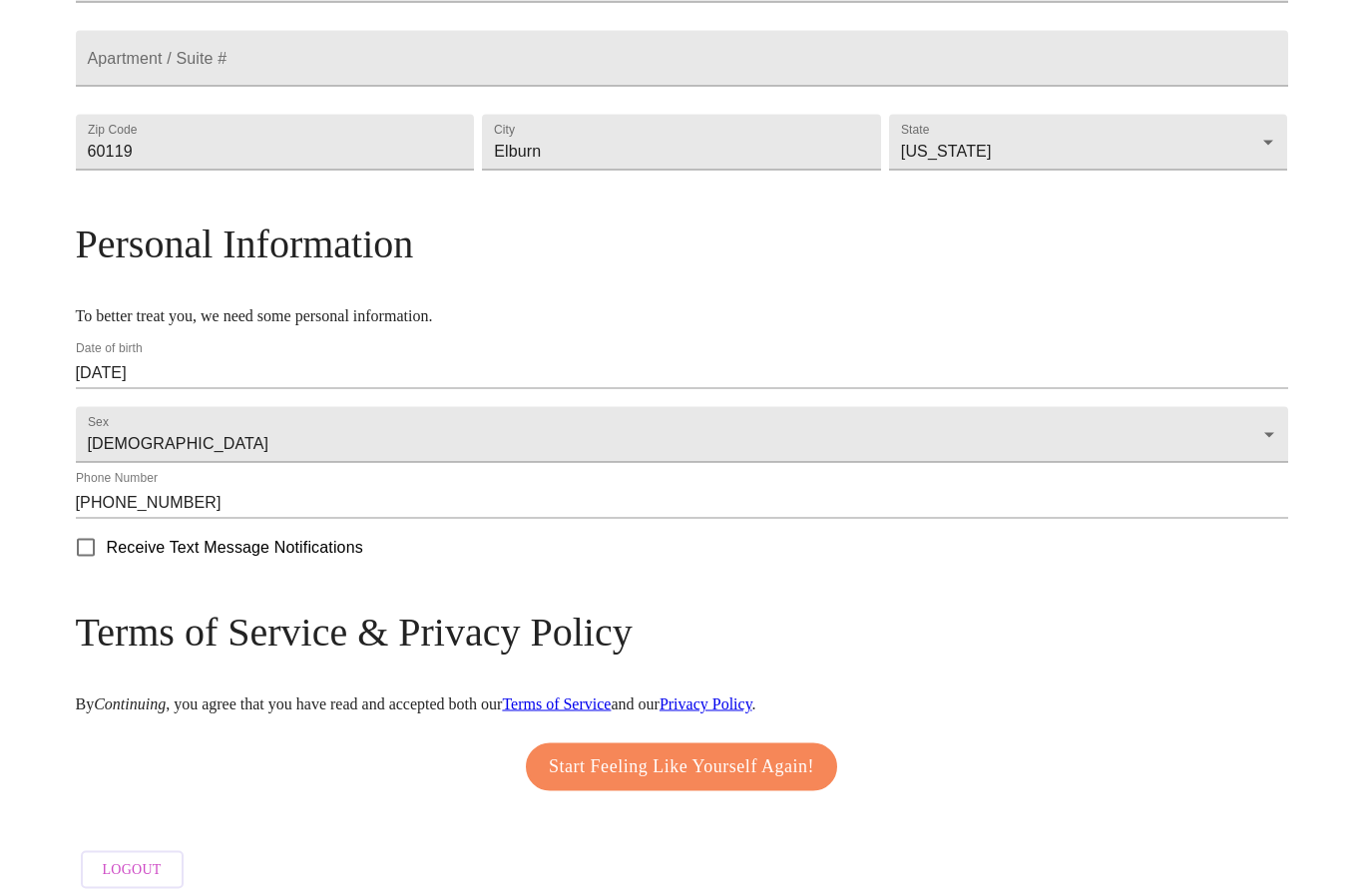 click on "Start Feeling Like Yourself Again!" at bounding box center [682, 767] 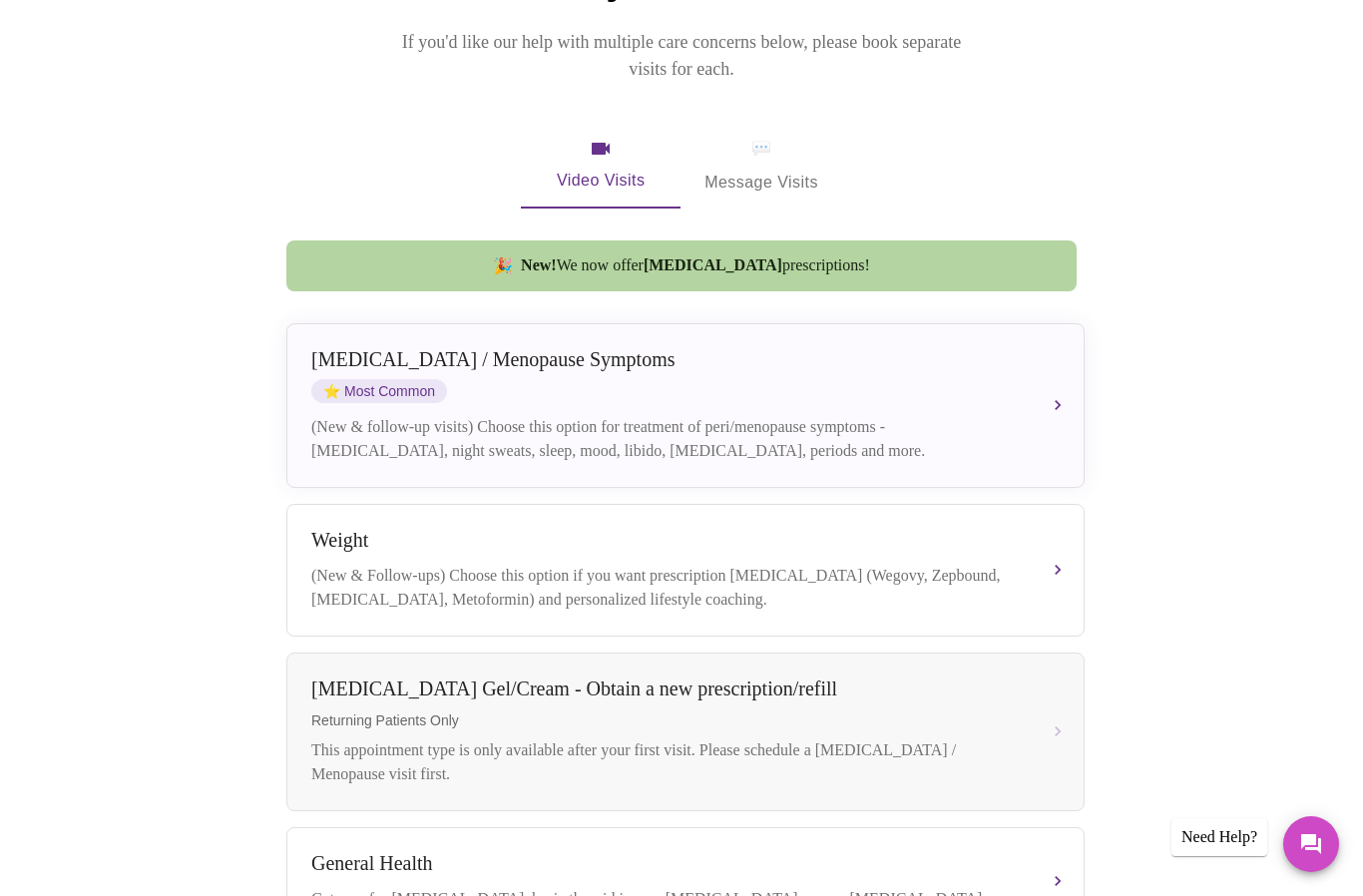 scroll, scrollTop: 217, scrollLeft: 0, axis: vertical 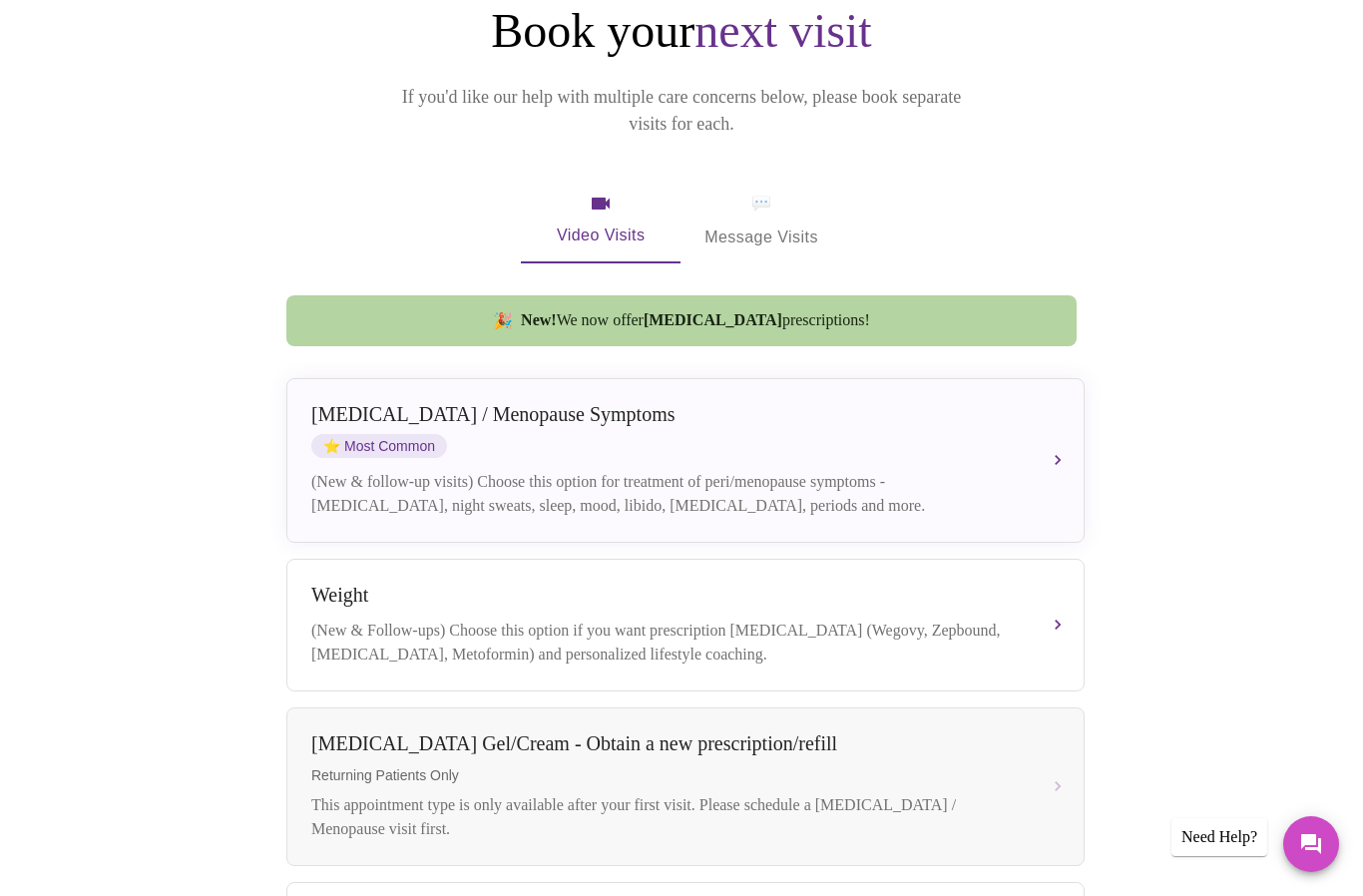 click on "[MEDICAL_DATA]" at bounding box center (712, 319) 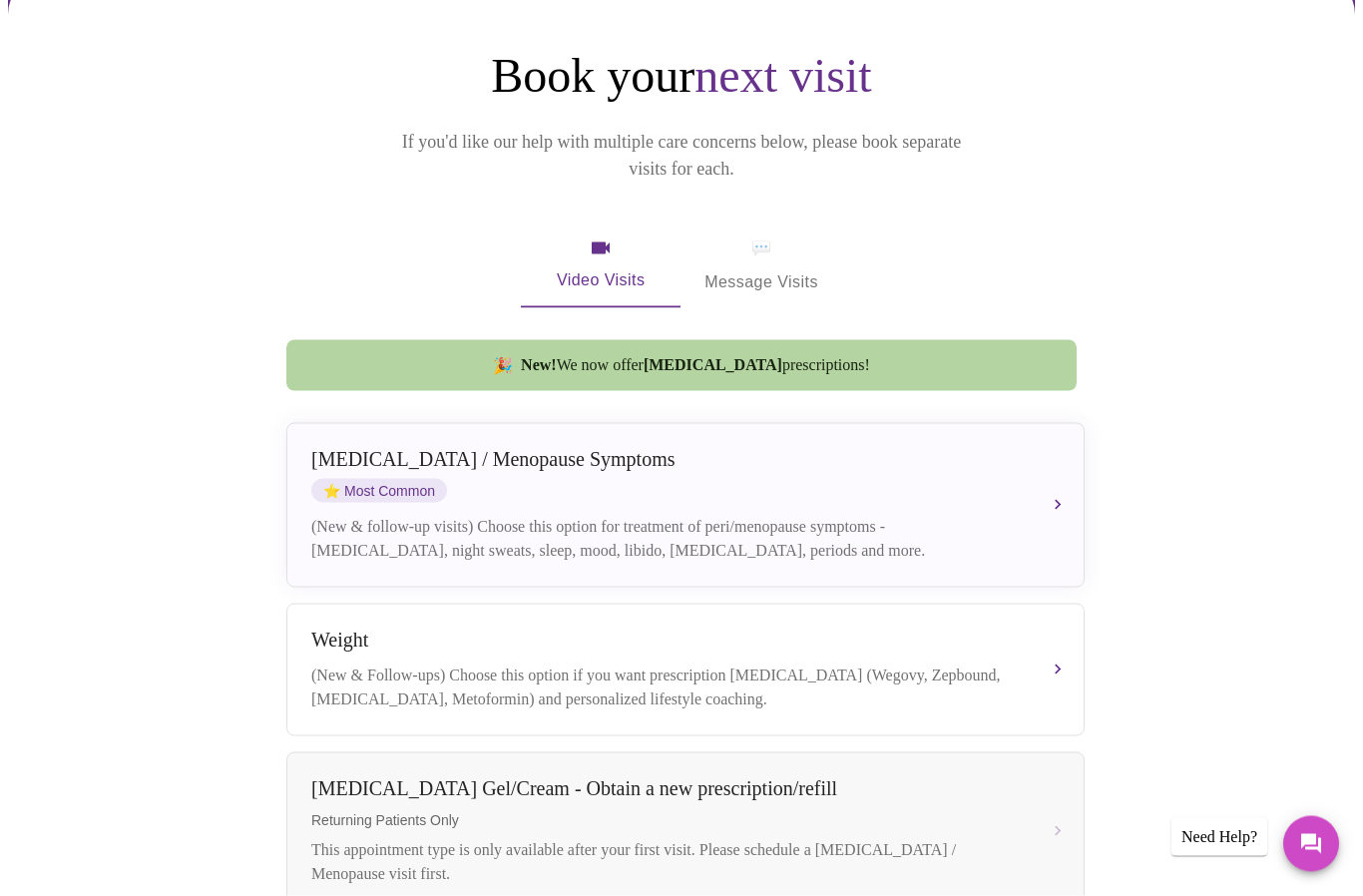 scroll, scrollTop: 174, scrollLeft: 0, axis: vertical 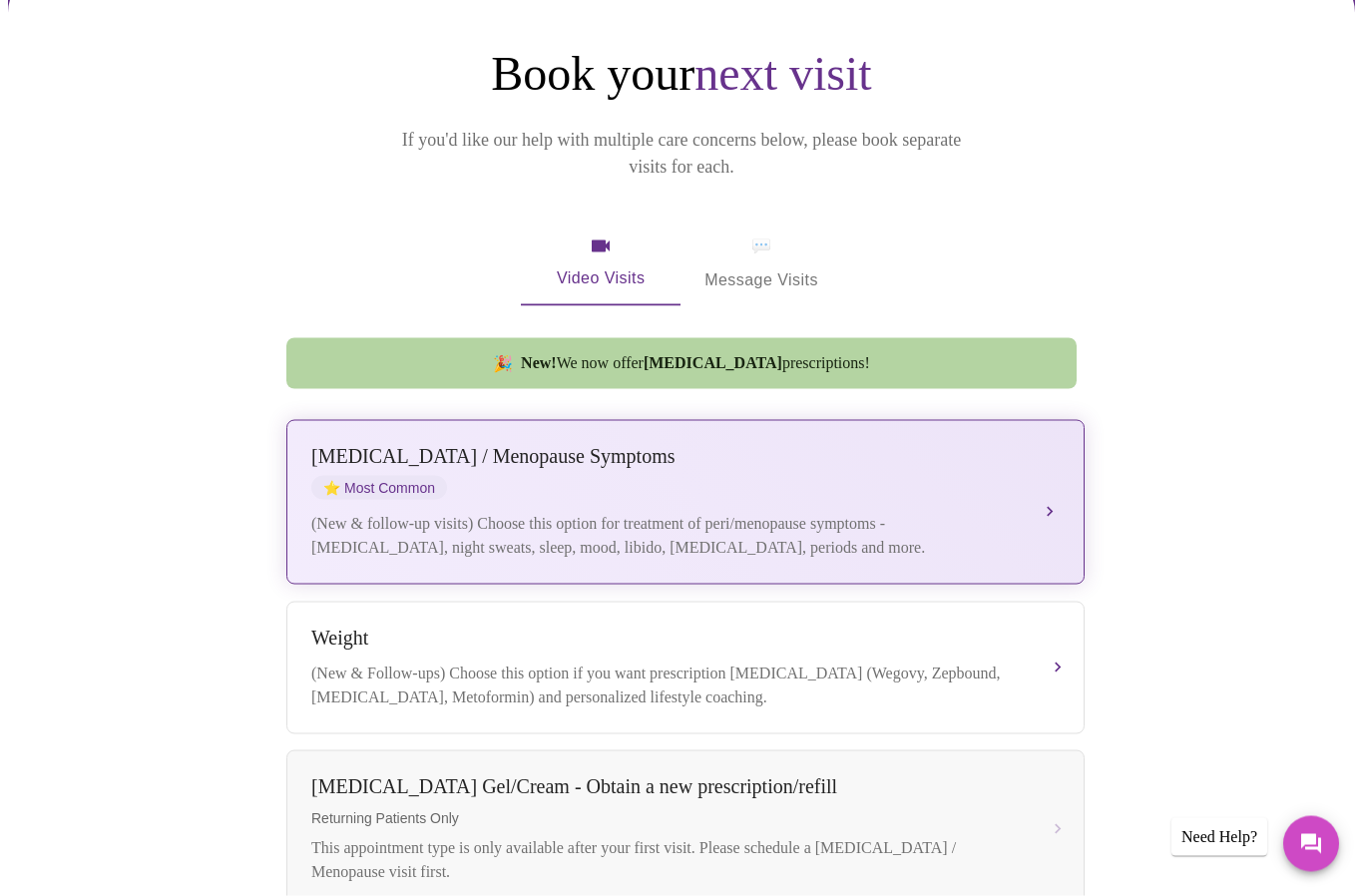click on "[MEDICAL_DATA] / Menopause Symptoms  ⭐  Most Common" at bounding box center (666, 472) 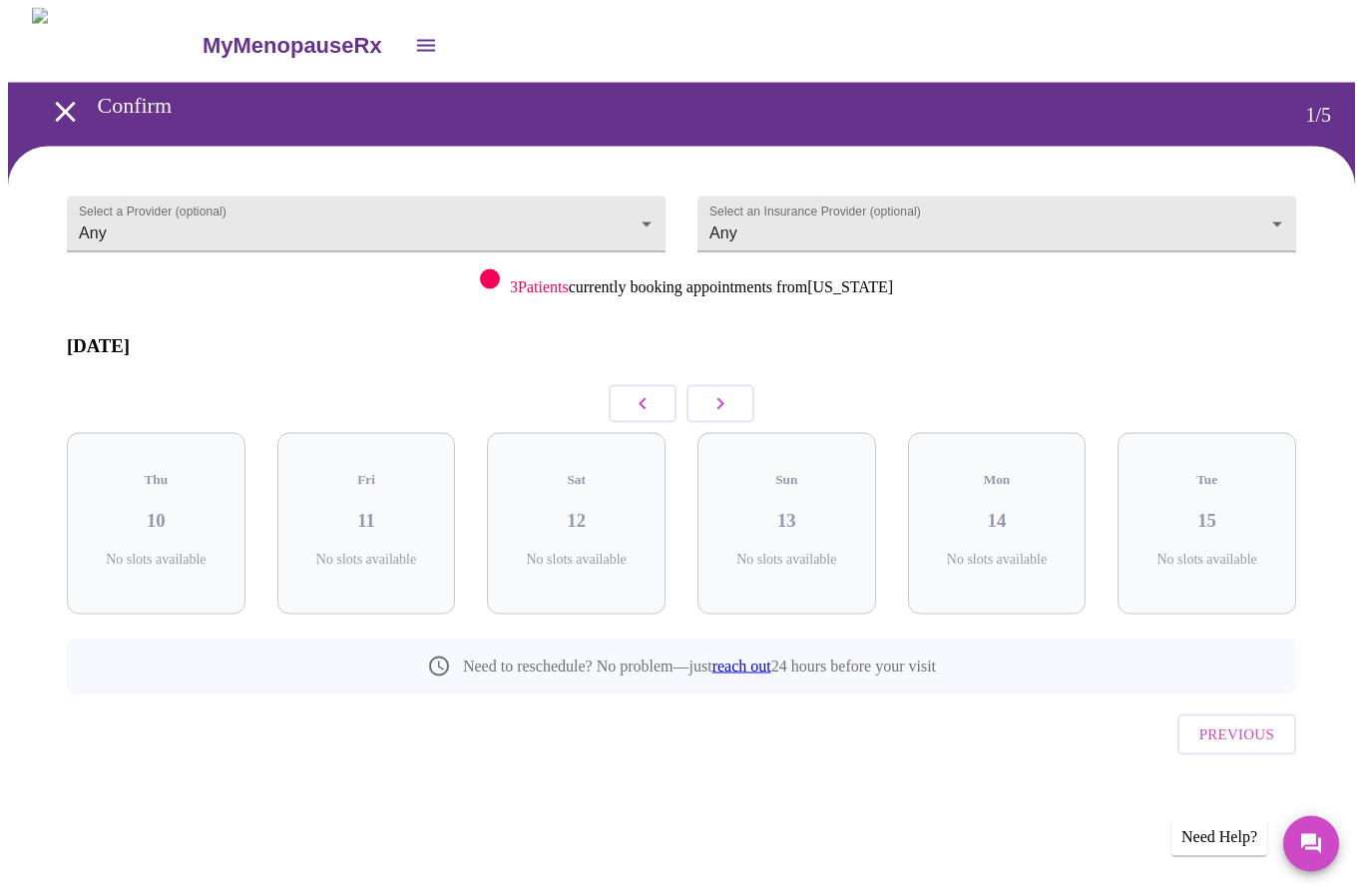 scroll, scrollTop: 0, scrollLeft: 0, axis: both 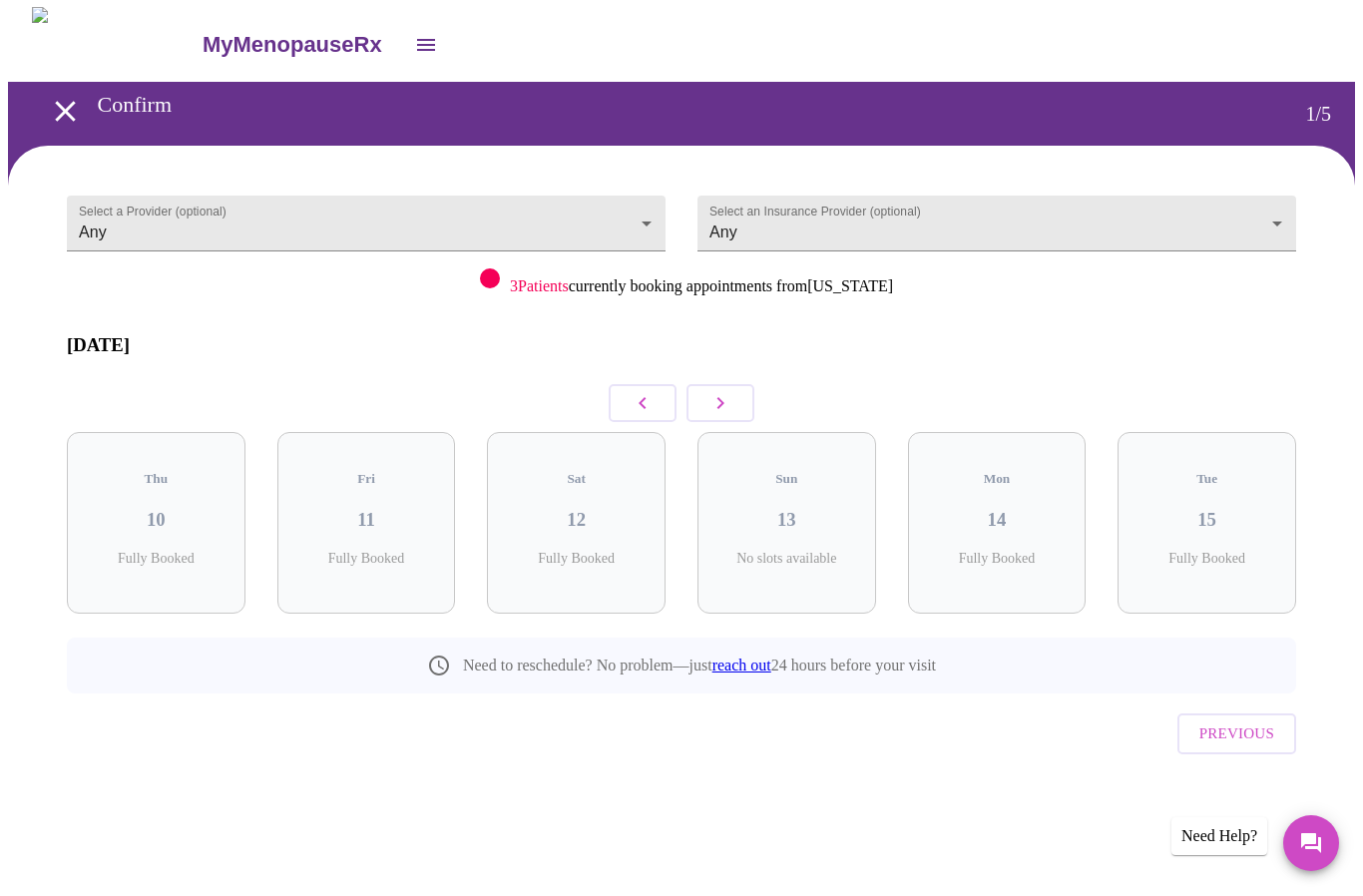 click 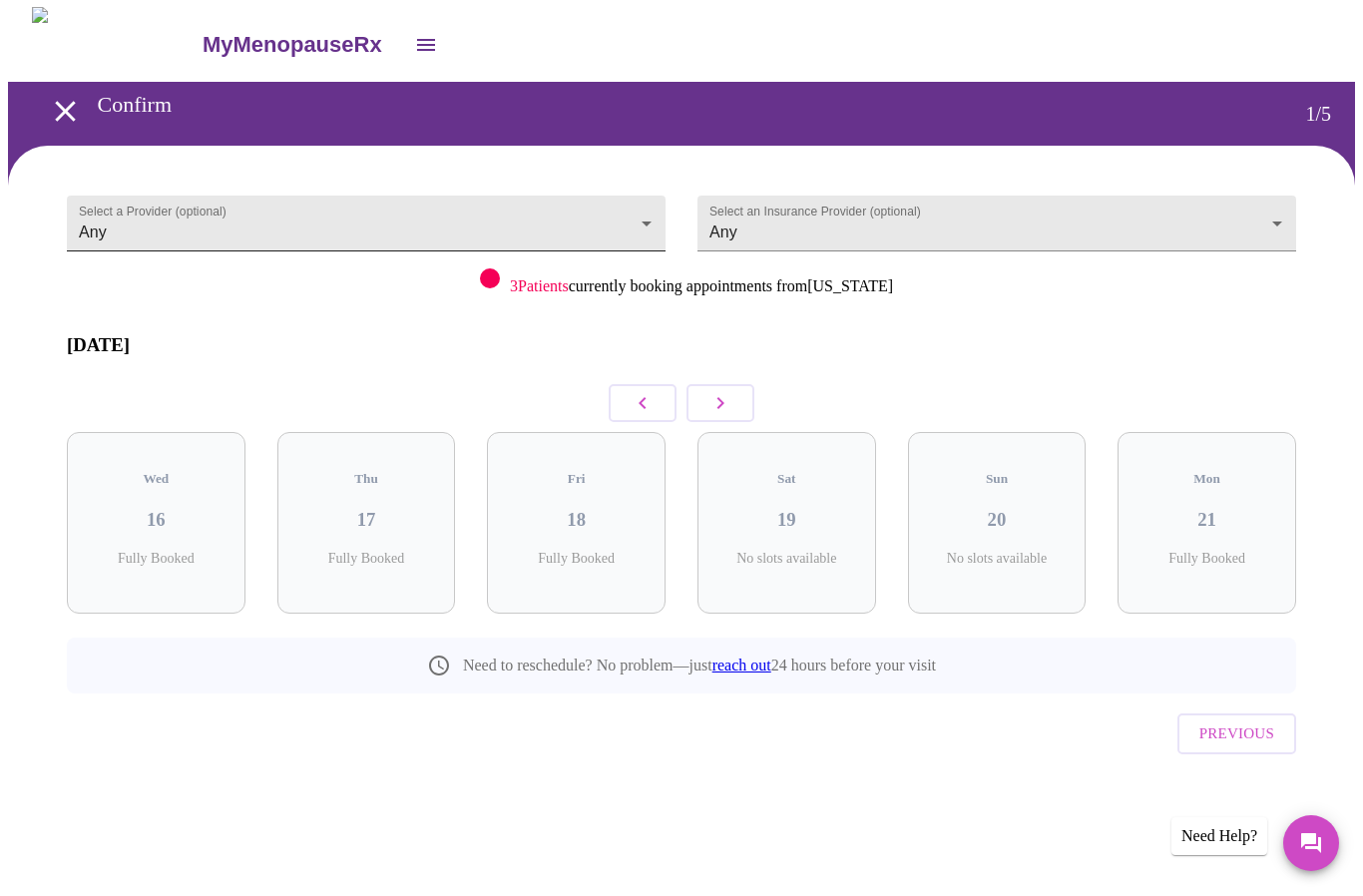 click on "MyMenopauseRx Confirm 1  /  5 Select a Provider (optional) Any Any Select an Insurance Provider (optional) Any Any 3  Patients  currently booking appointments from  [US_STATE] [DATE] Wed 16 Fully Booked Thu 17 Fully Booked Fri 18 Fully Booked Sat 19 No slots available Sun 20 No slots available Mon 21 Fully Booked Need to reschedule? No problem—just  reach out  24 hours before your visit Previous Need Help?" at bounding box center [682, 431] 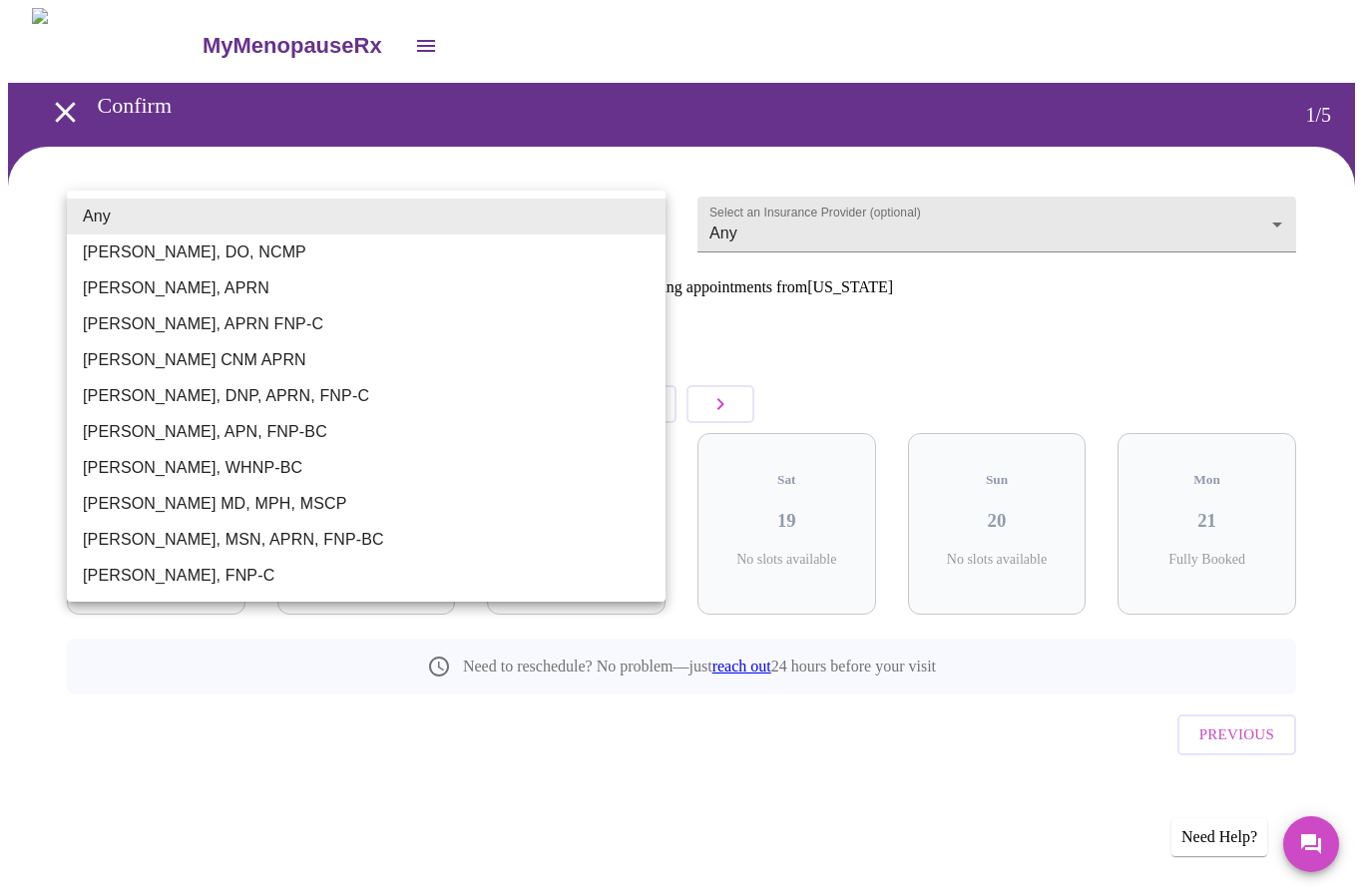 click at bounding box center (682, 448) 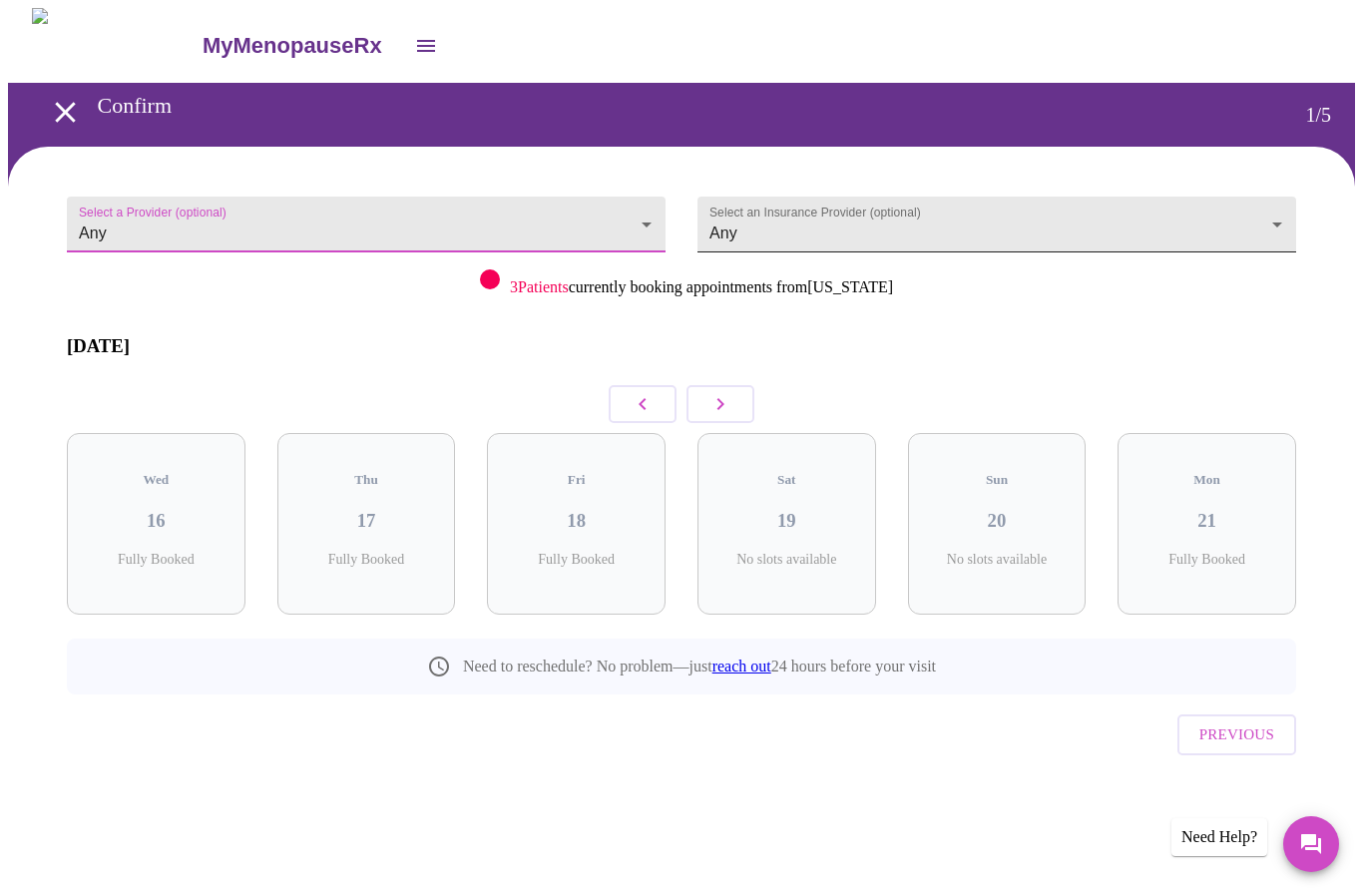 click on "MyMenopauseRx Confirm 1  /  5 Select a Provider (optional) Any Any Select an Insurance Provider (optional) Any Any 3  Patients  currently booking appointments from  [US_STATE] [DATE] Wed 16 Fully Booked Thu 17 Fully Booked Fri 18 Fully Booked Sat 19 No slots available Sun 20 No slots available Mon 21 Fully Booked Need to reschedule? No problem—just  reach out  24 hours before your visit Previous Need Help?" at bounding box center (682, 431) 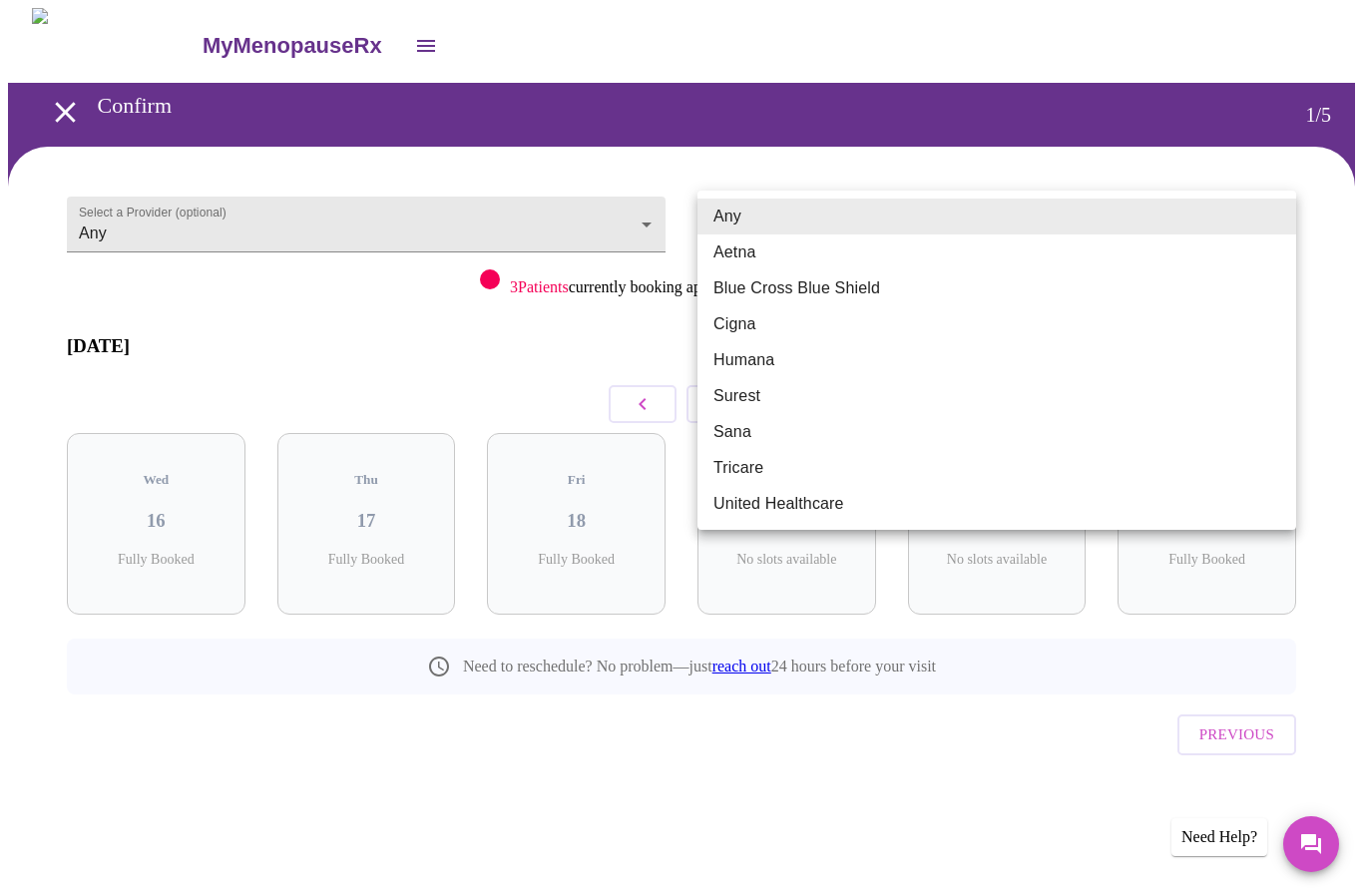 click on "Tricare" at bounding box center [997, 468] 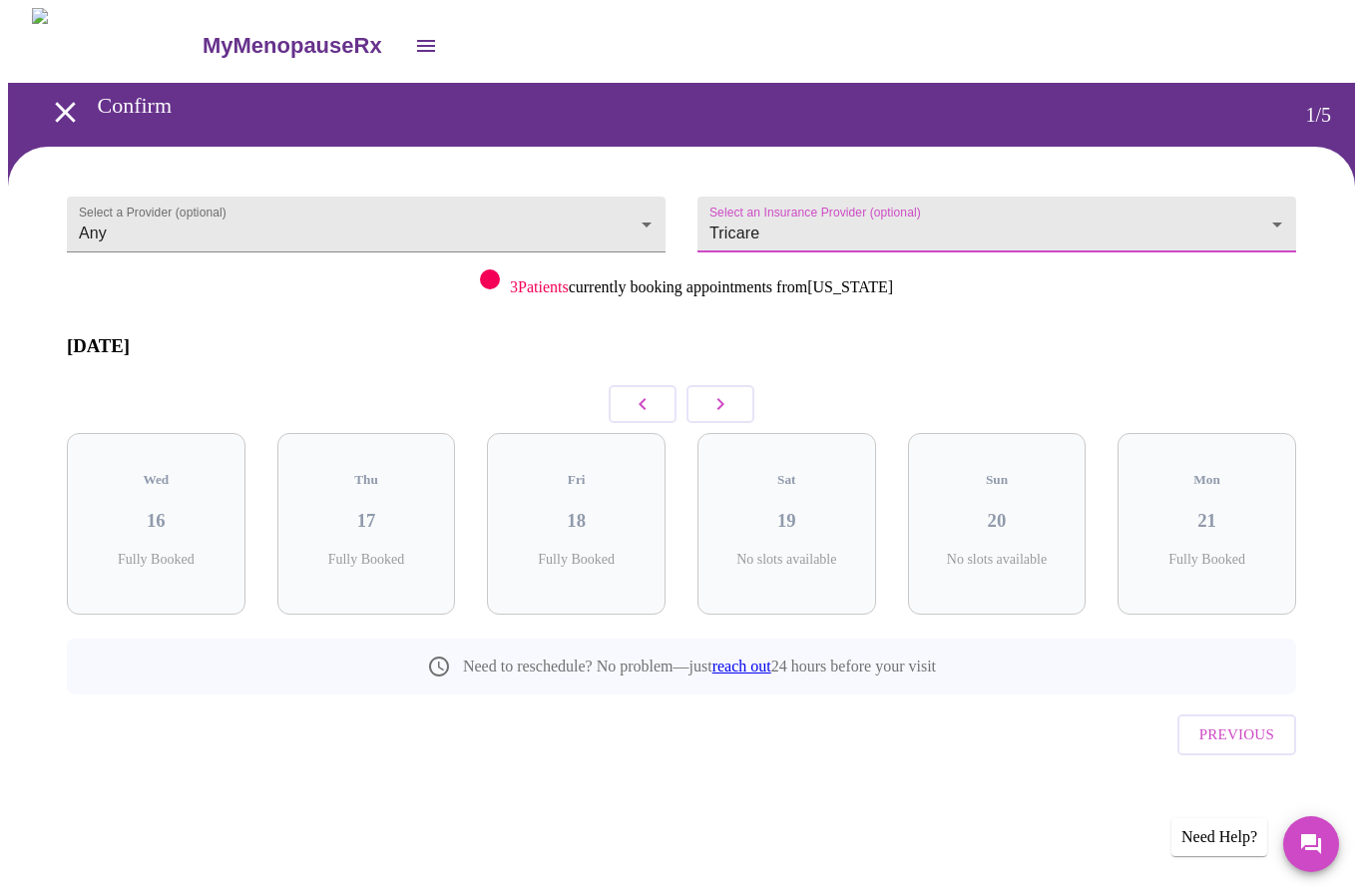 click on "3  Patients  currently booking appointments from  [US_STATE]" at bounding box center (701, 287) 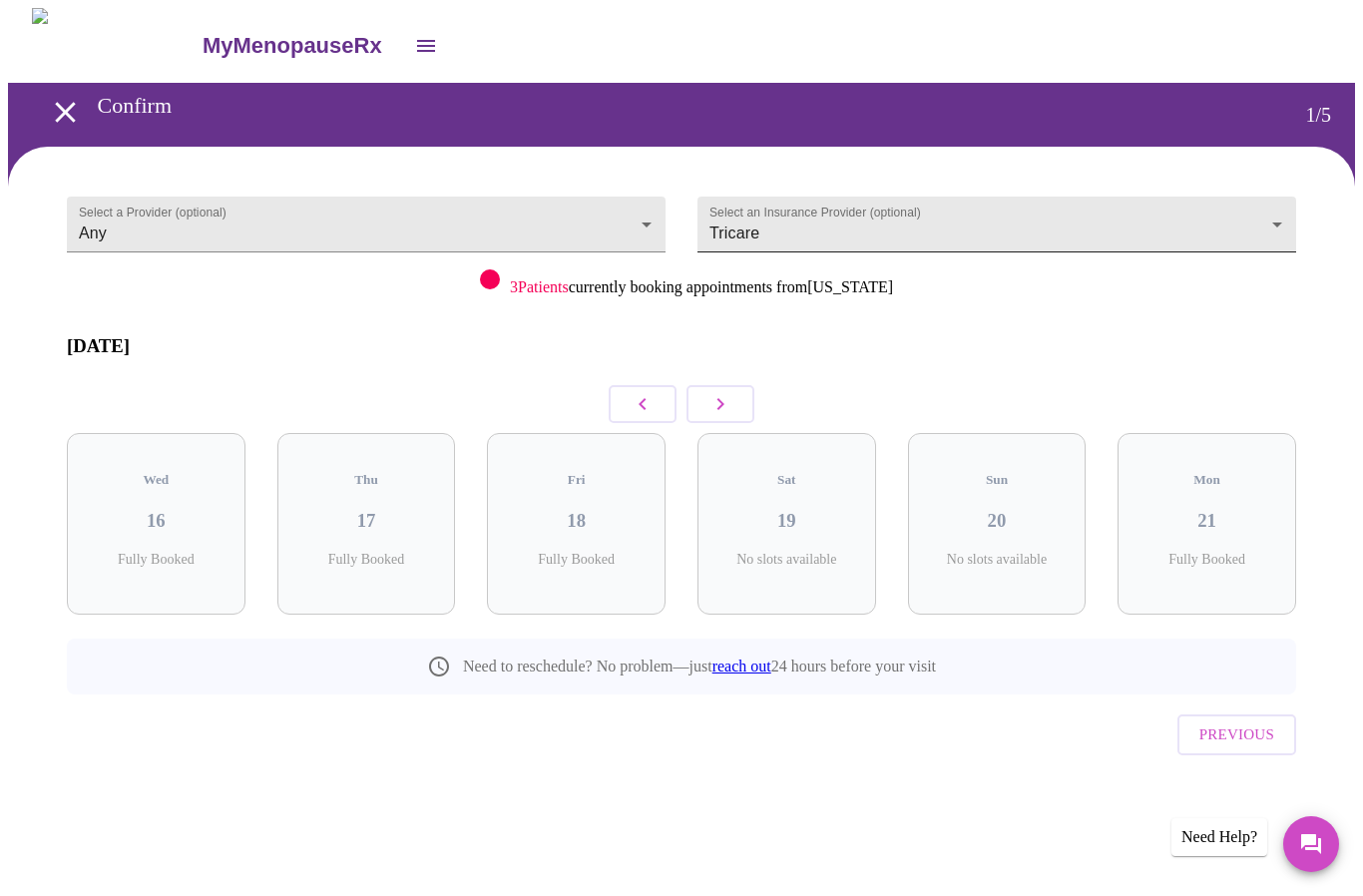 click on "MyMenopauseRx Confirm 1  /  5 Select a Provider (optional) Any Any Select an Insurance Provider (optional) Tricare Tricare 3  Patients  currently booking appointments from  [US_STATE] [DATE] Wed 16 Fully Booked Thu 17 Fully Booked Fri 18 Fully Booked Sat 19 No slots available Sun 20 No slots available Mon 21 Fully Booked Need to reschedule? No problem—just  reach out  24 hours before your visit Previous Need Help?" at bounding box center (682, 431) 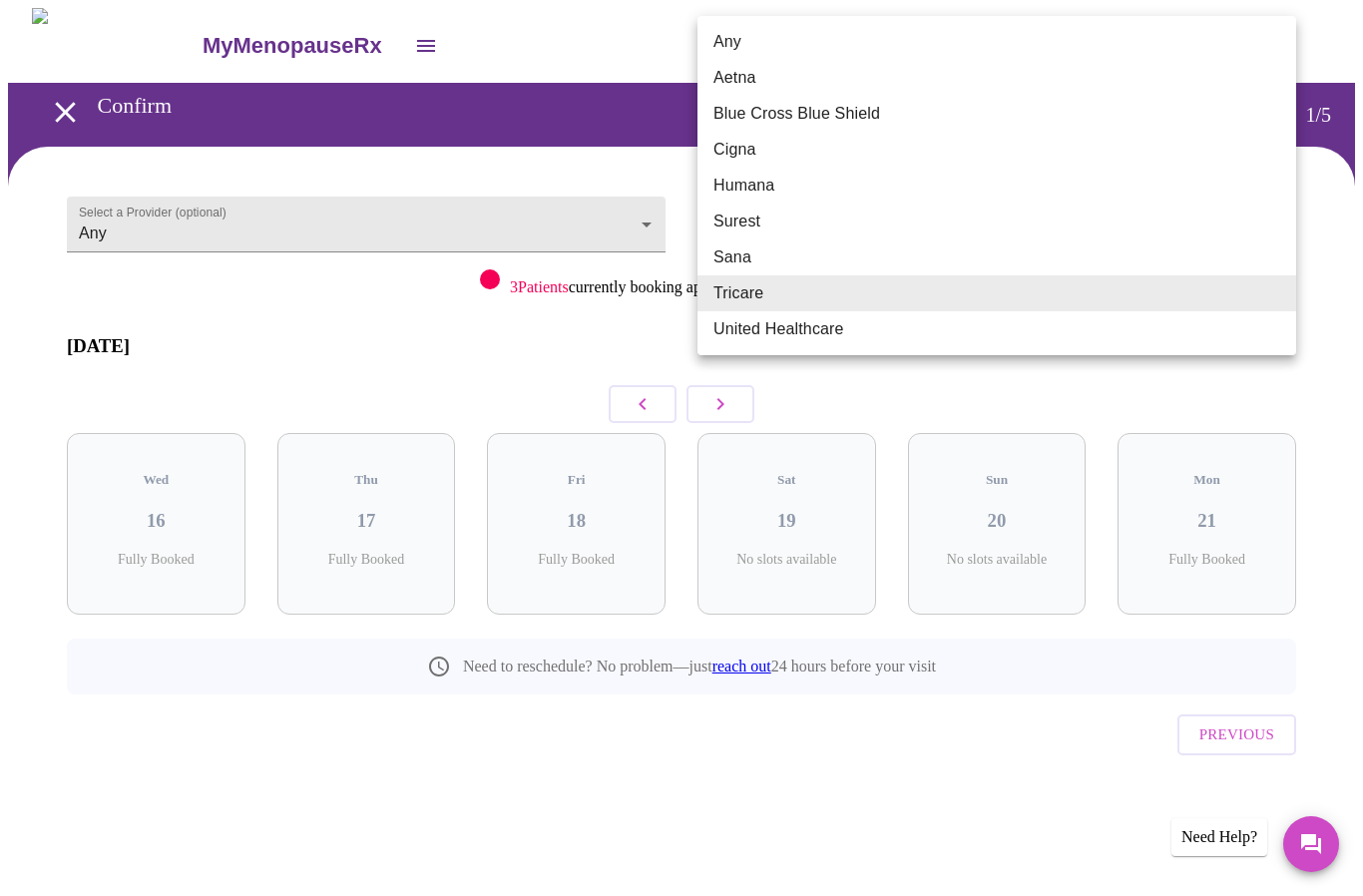 click on "Blue Cross Blue Shield" at bounding box center [997, 114] 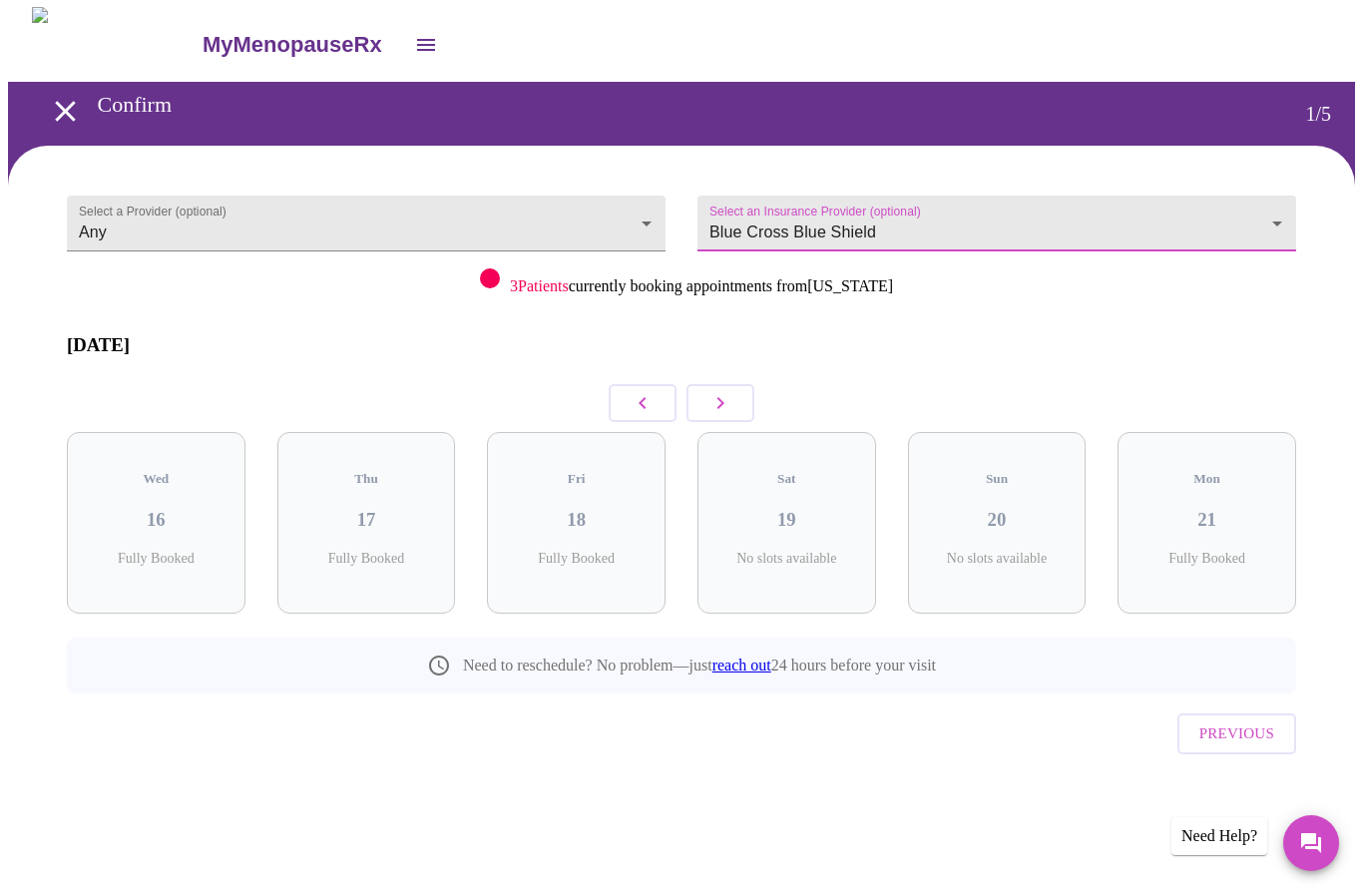 click 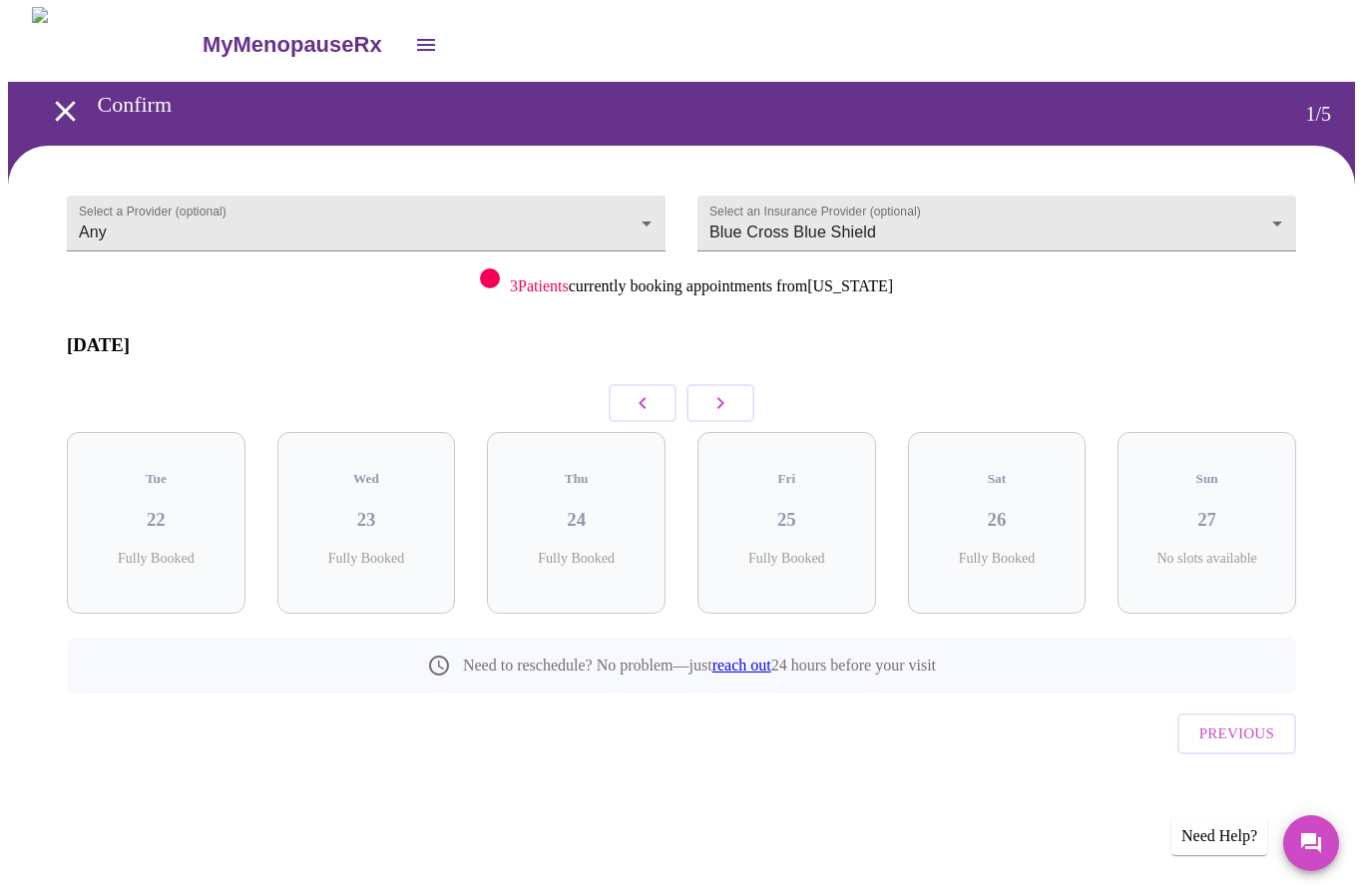 click at bounding box center (720, 404) 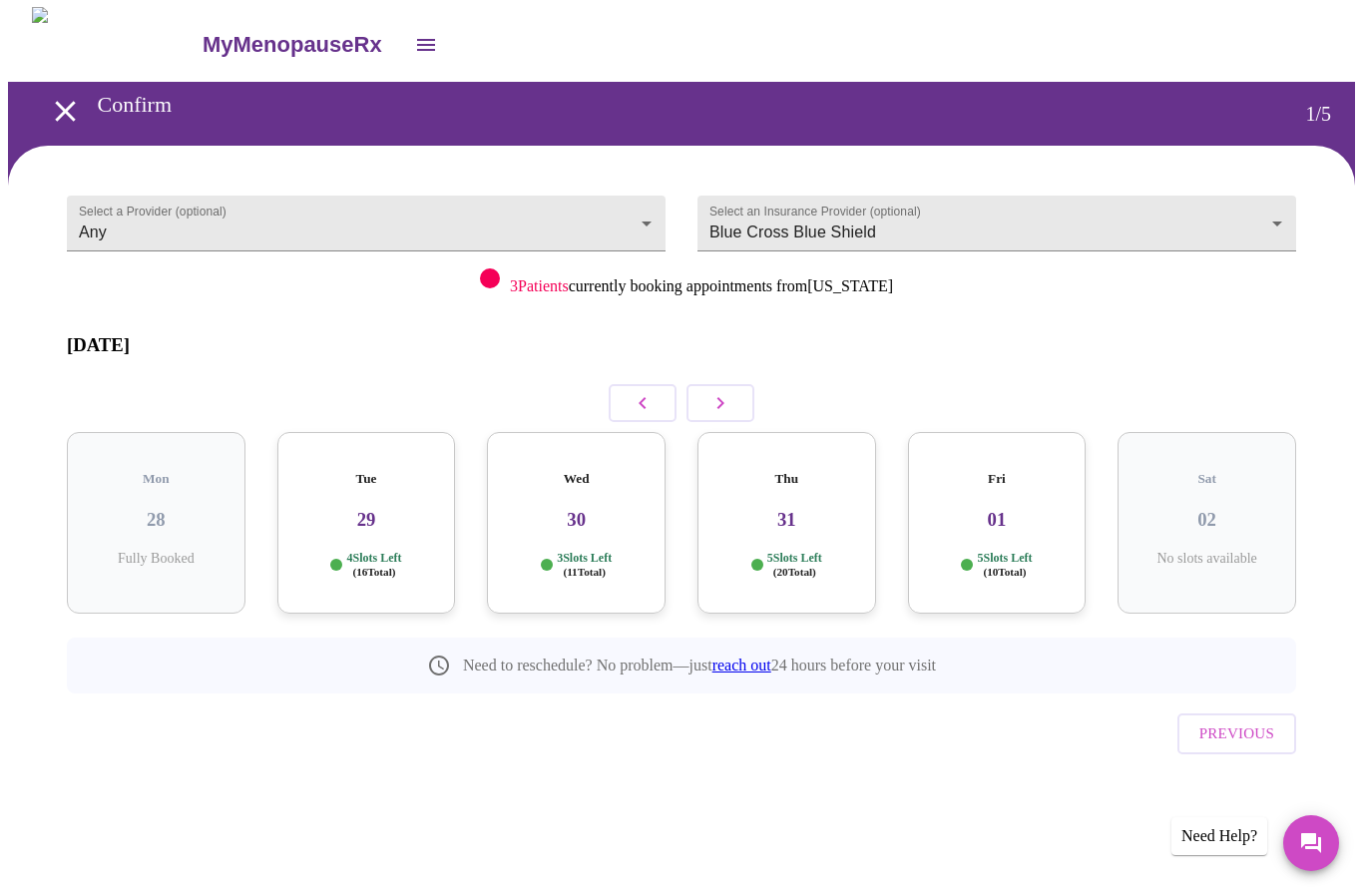 click on "29" at bounding box center [366, 521] 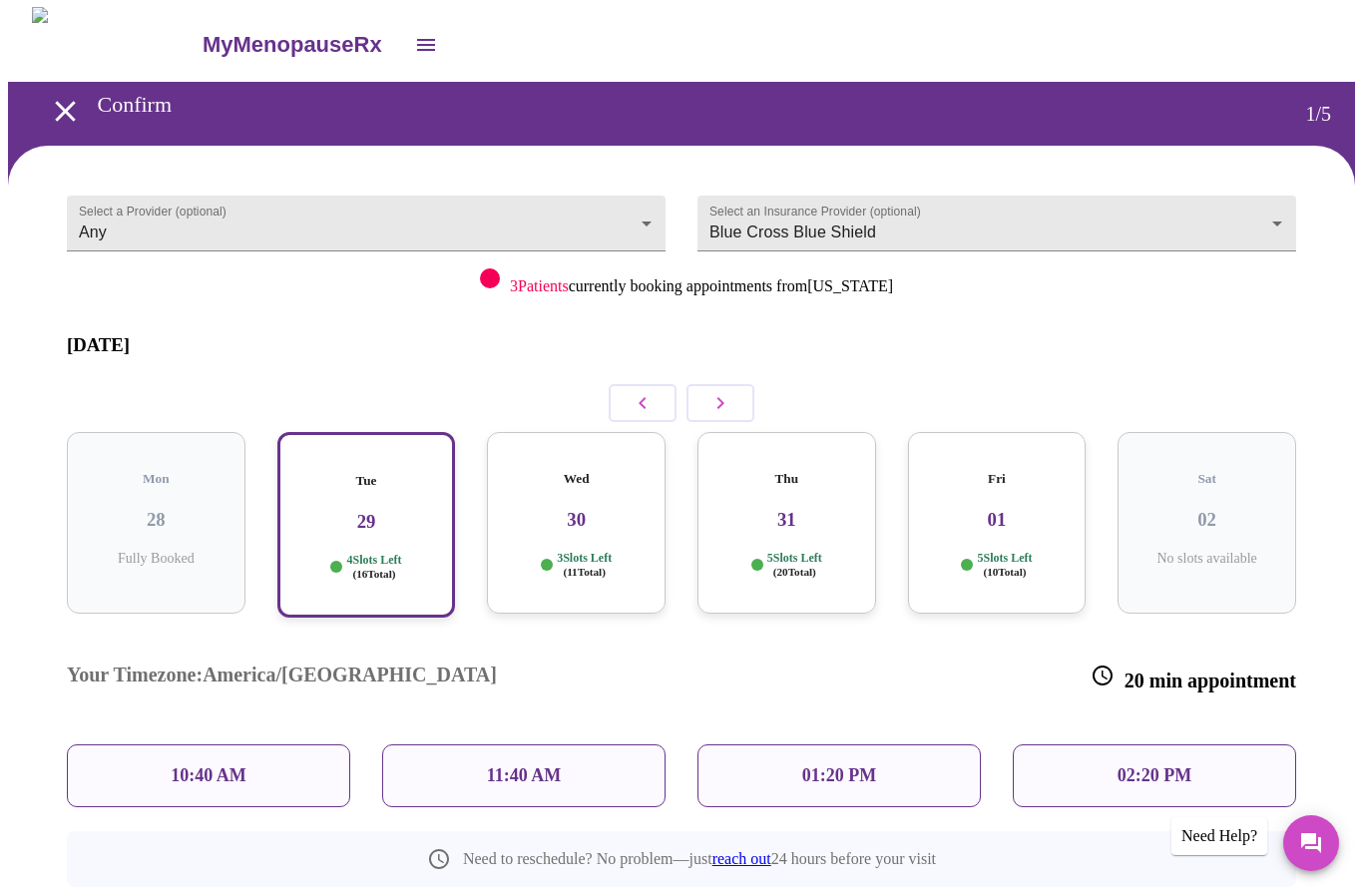 scroll, scrollTop: 1, scrollLeft: 0, axis: vertical 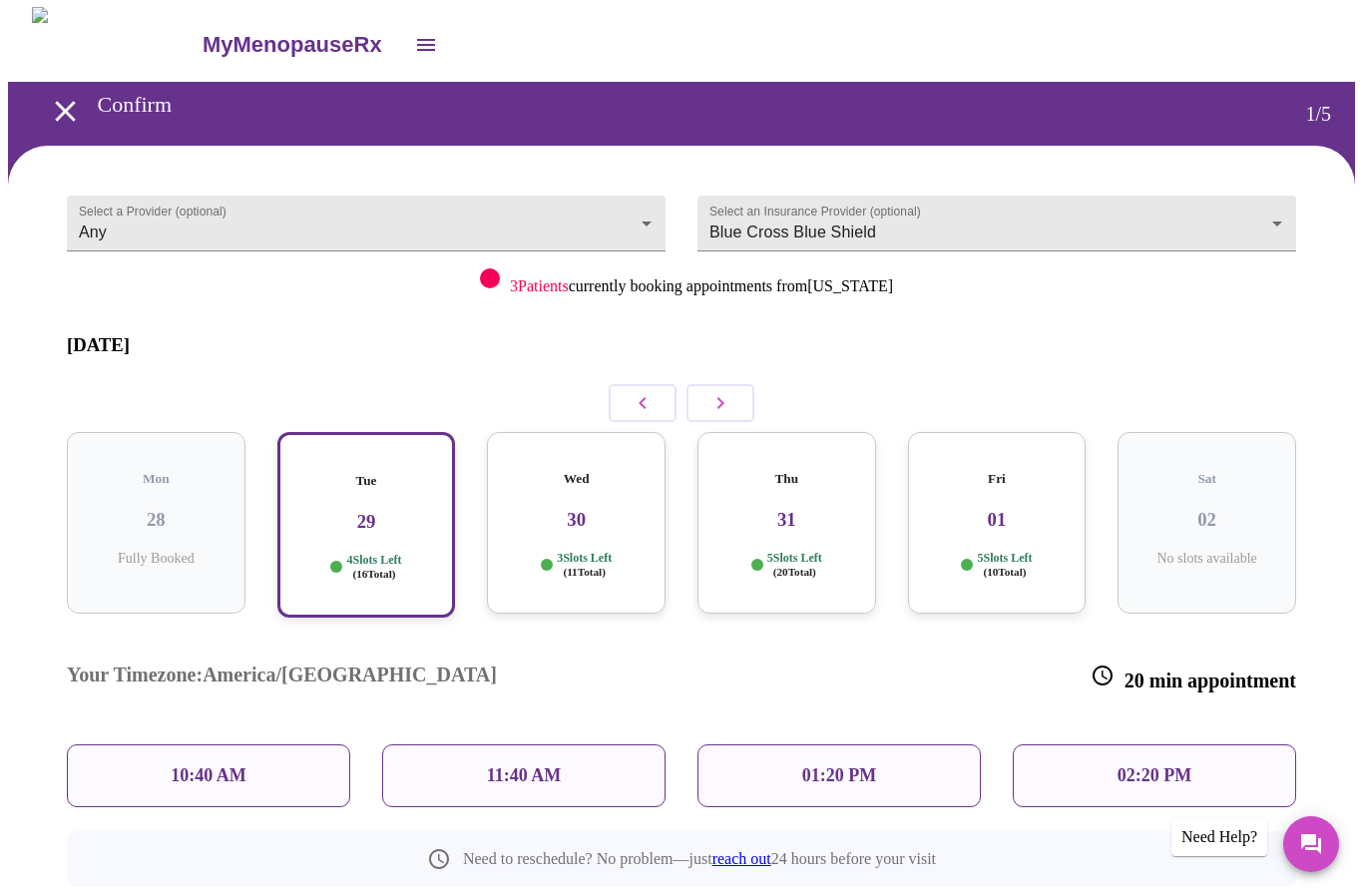 click on "30" at bounding box center (576, 520) 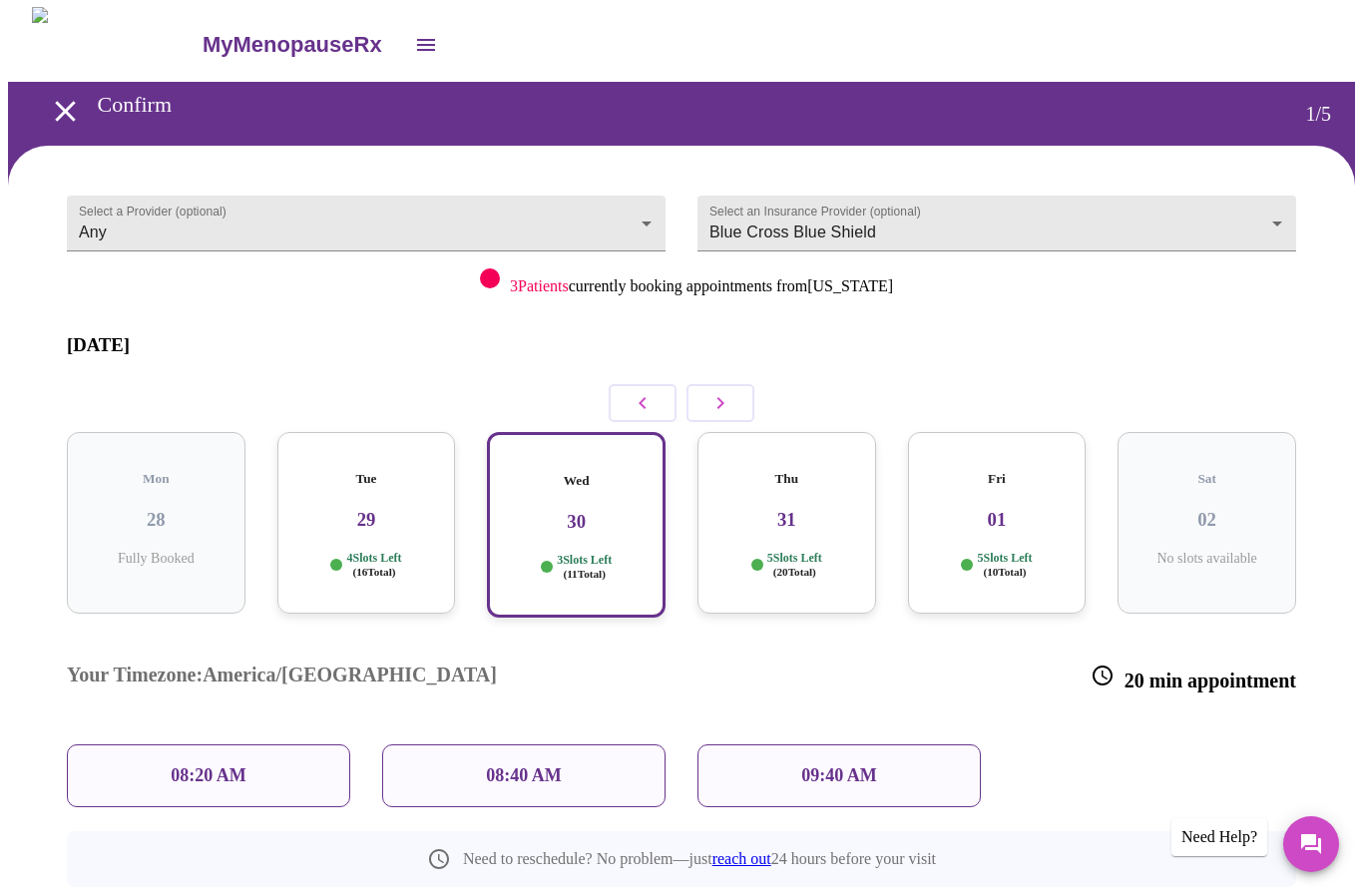 click on "31" at bounding box center (786, 520) 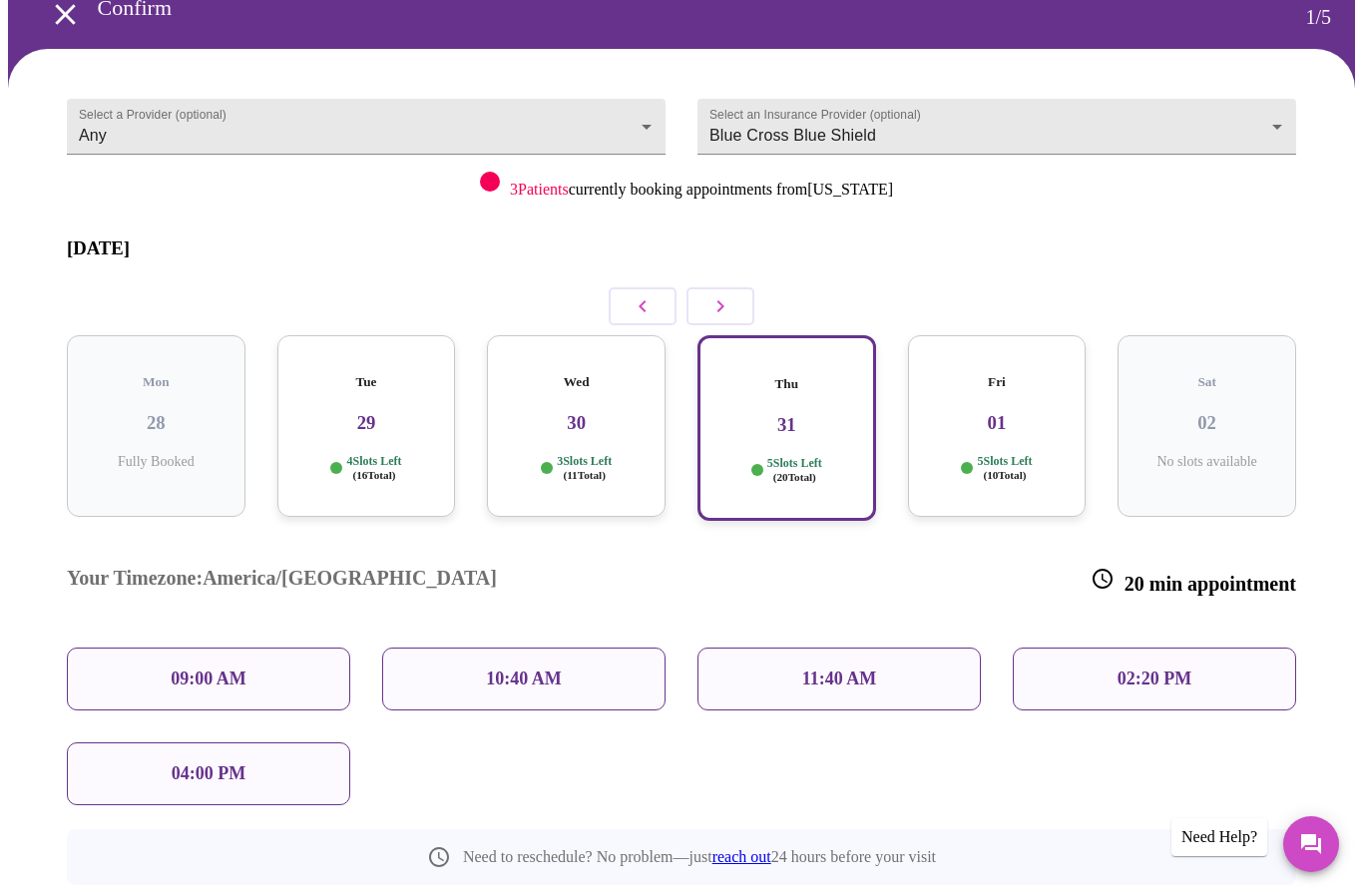 scroll, scrollTop: 99, scrollLeft: 0, axis: vertical 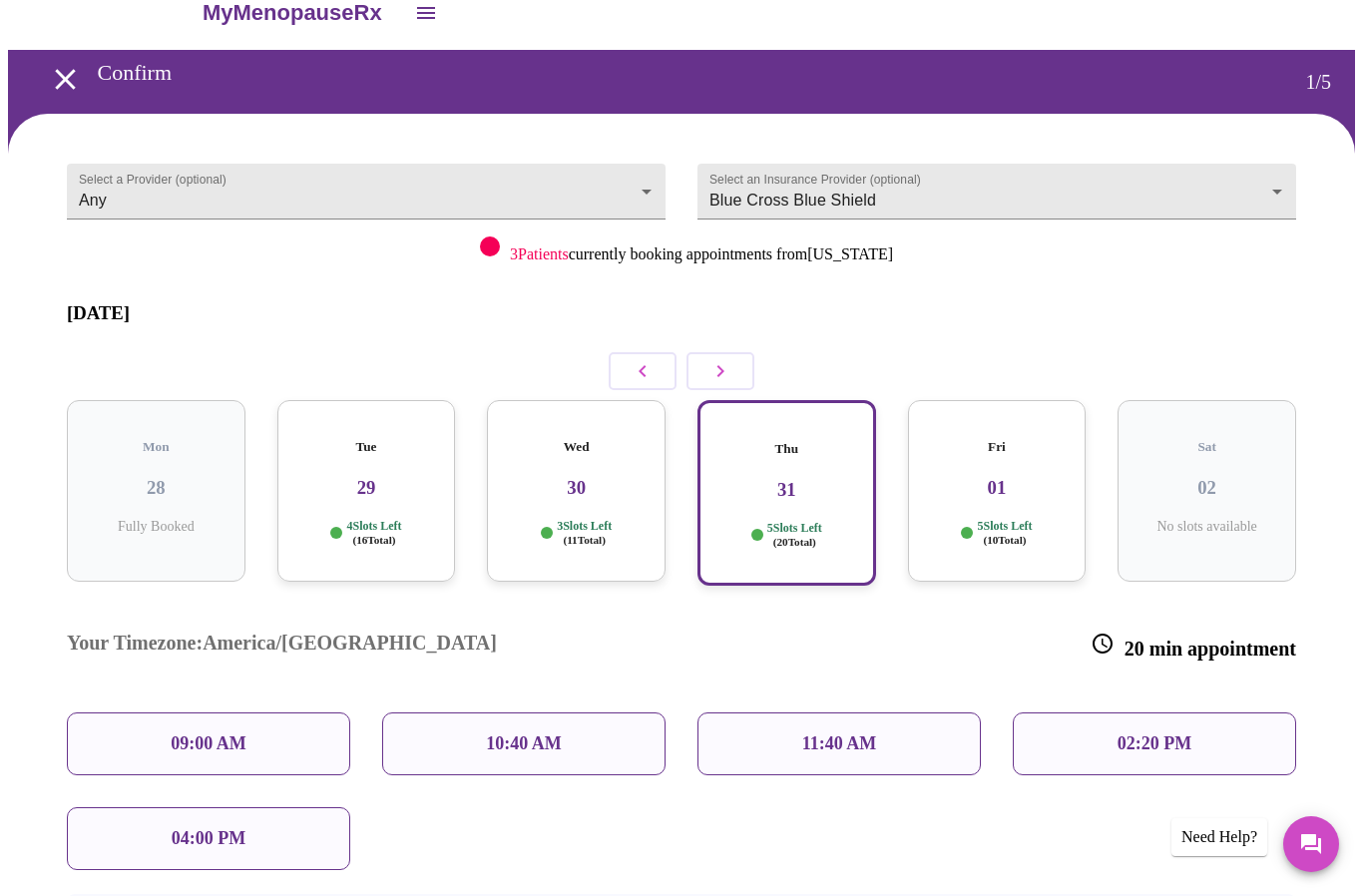 click on "29" at bounding box center [366, 488] 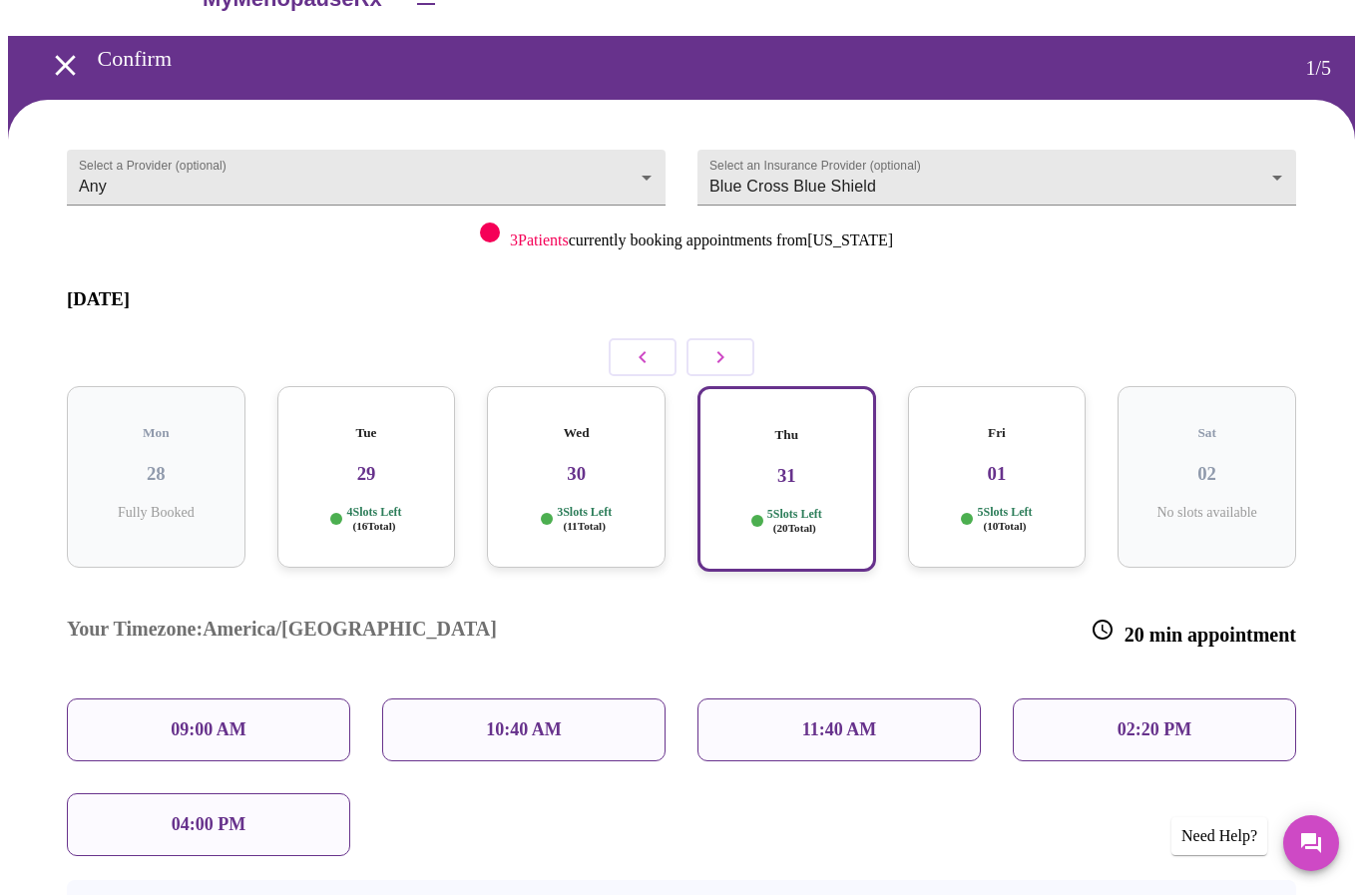 scroll, scrollTop: 71, scrollLeft: 0, axis: vertical 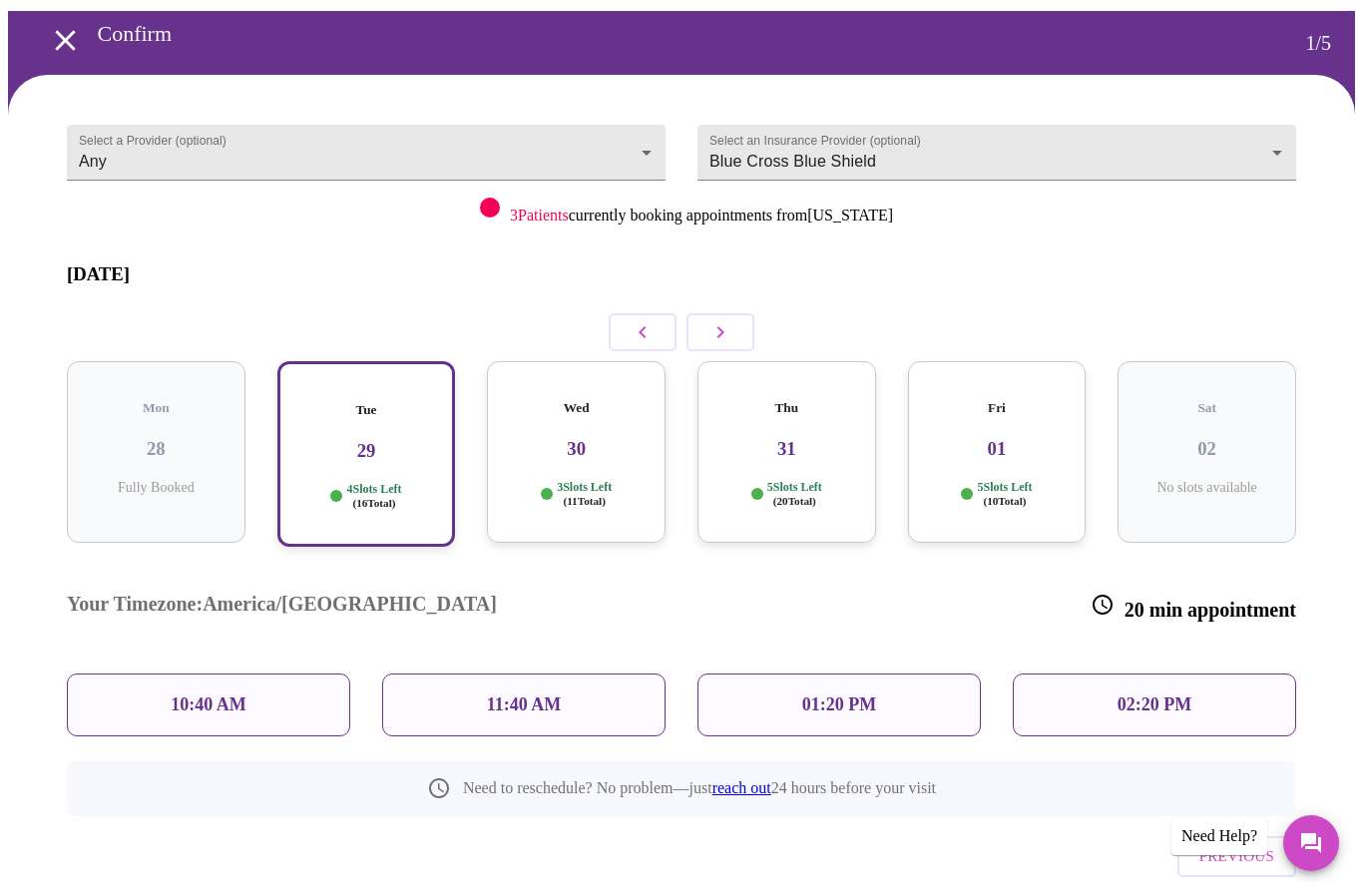 click on "01:20 PM" at bounding box center [839, 705] 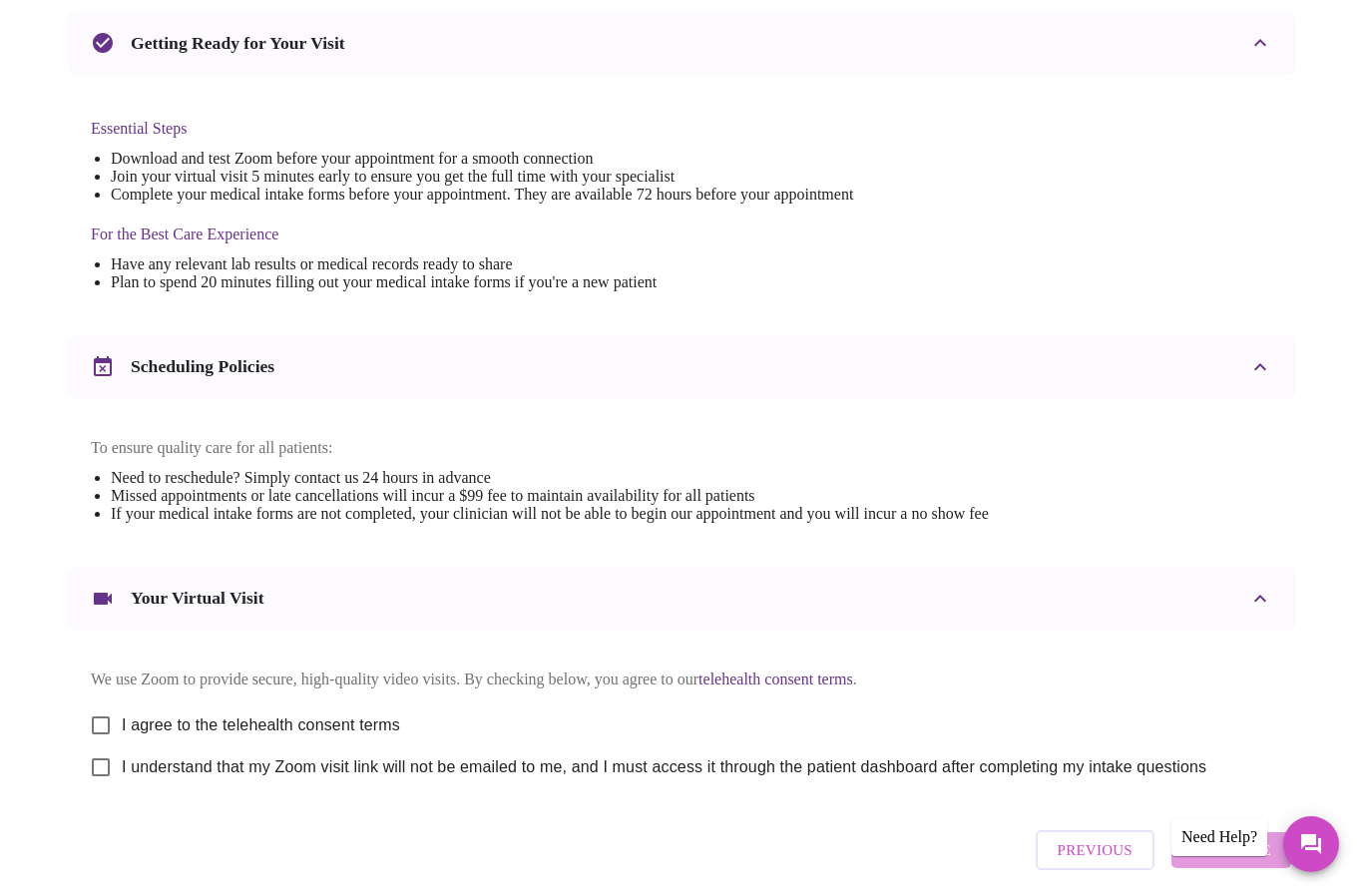 scroll, scrollTop: 439, scrollLeft: 0, axis: vertical 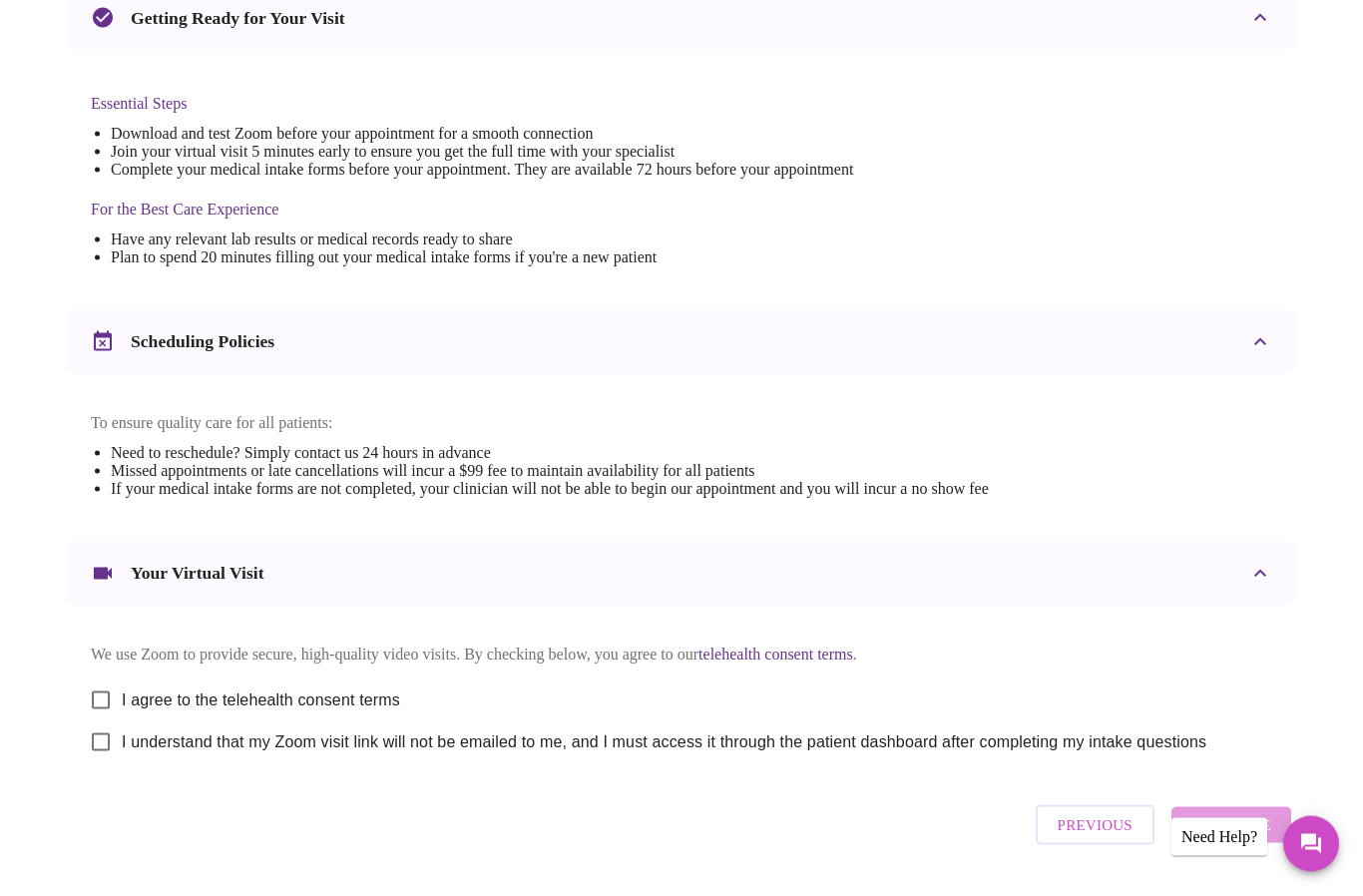 click on "I agree to the telehealth consent terms" at bounding box center [101, 700] 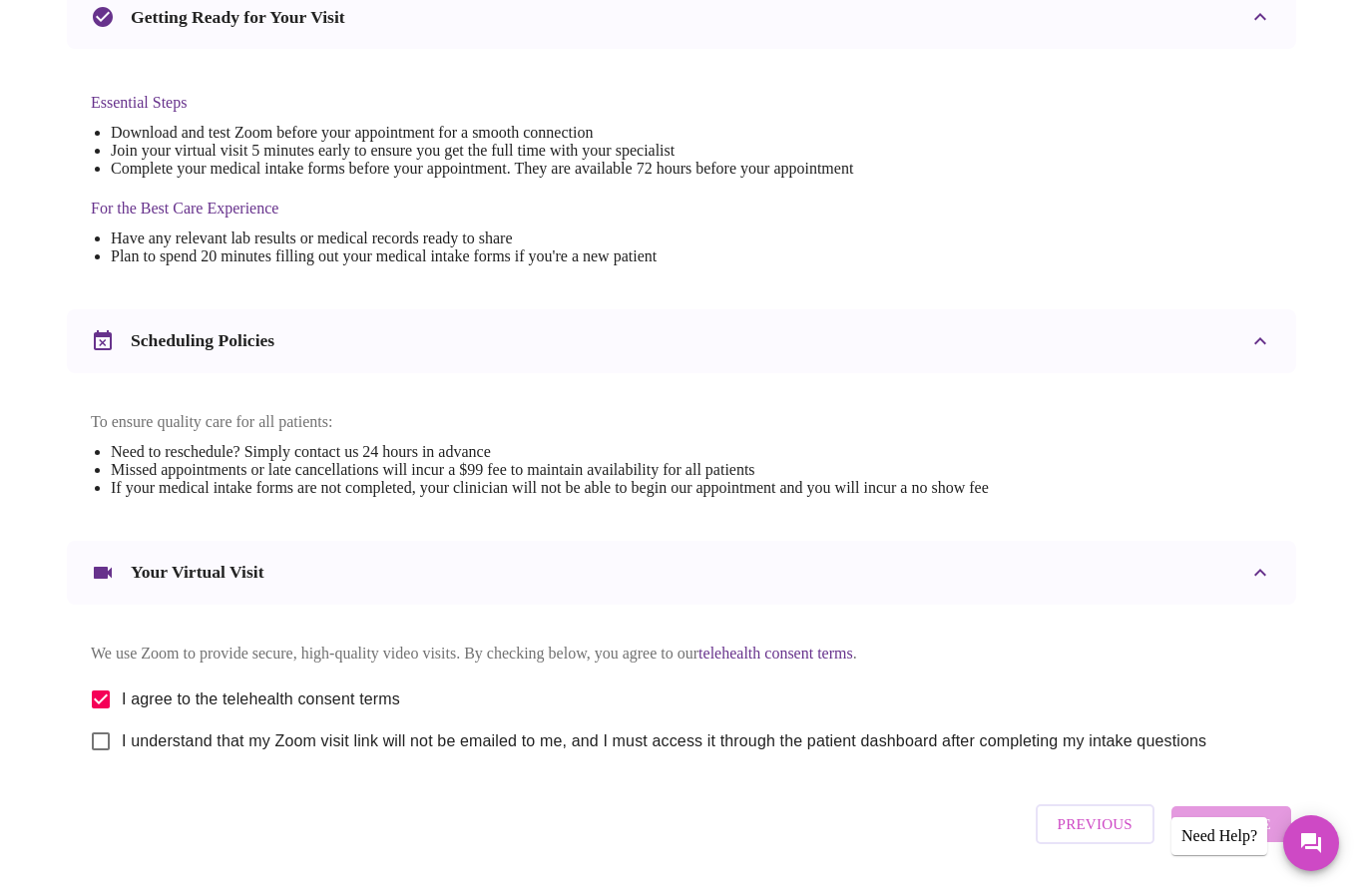 click on "I understand that my Zoom visit link will not be emailed to me, and I must access it through the patient dashboard after completing my intake questions" at bounding box center (101, 742) 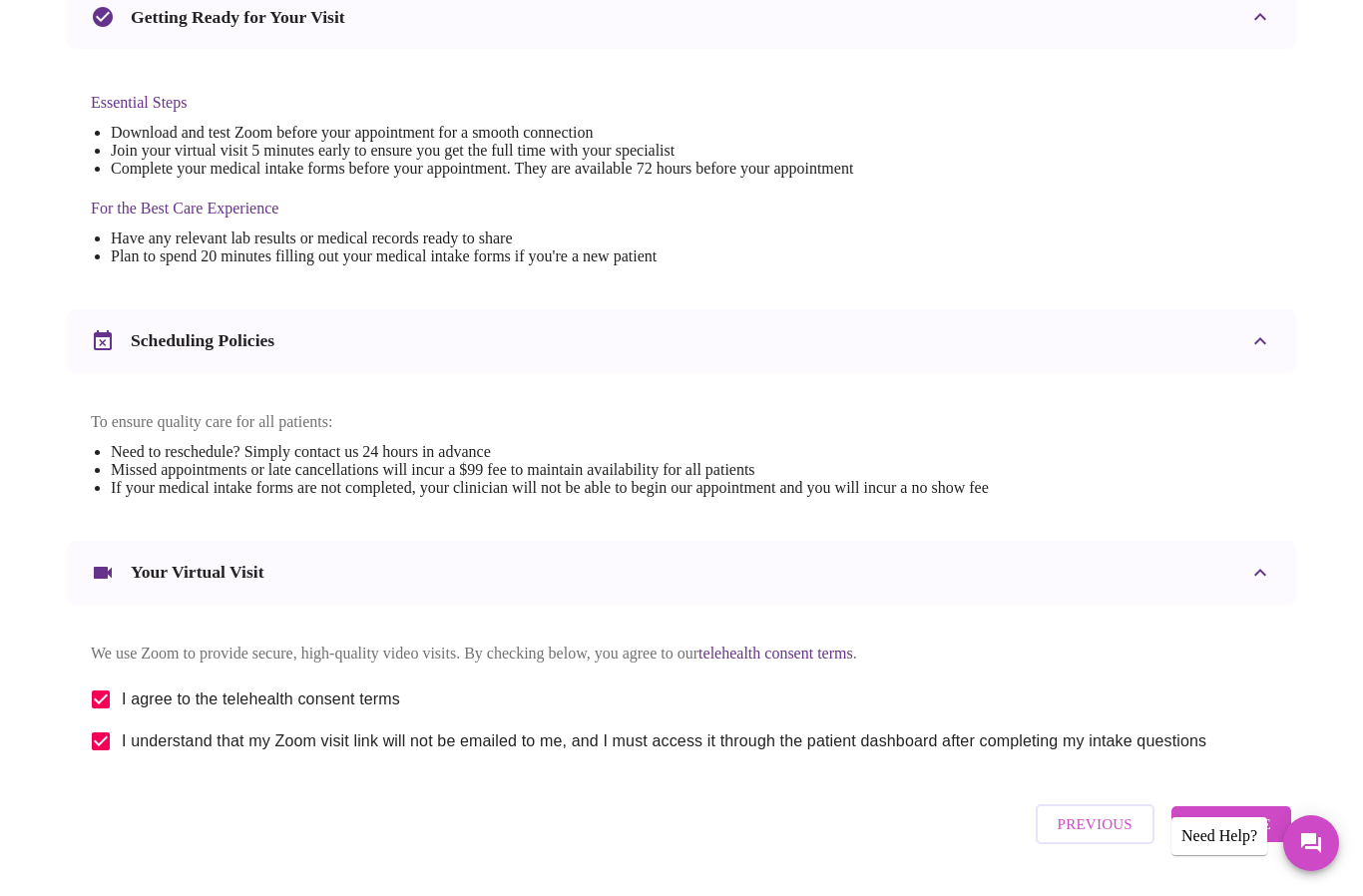 click on "Continue" at bounding box center (1231, 825) 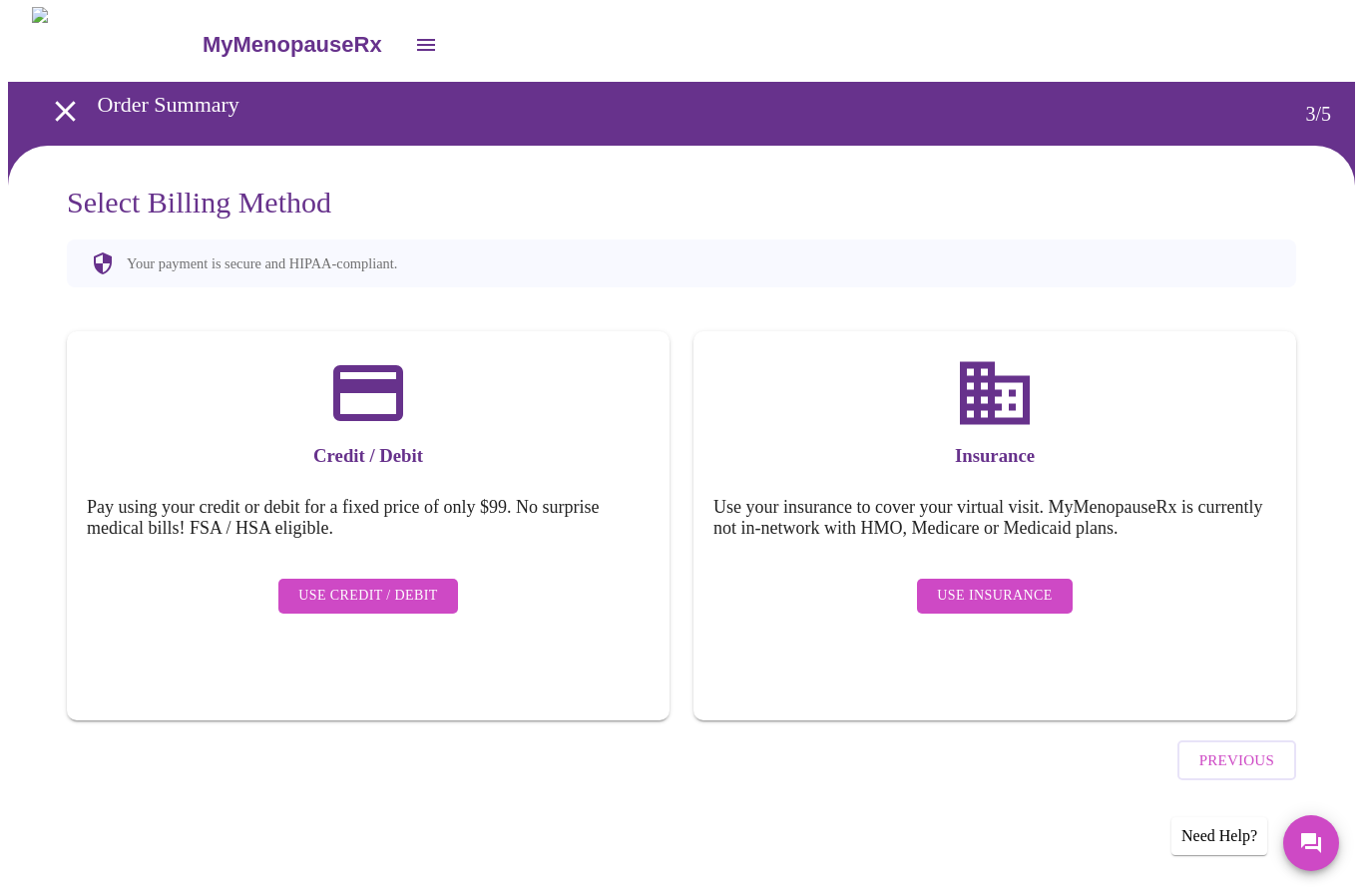 scroll, scrollTop: 0, scrollLeft: 0, axis: both 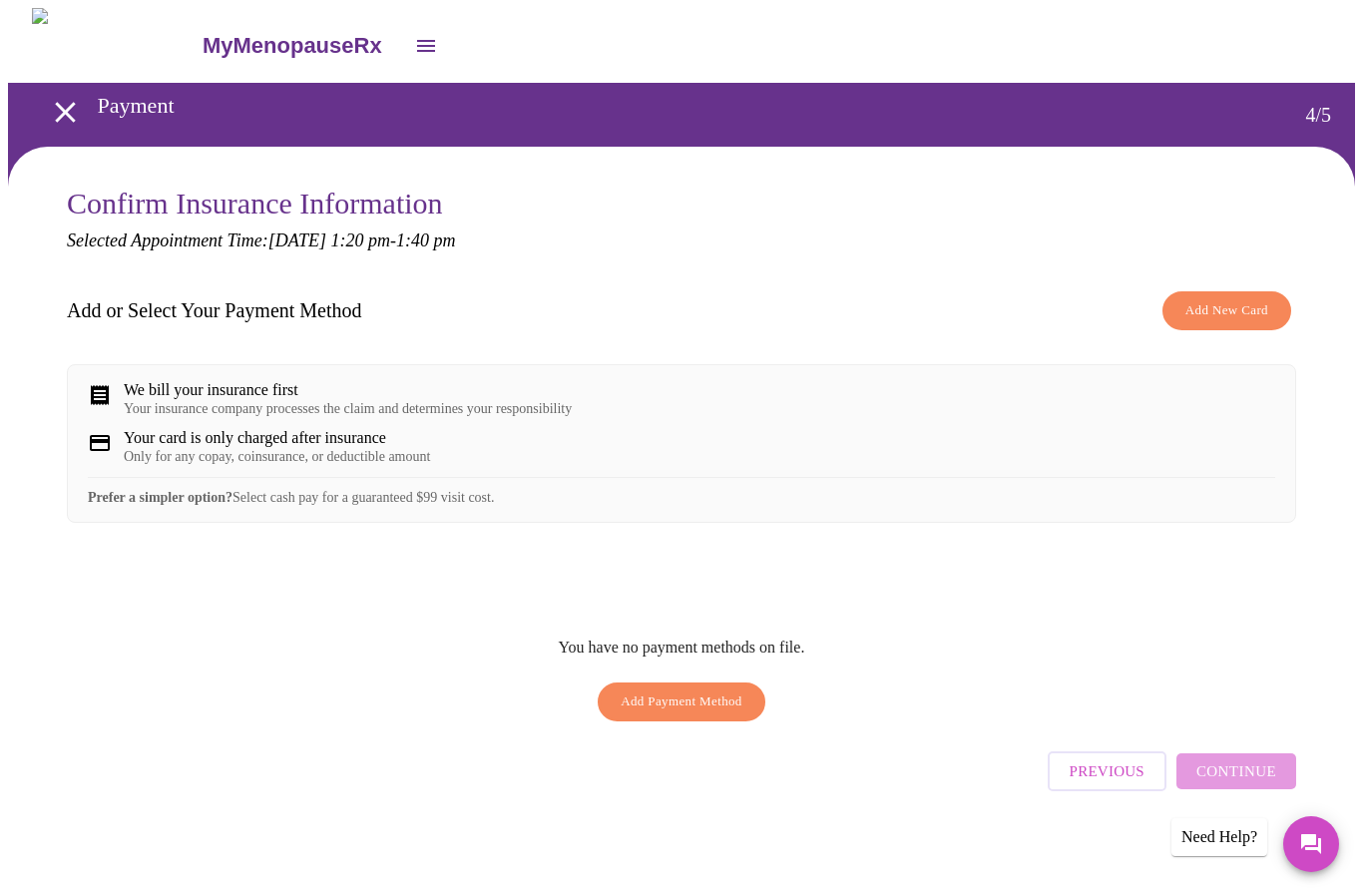 click on "Add Payment Method" at bounding box center [682, 701] 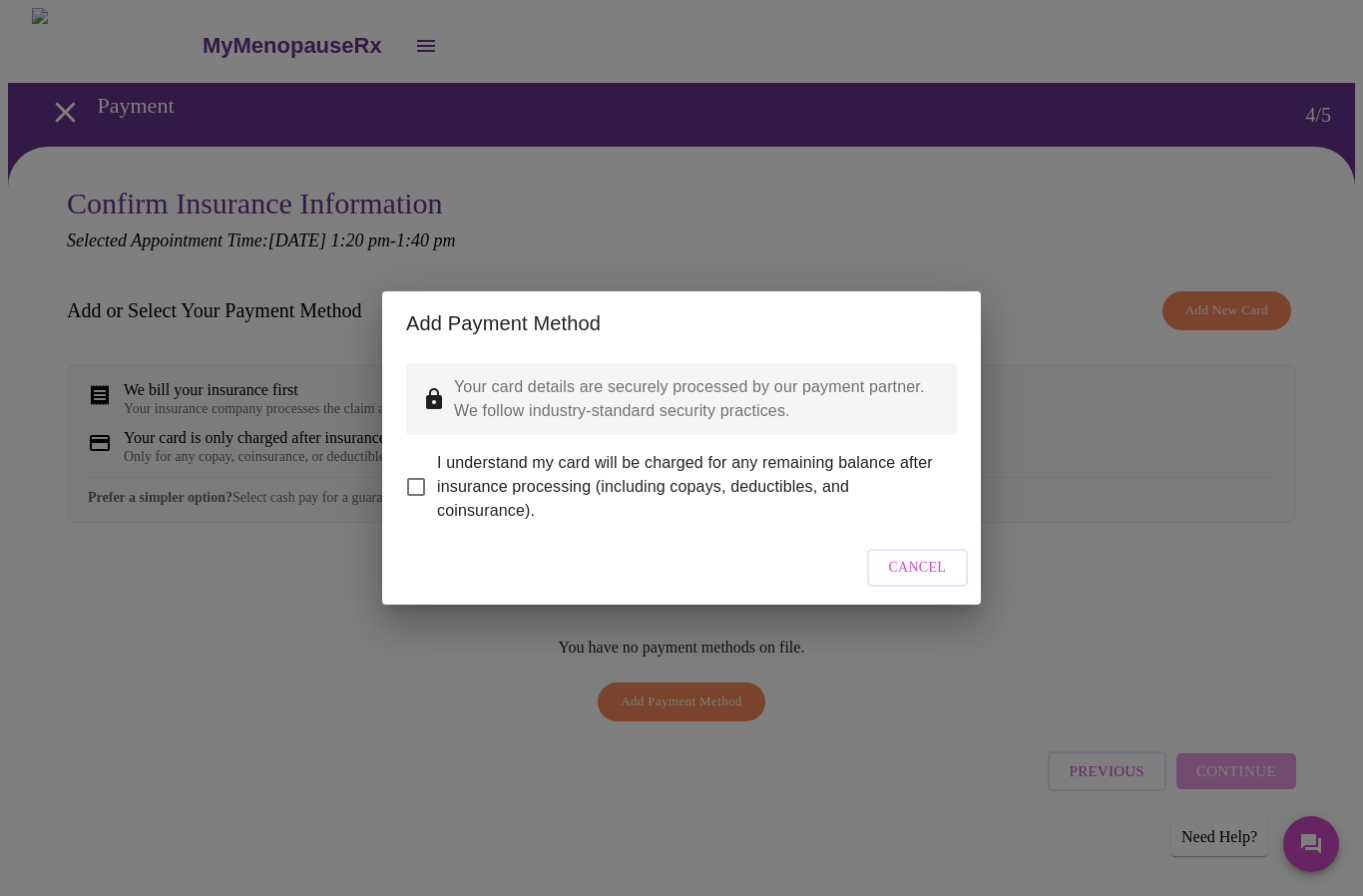 click on "I understand my card will be charged for any remaining balance after insurance processing (including copays, deductibles, and coinsurance)." at bounding box center (416, 487) 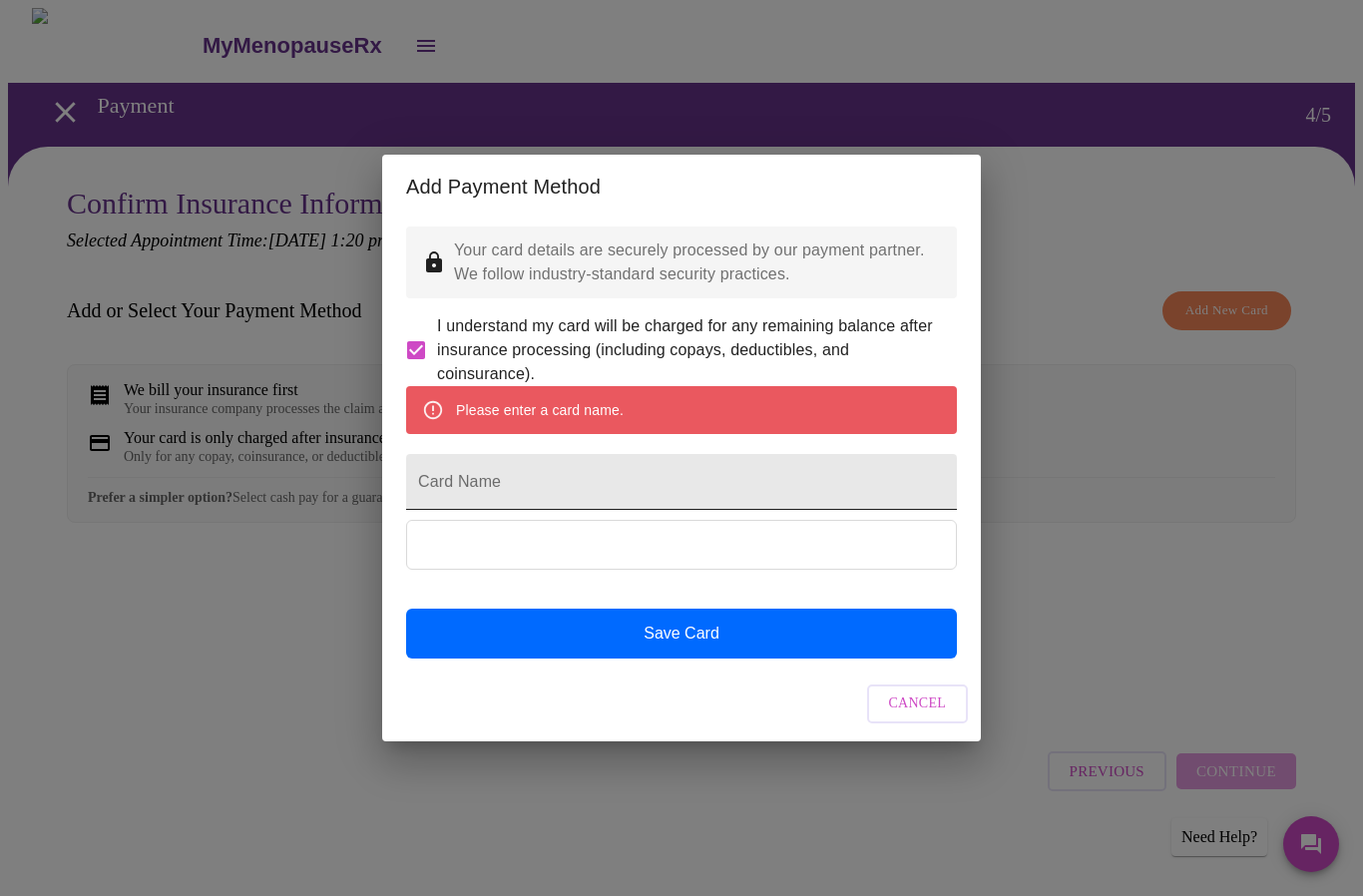 click on "Card Name" at bounding box center (682, 482) 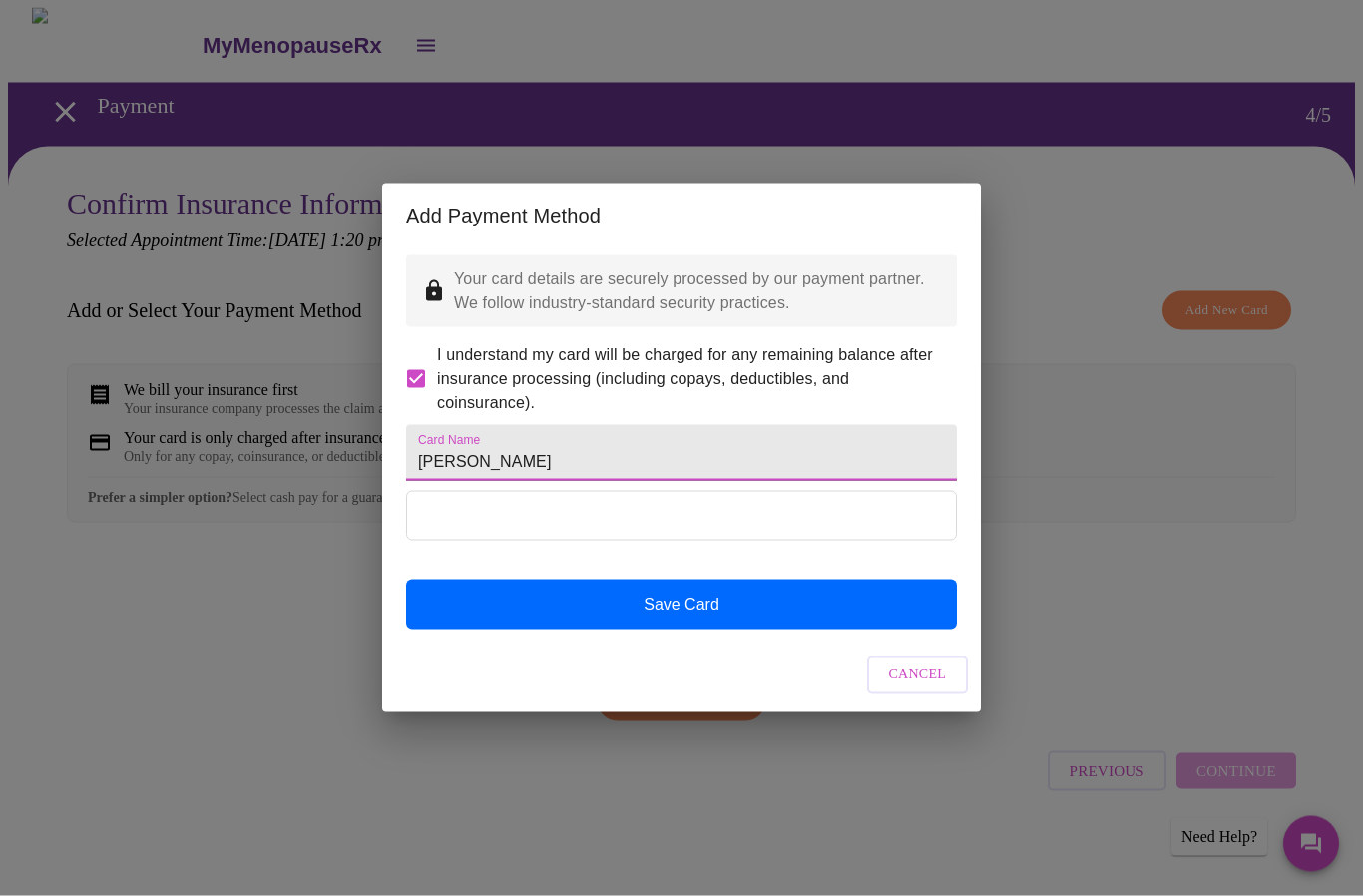 type on "[PERSON_NAME]" 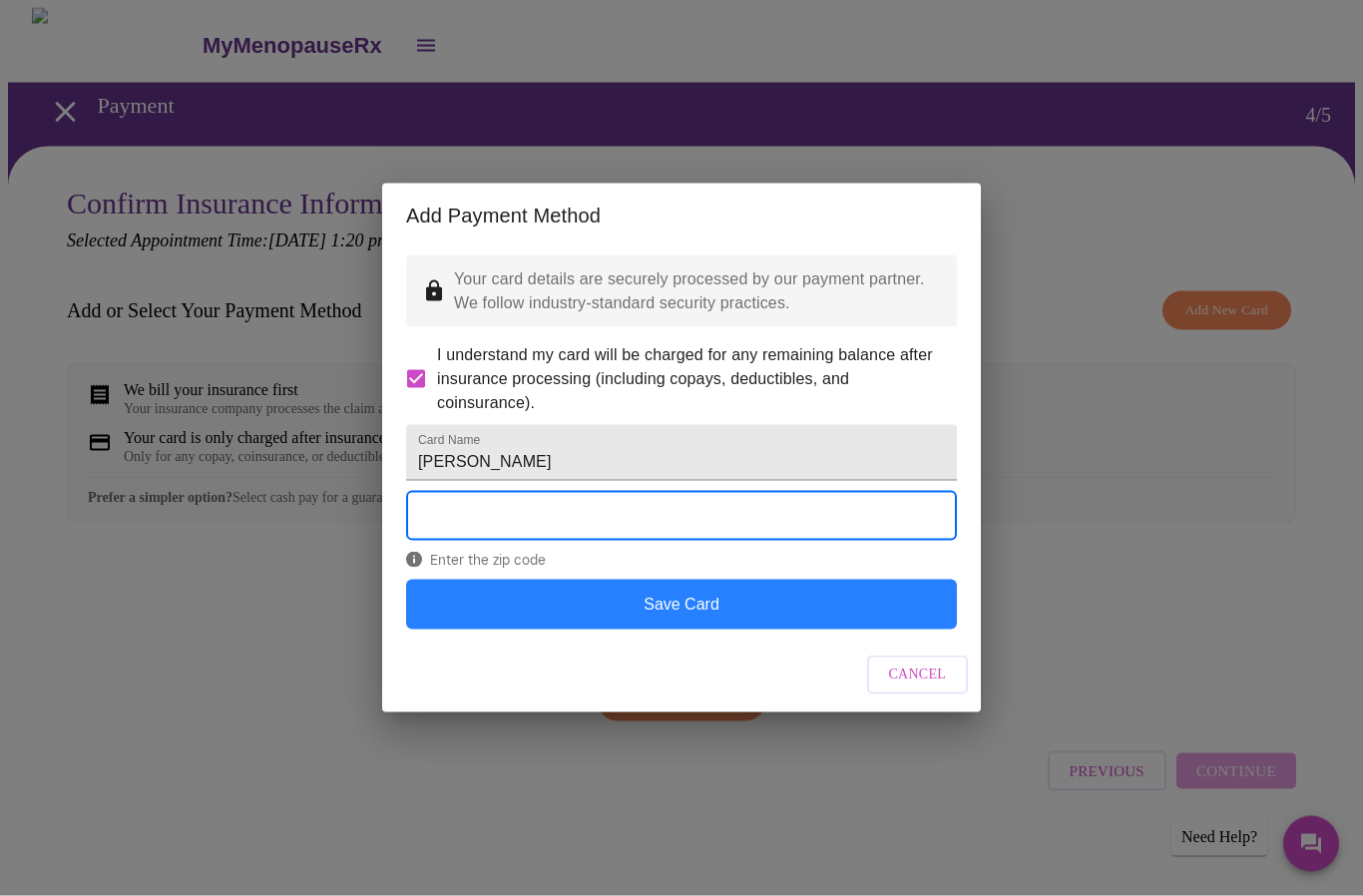 click on "Save Card" at bounding box center (682, 605) 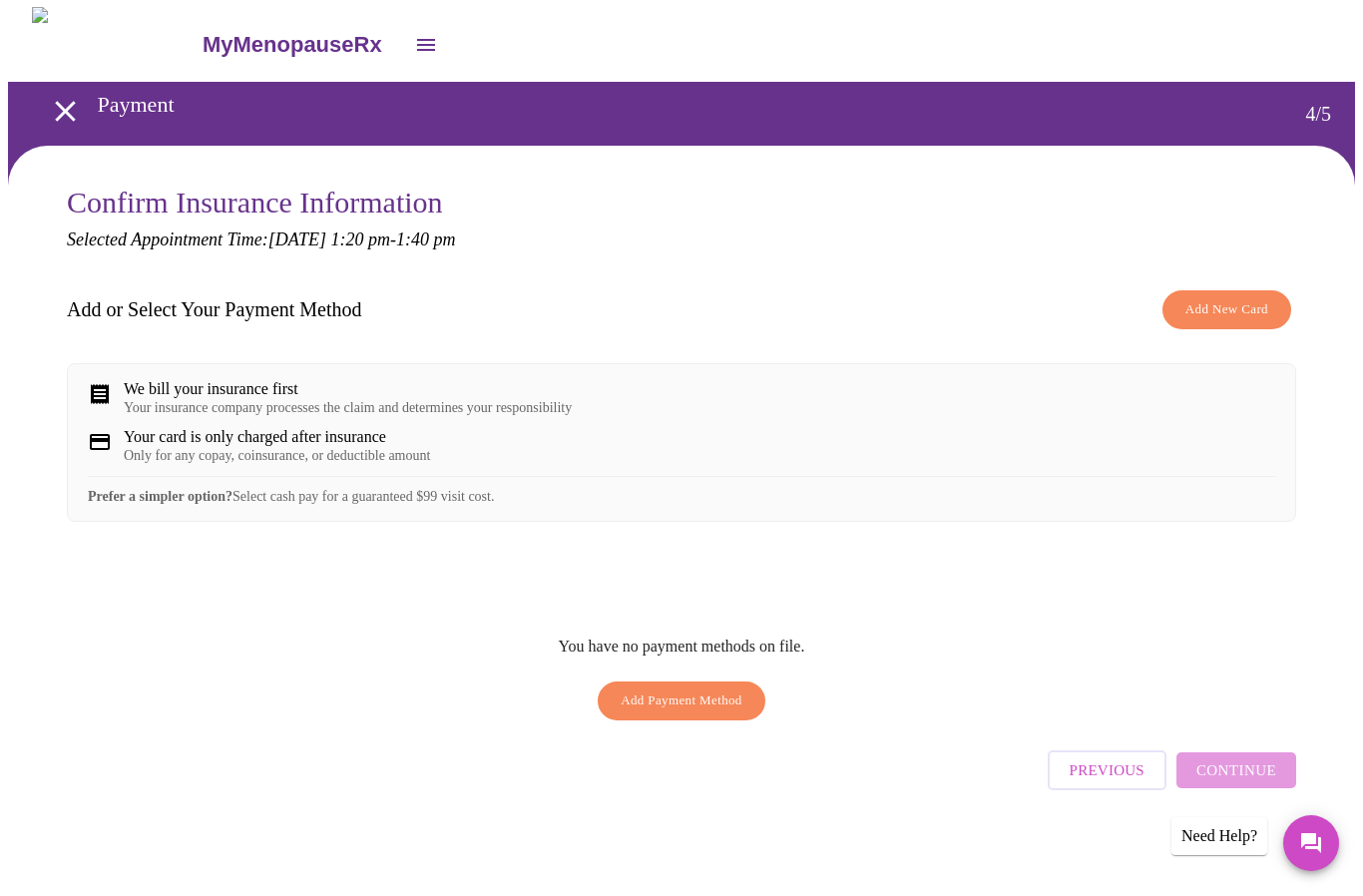 checkbox on "false" 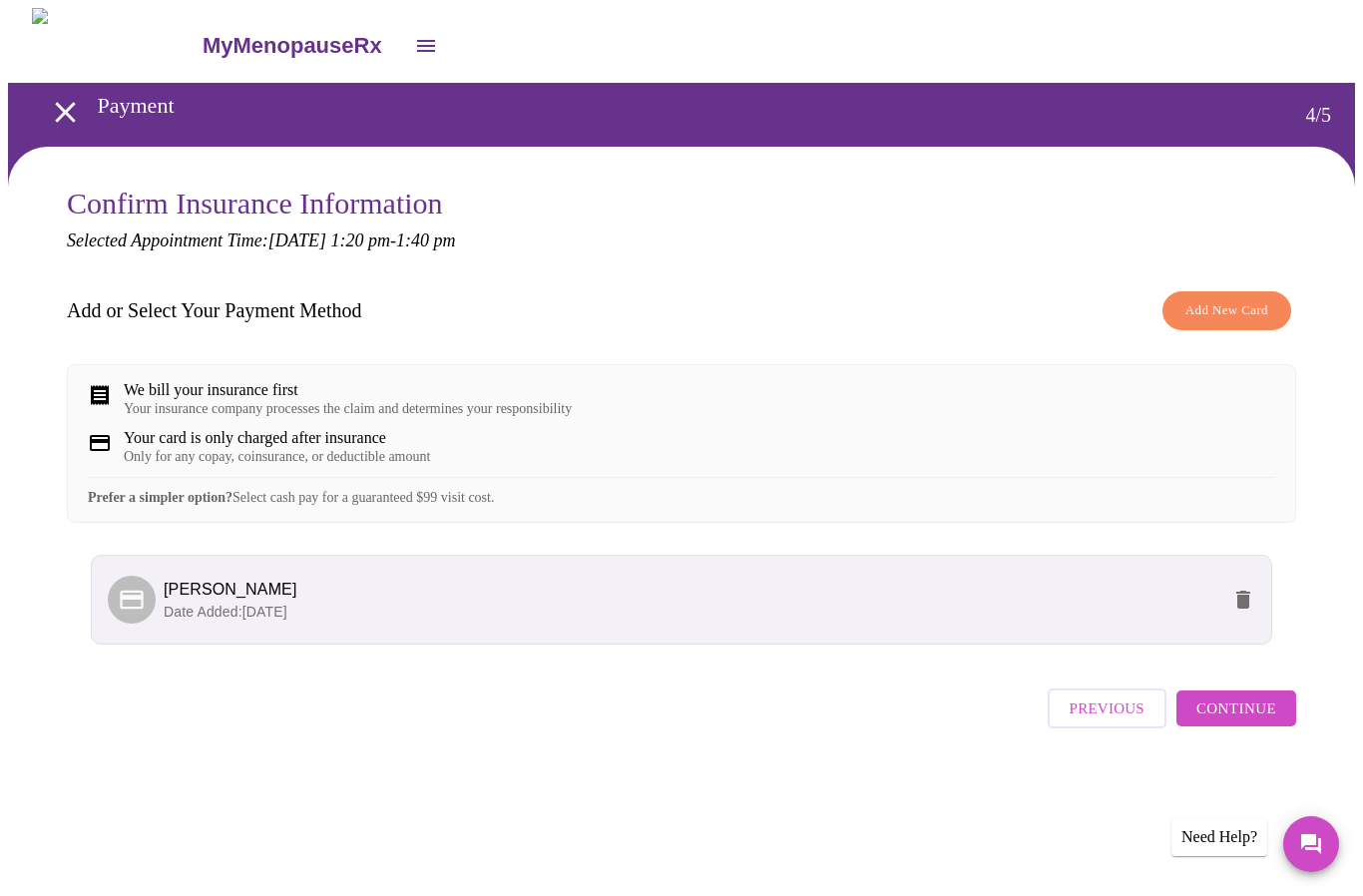 scroll, scrollTop: 0, scrollLeft: 0, axis: both 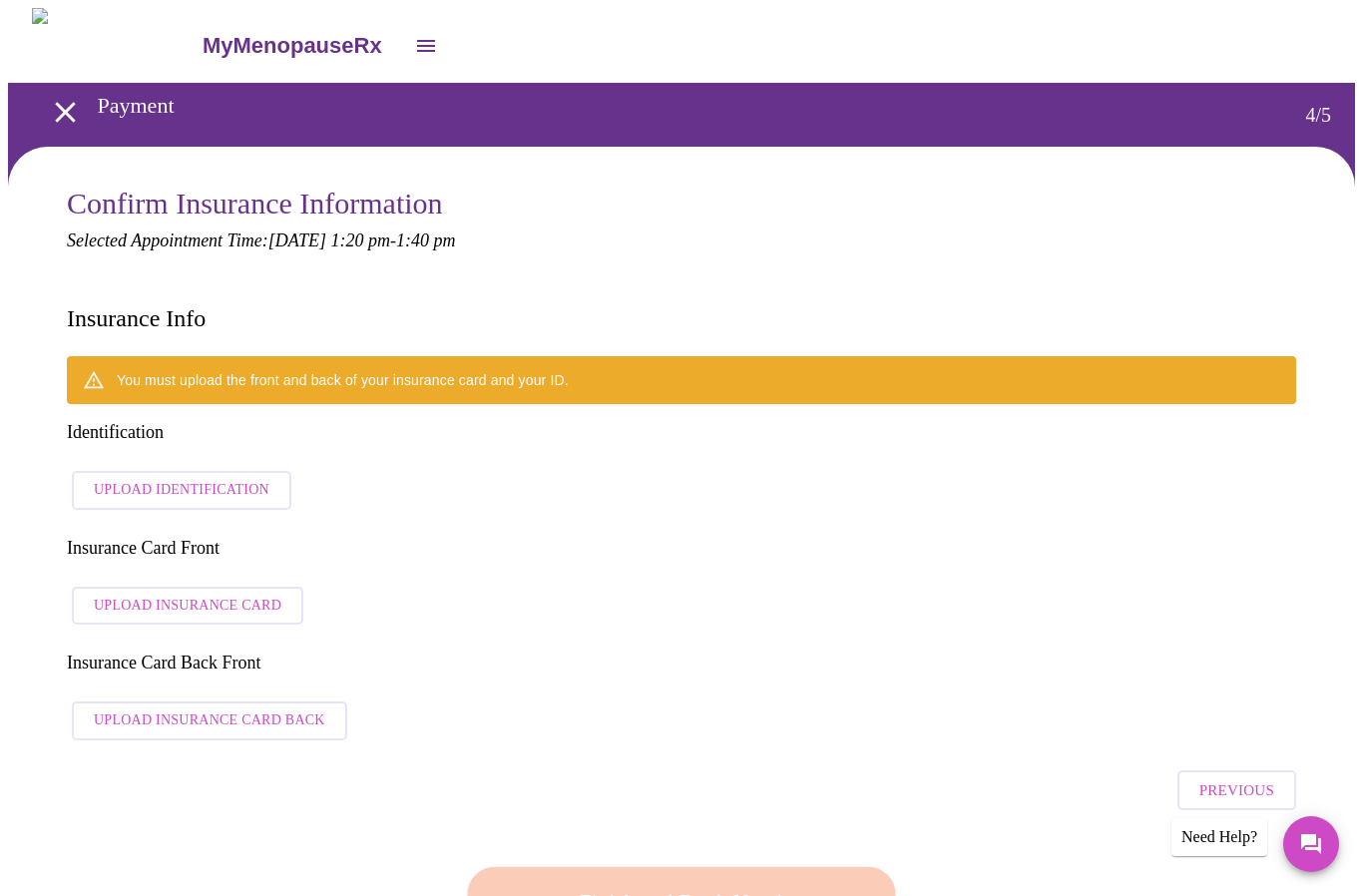 click on "Upload Identification" at bounding box center (182, 490) 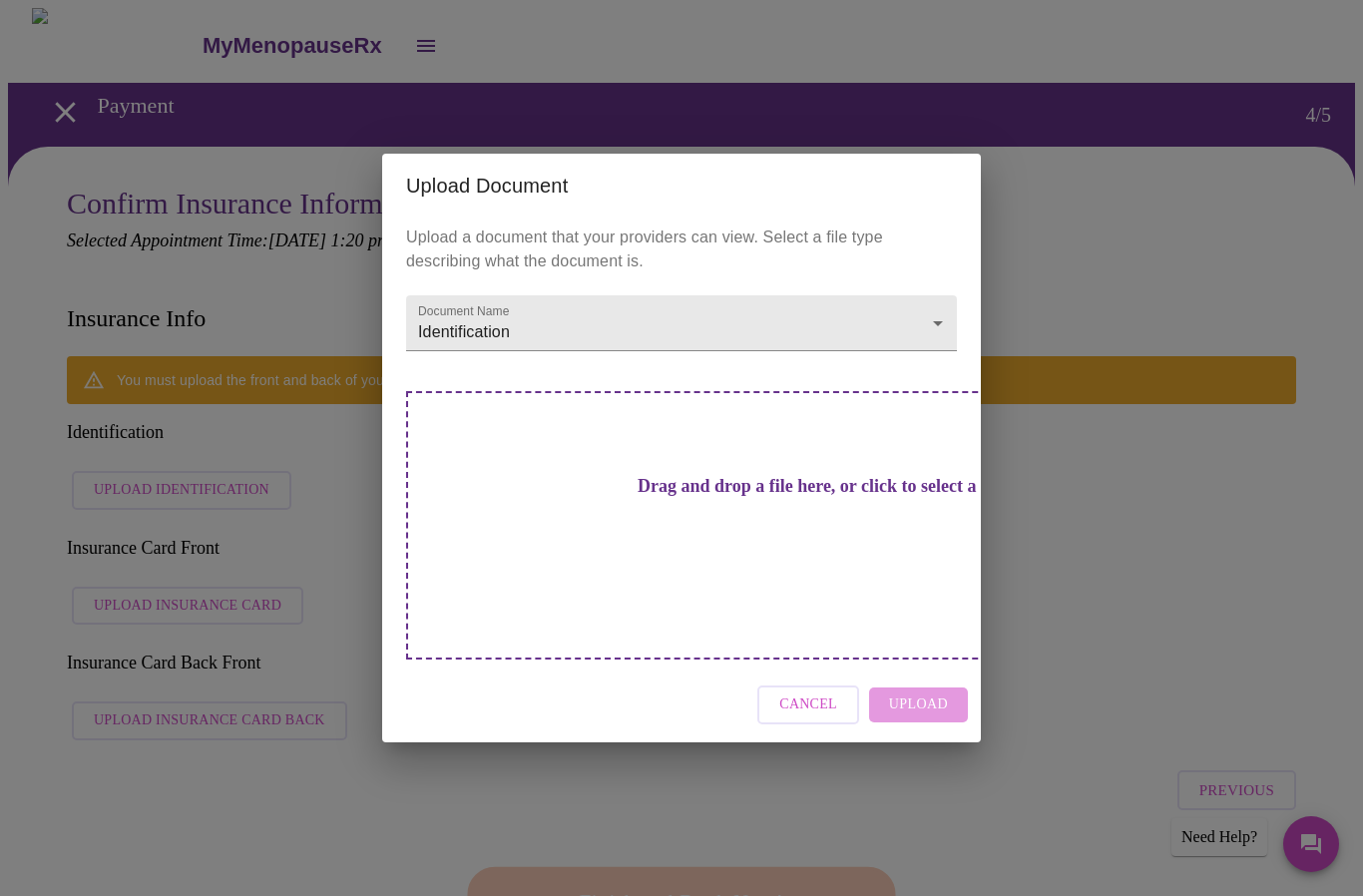 click on "Drag and drop a file here, or click to select a file" at bounding box center [821, 486] 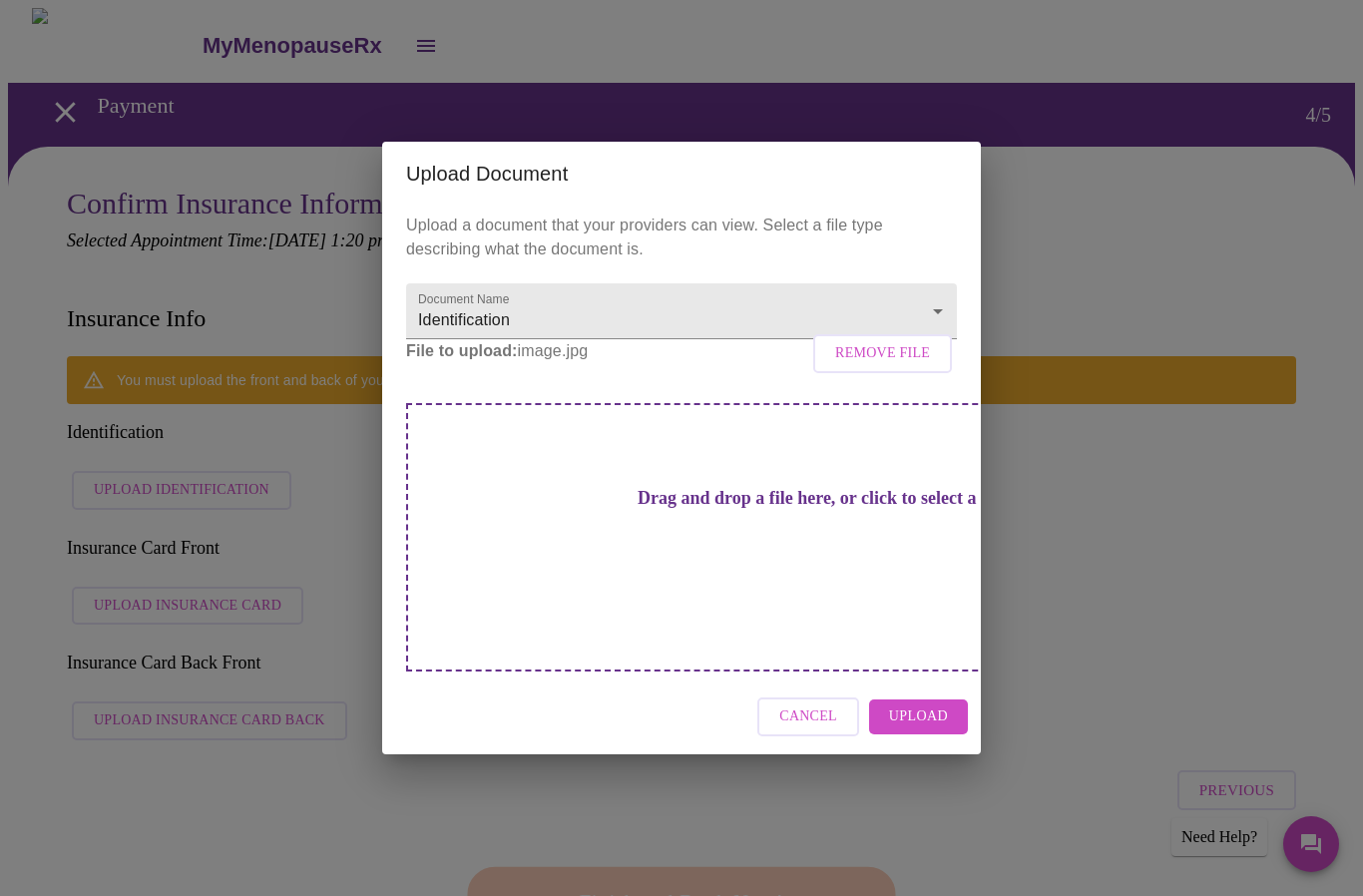 click on "Upload" at bounding box center [918, 716] 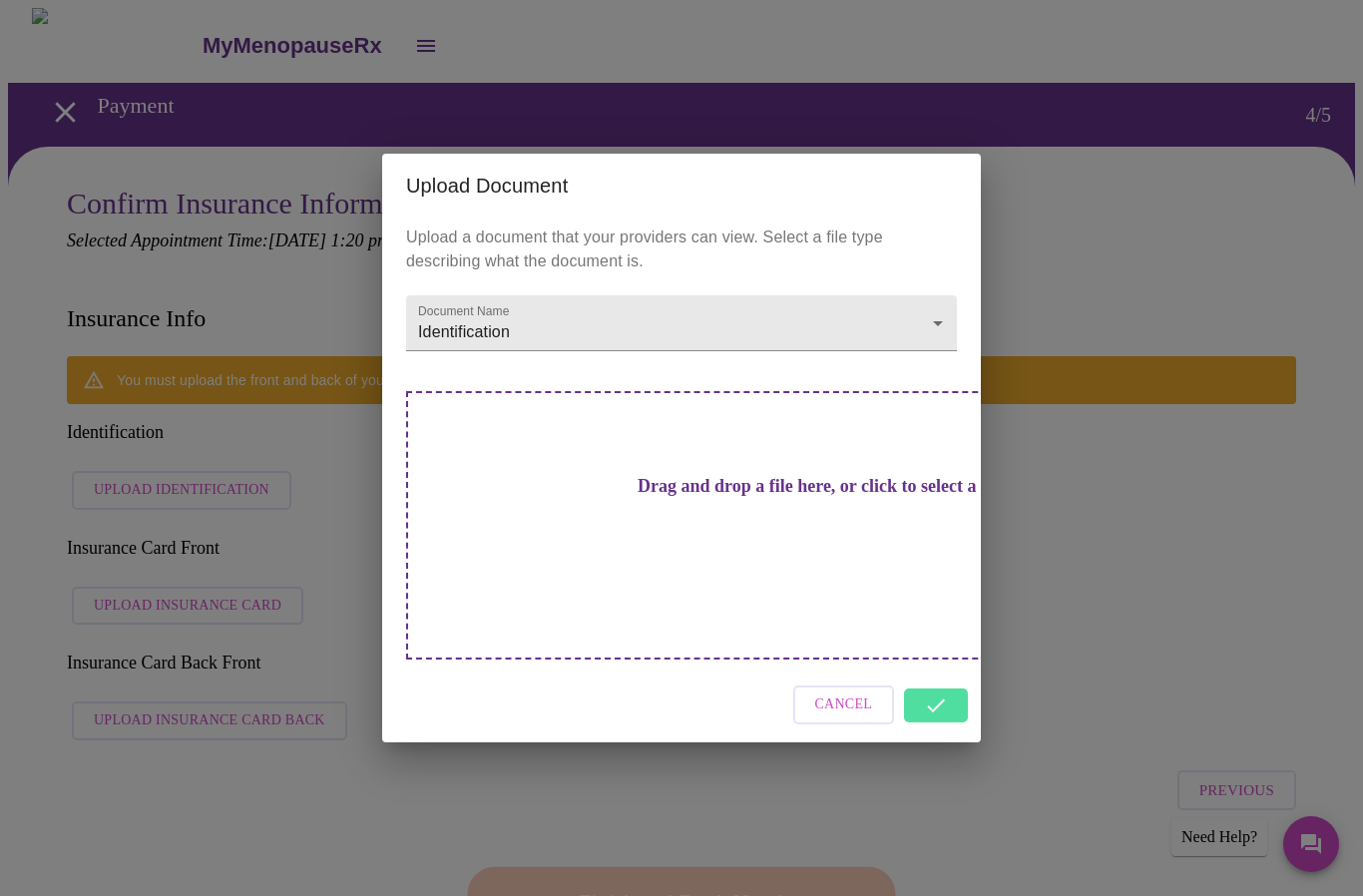 click on "Cancel" at bounding box center [682, 704] 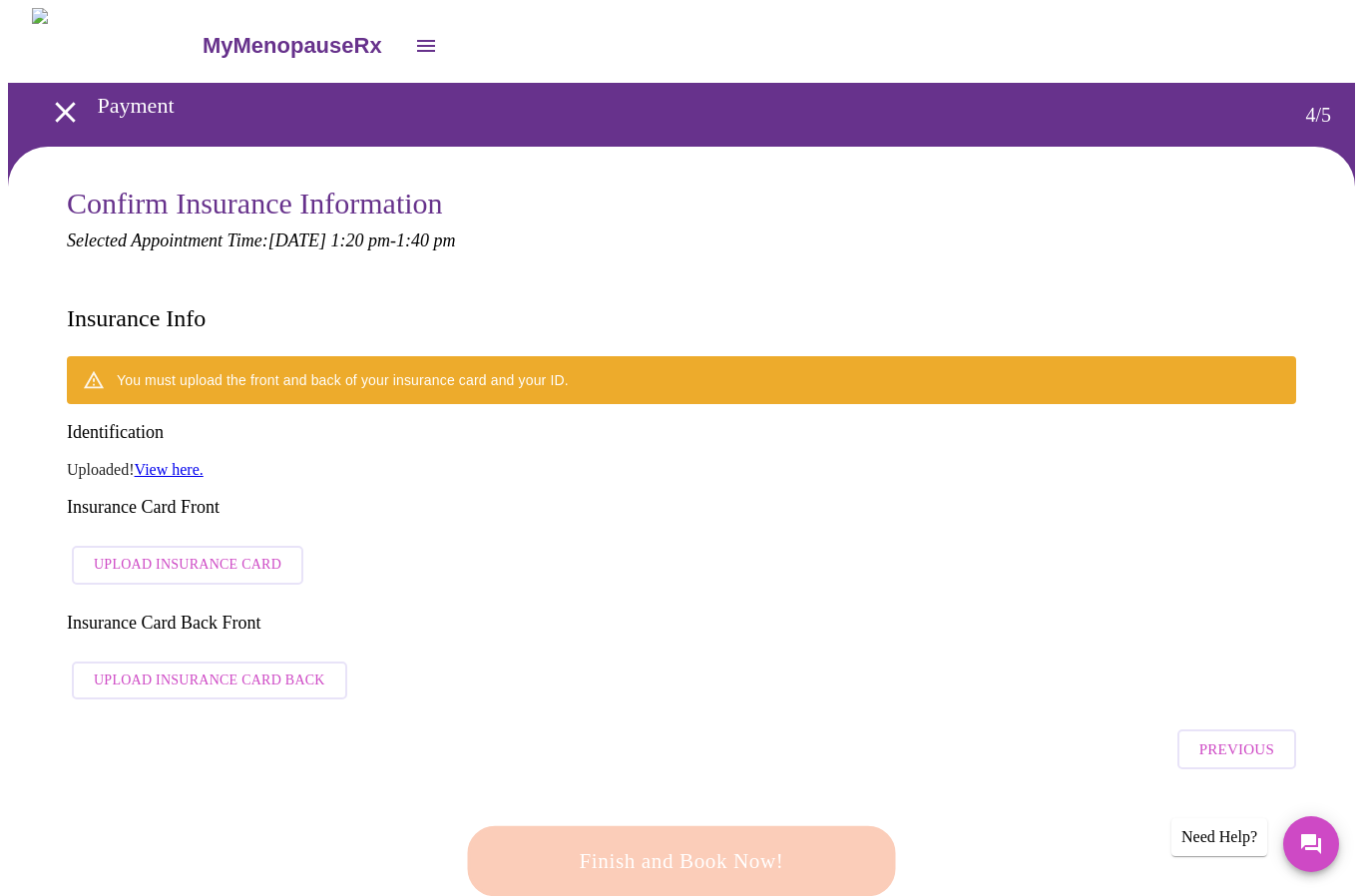 click on "Upload Insurance Card" at bounding box center (188, 565) 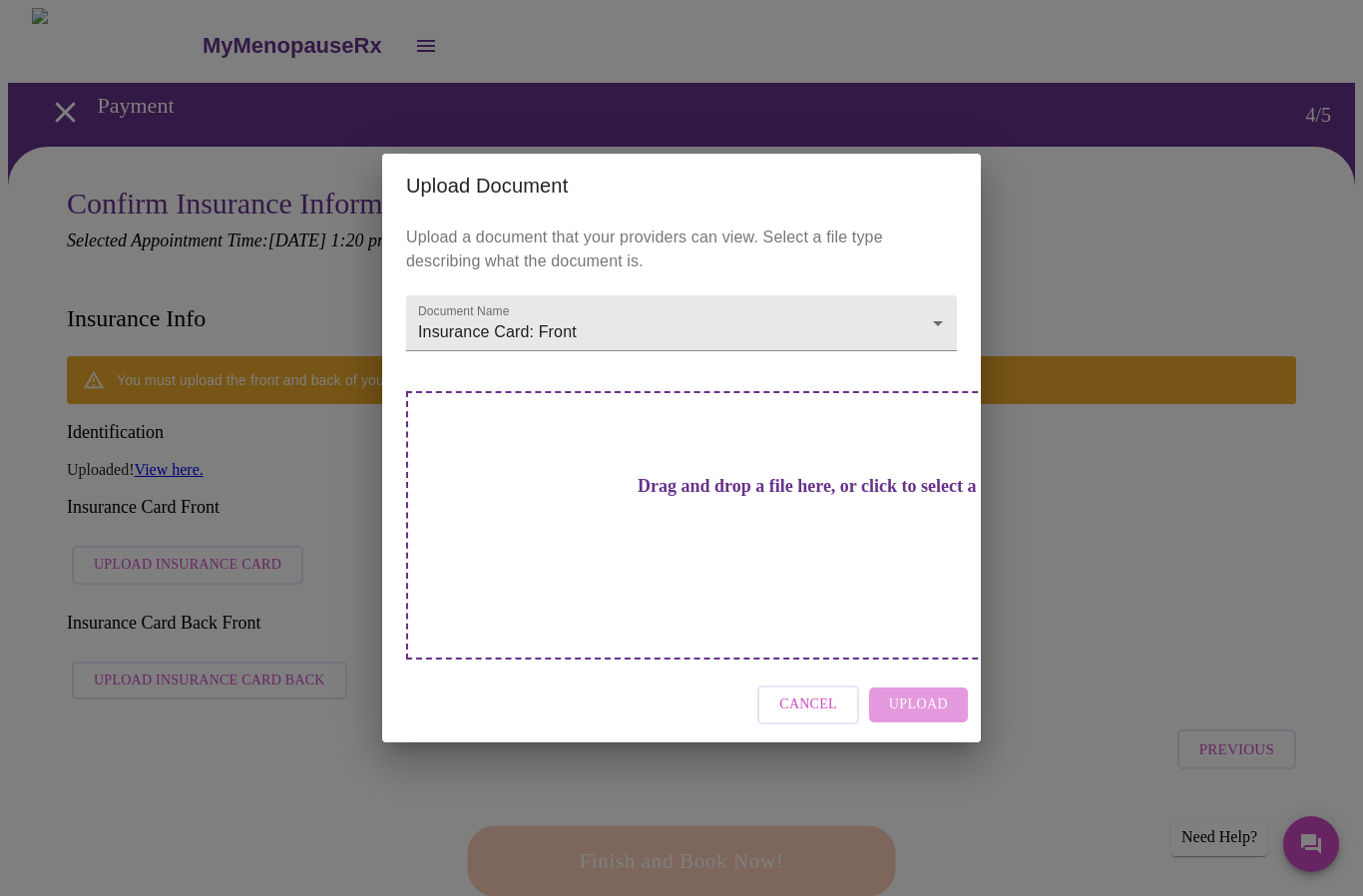 click on "Drag and drop a file here, or click to select a file" at bounding box center [821, 486] 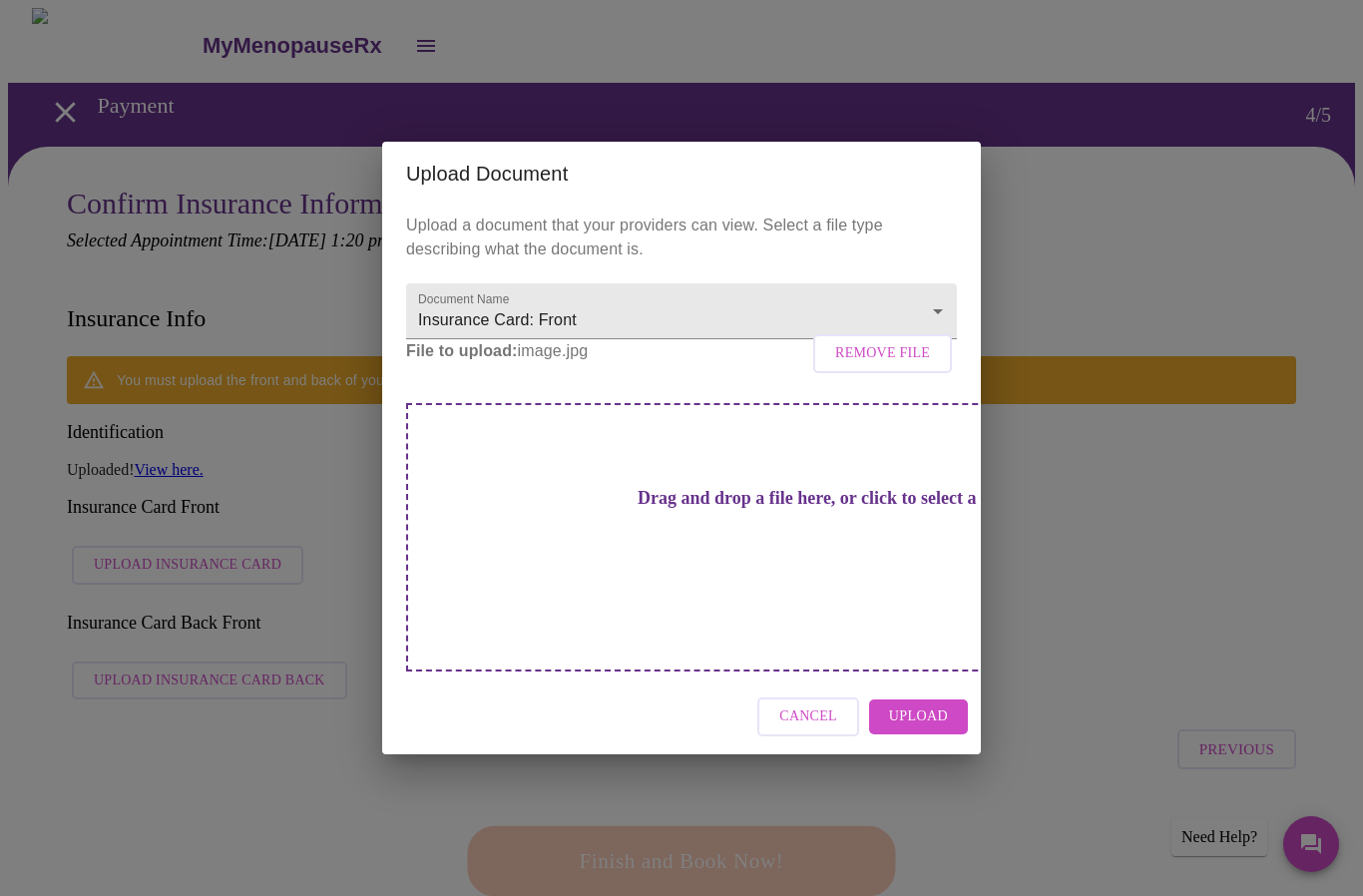 click on "Upload" at bounding box center [918, 716] 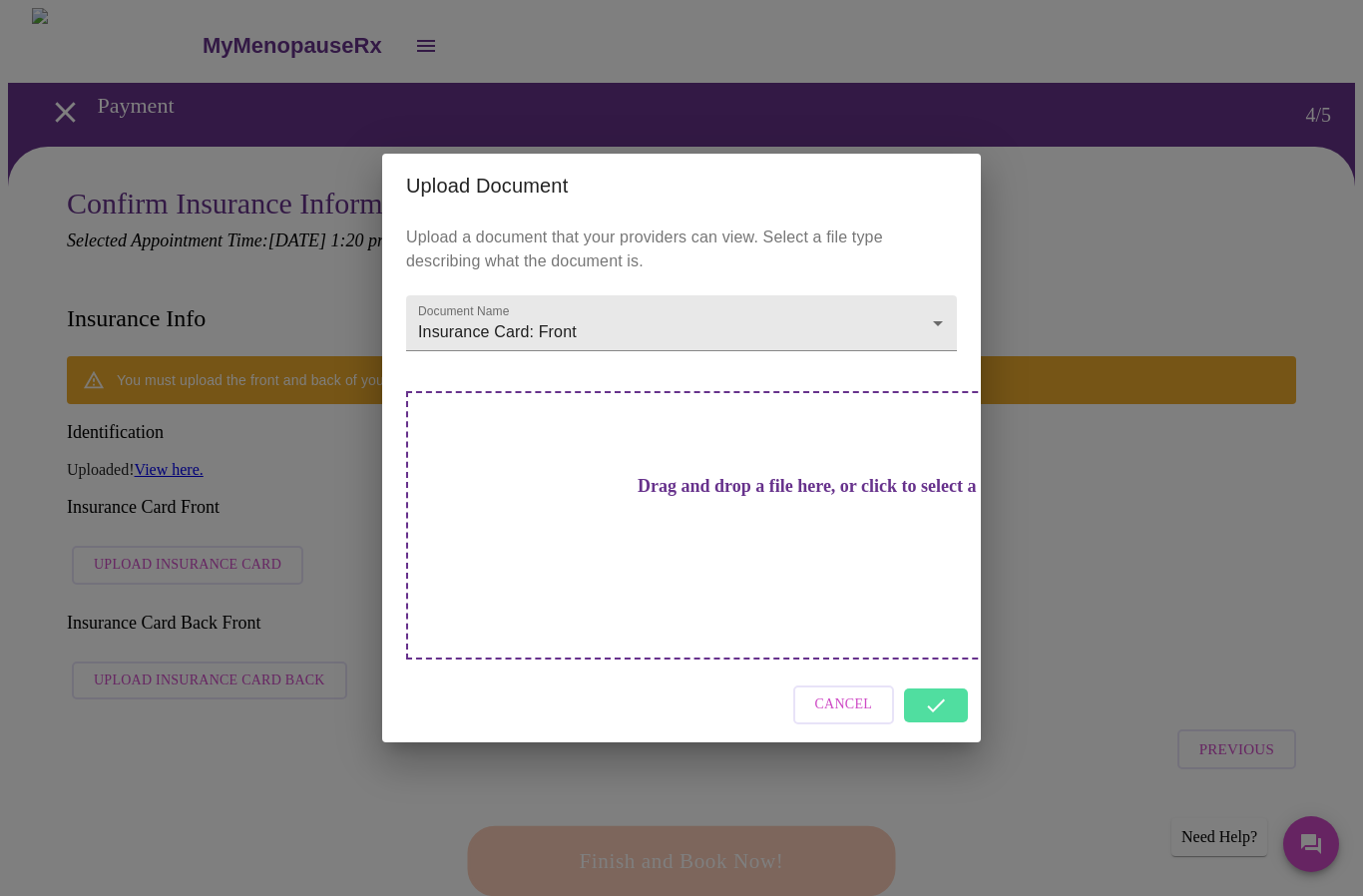 click on "Cancel" at bounding box center [682, 704] 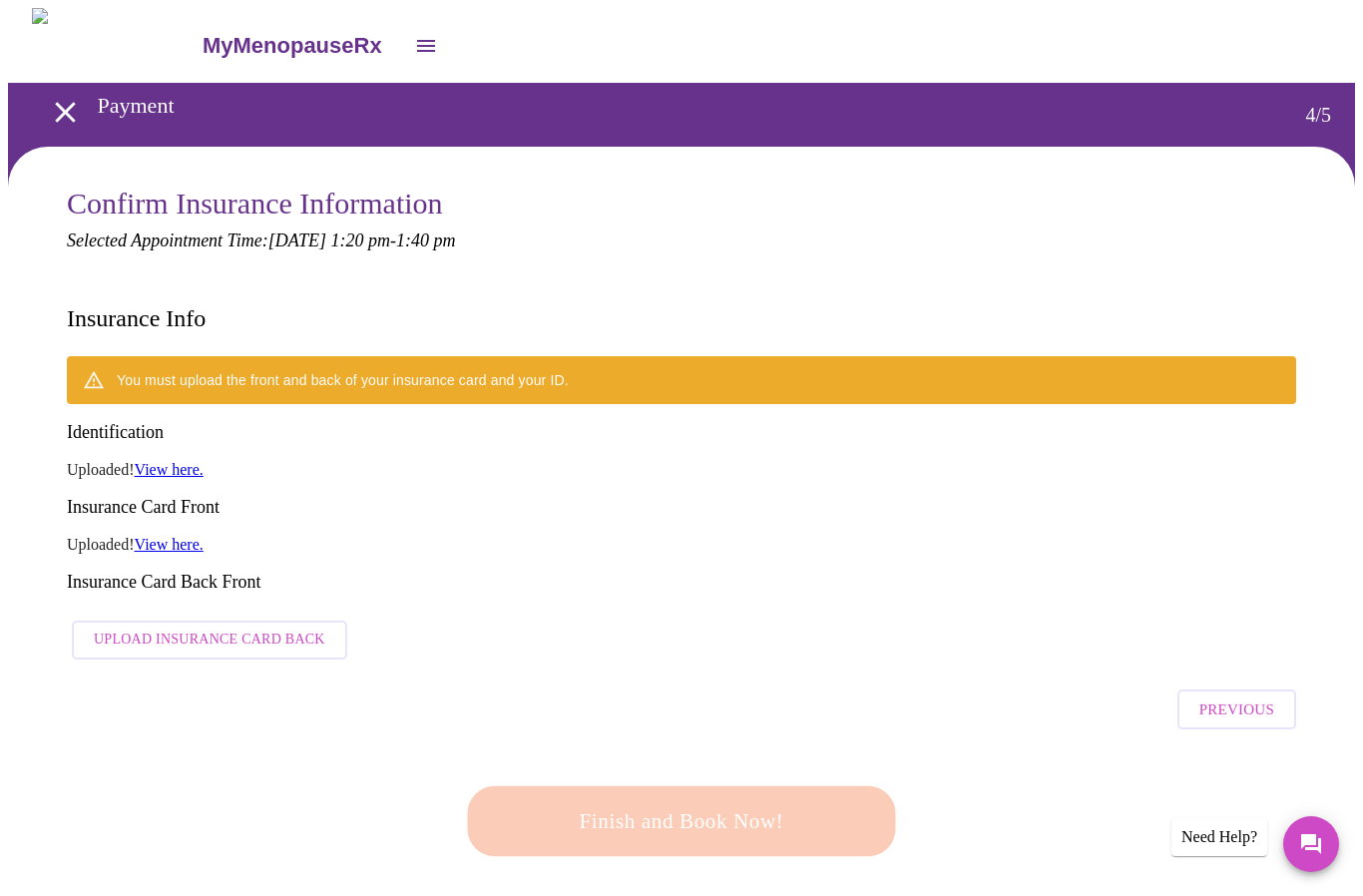 click on "Upload Insurance Card Back" at bounding box center [210, 640] 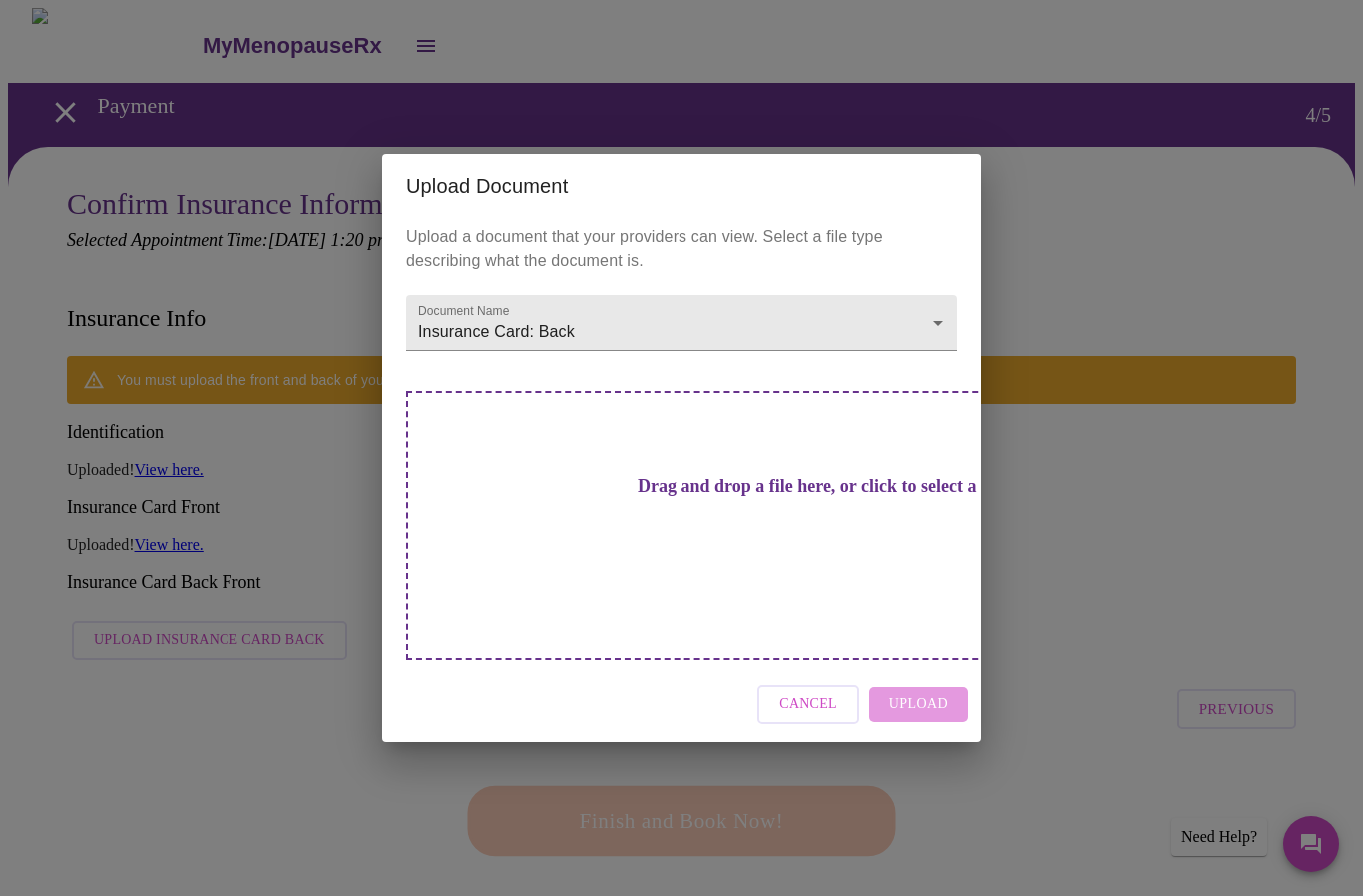 click on "Drag and drop a file here, or click to select a file" at bounding box center (821, 486) 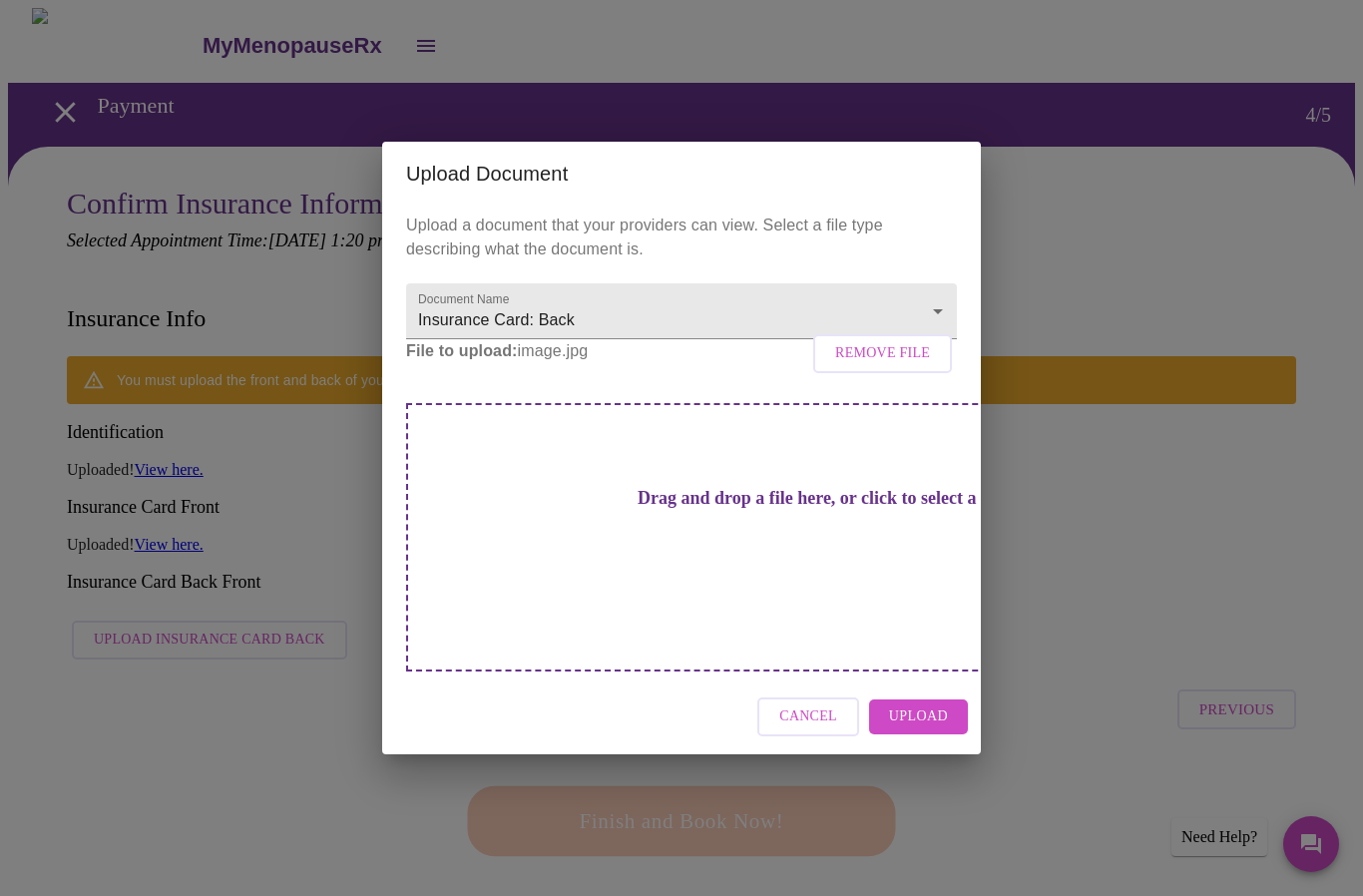 click on "Upload" at bounding box center [918, 716] 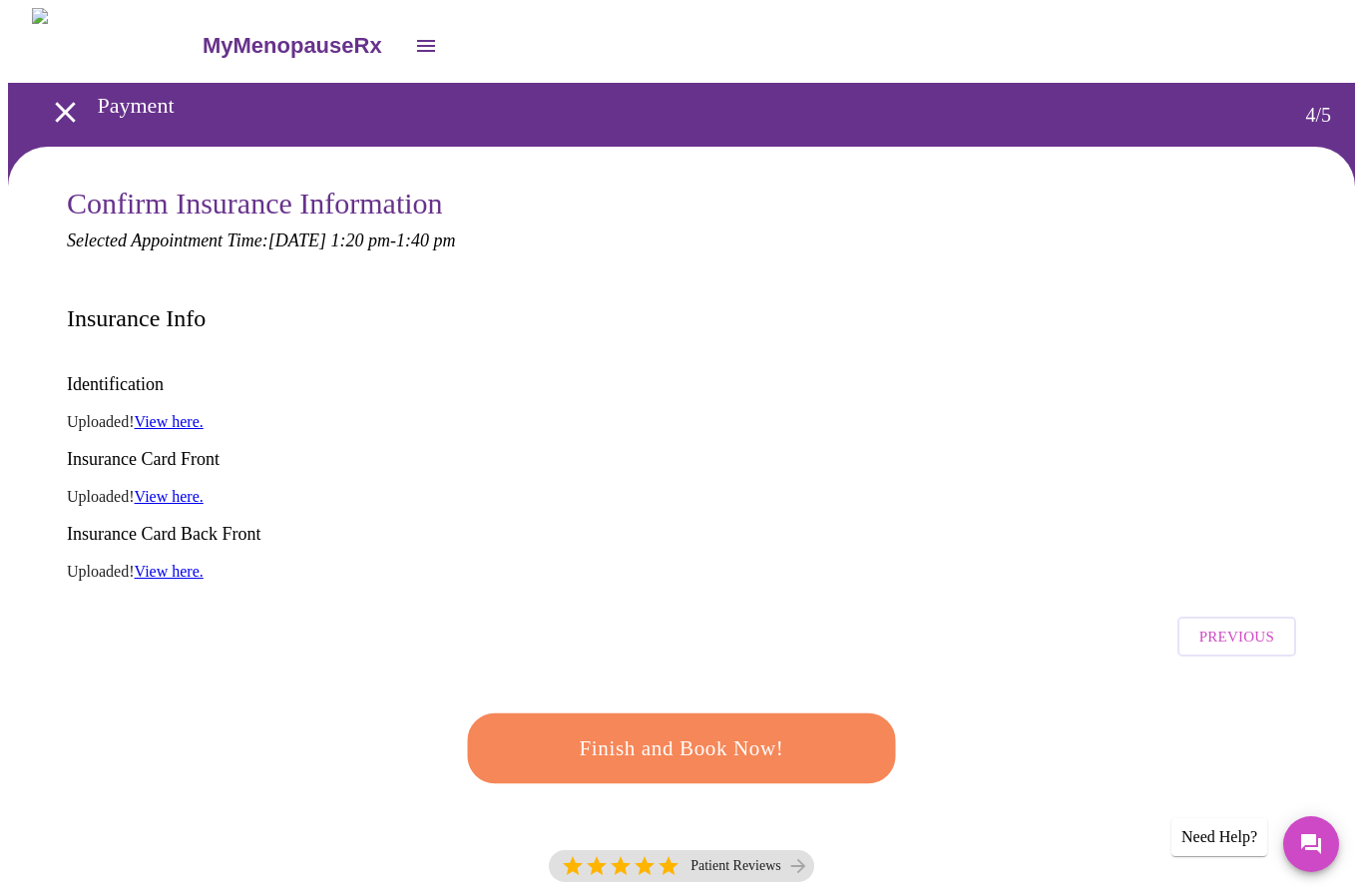 click on "Finish and Book Now!" at bounding box center (681, 747) 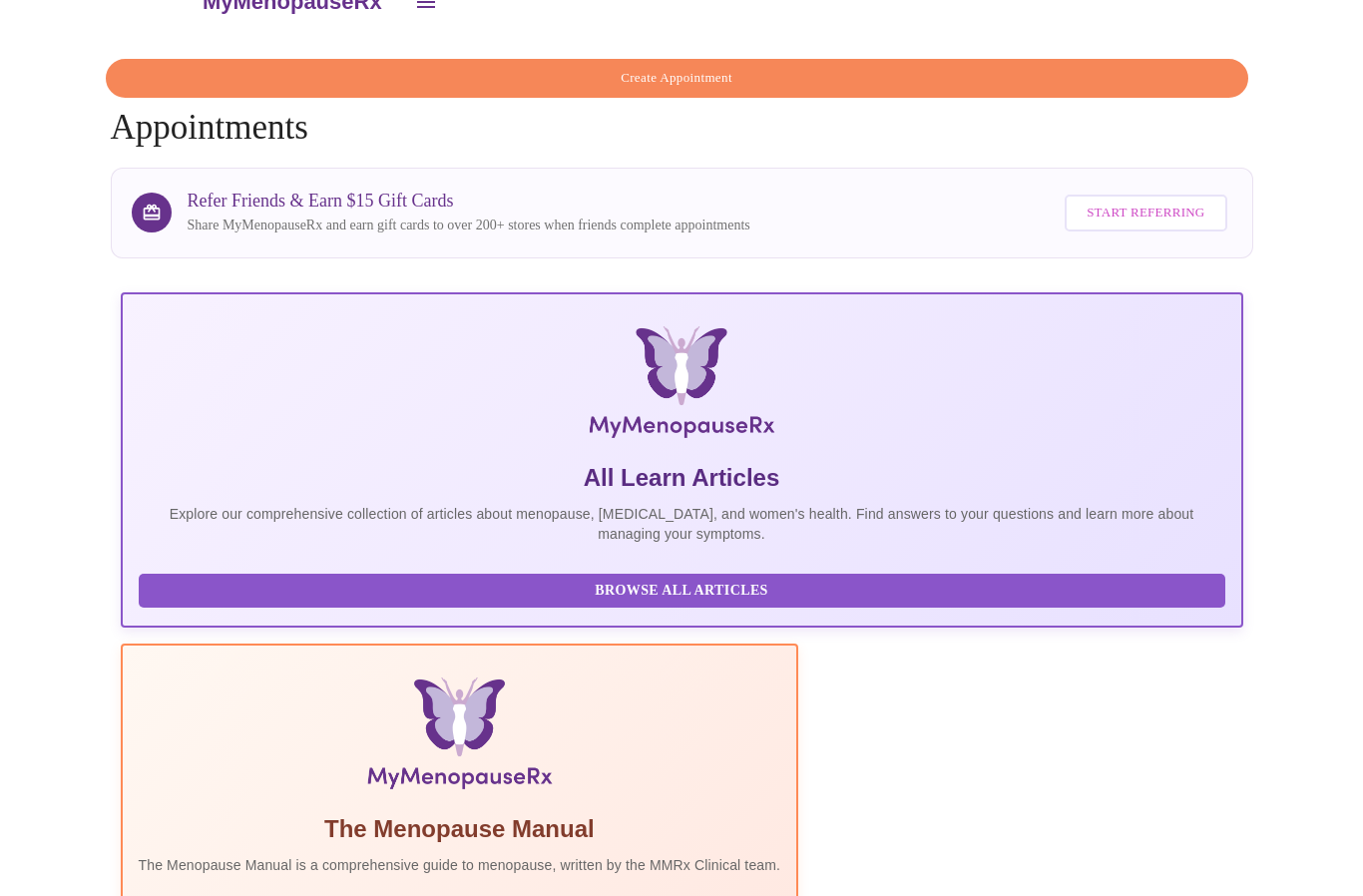 scroll, scrollTop: 0, scrollLeft: 0, axis: both 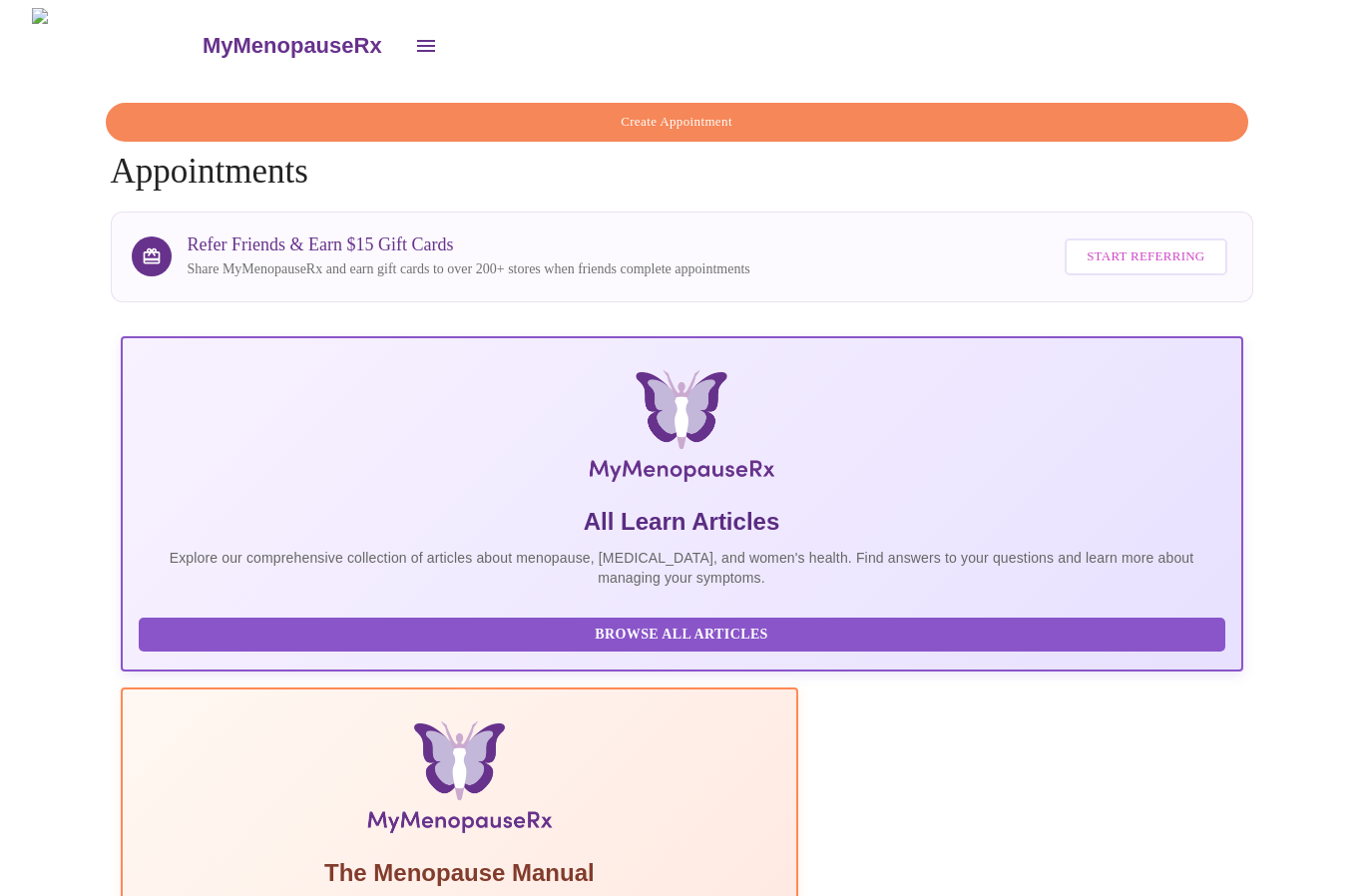 click on "8 Most Common [MEDICAL_DATA] Myths" at bounding box center [804, 1320] 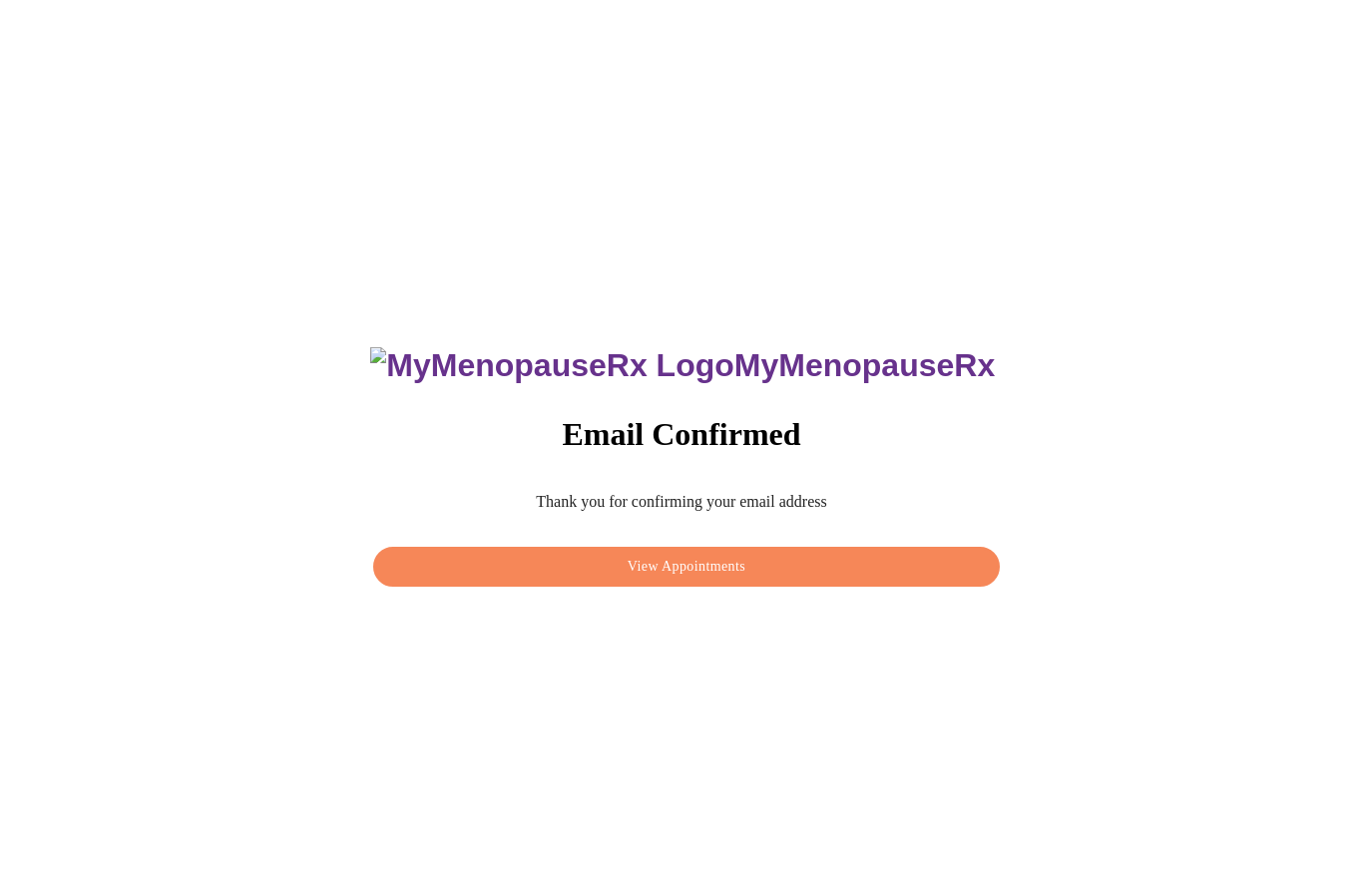 scroll, scrollTop: 0, scrollLeft: 0, axis: both 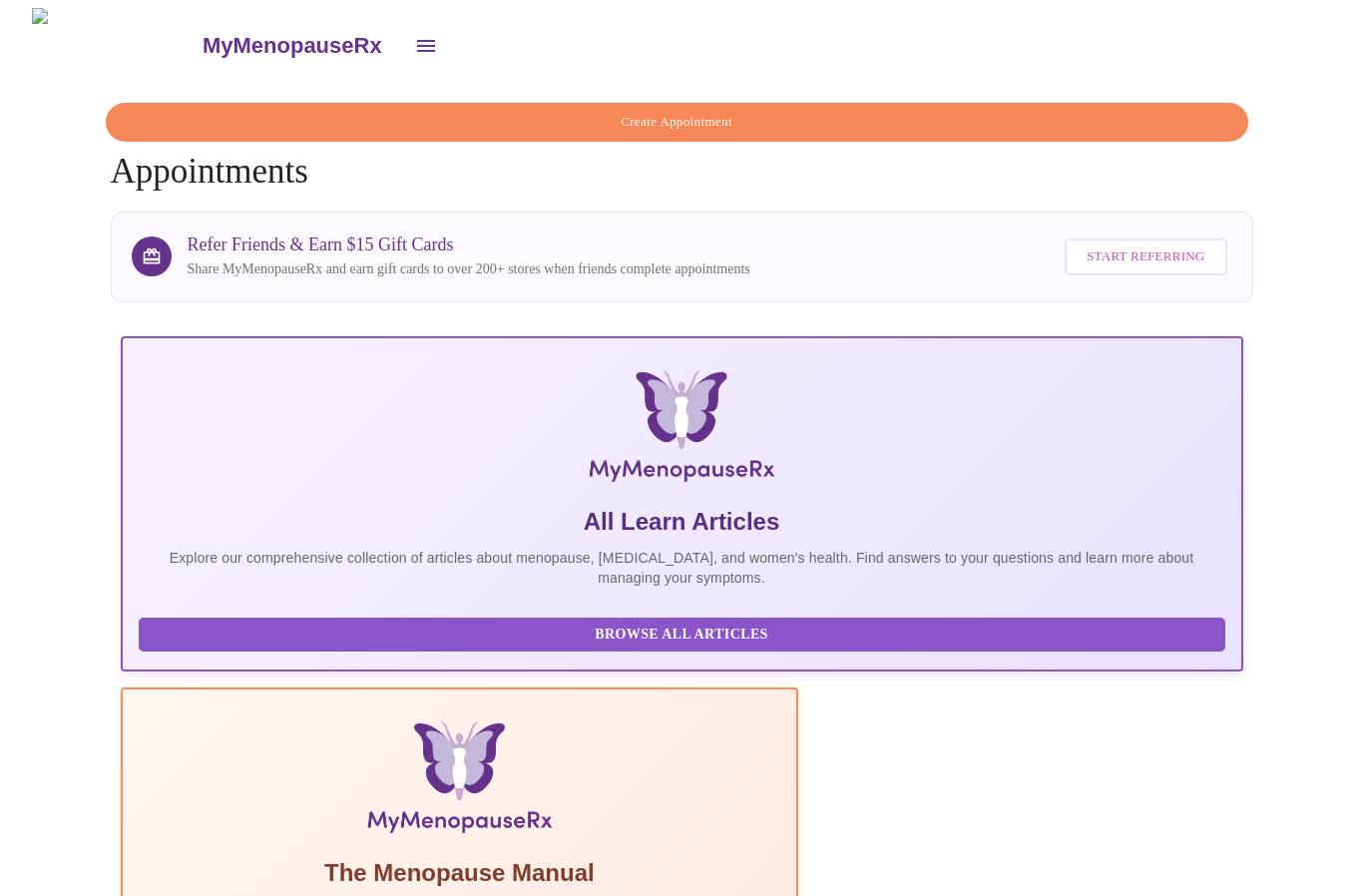click 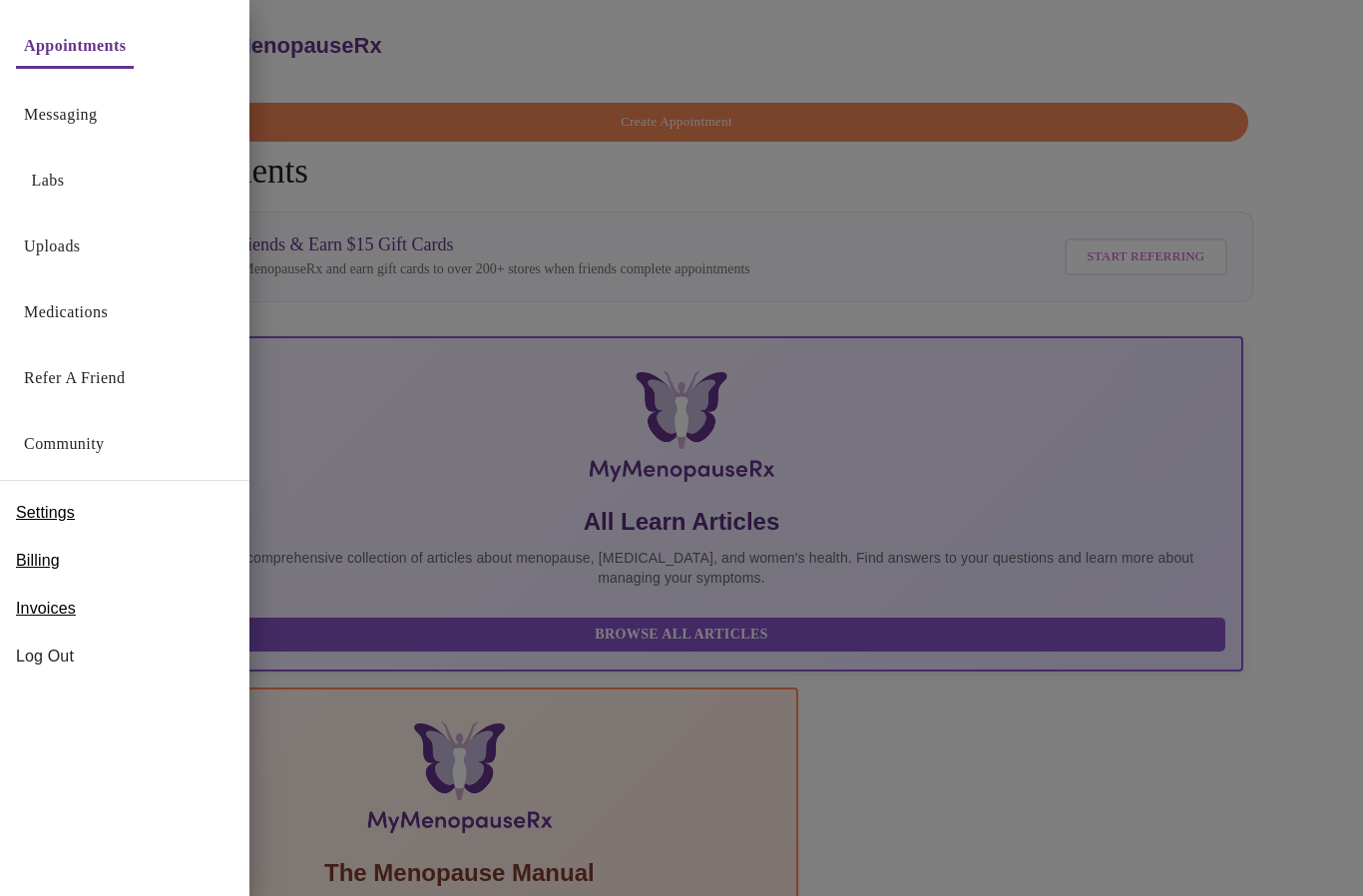 click at bounding box center (682, 448) 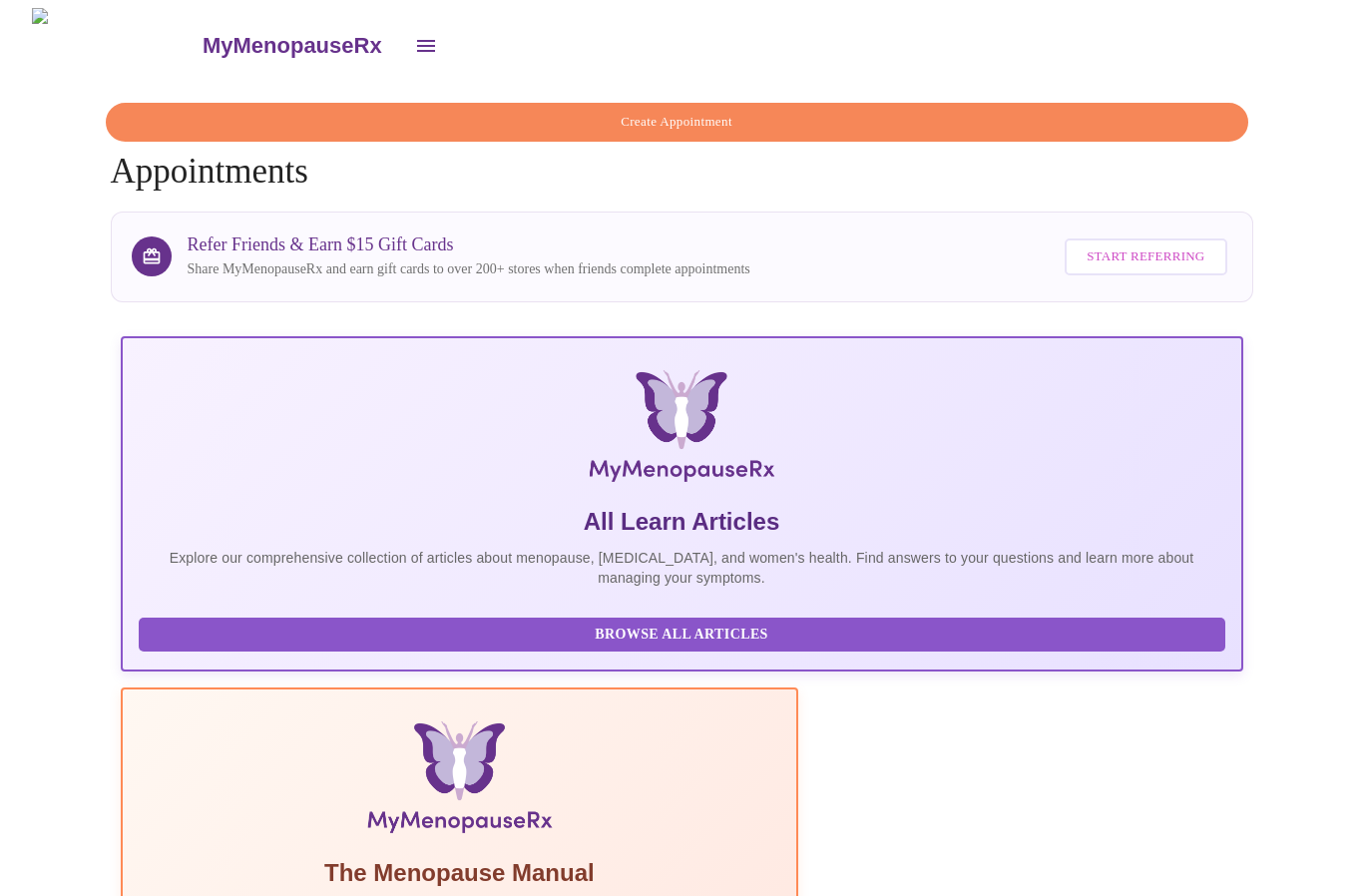 click on "Create Appointment" at bounding box center [677, 122] 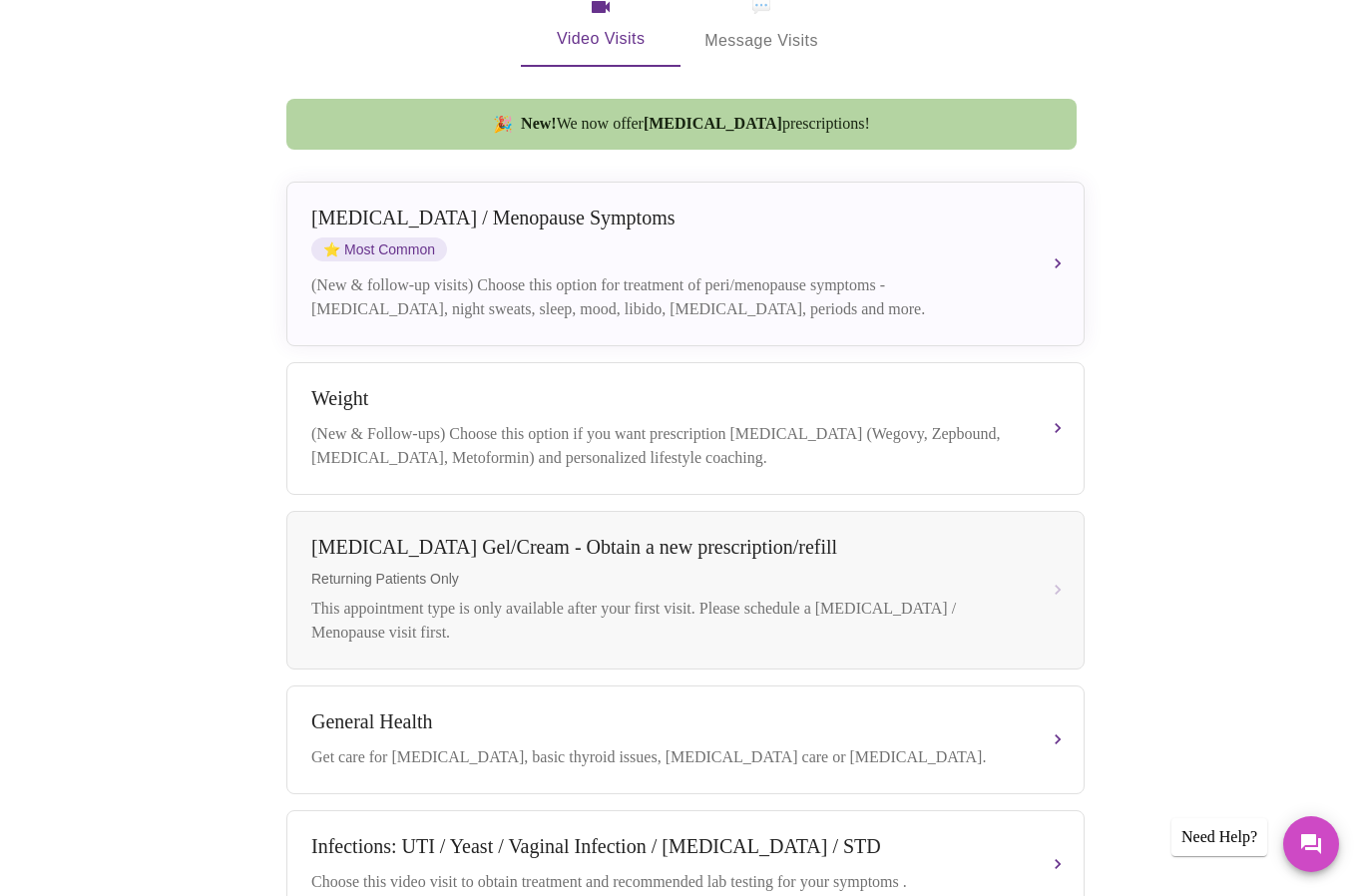 scroll, scrollTop: 0, scrollLeft: 0, axis: both 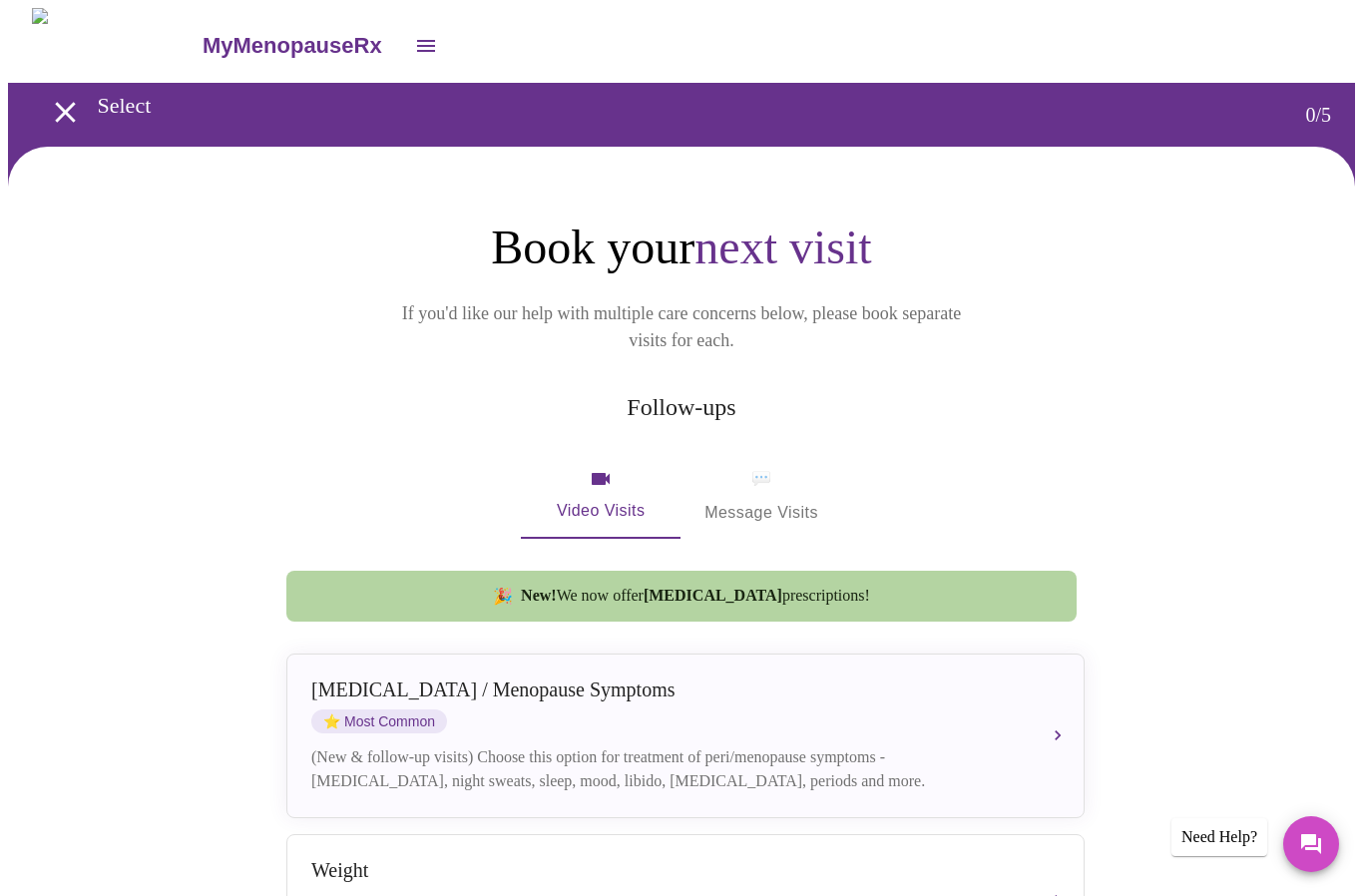 click 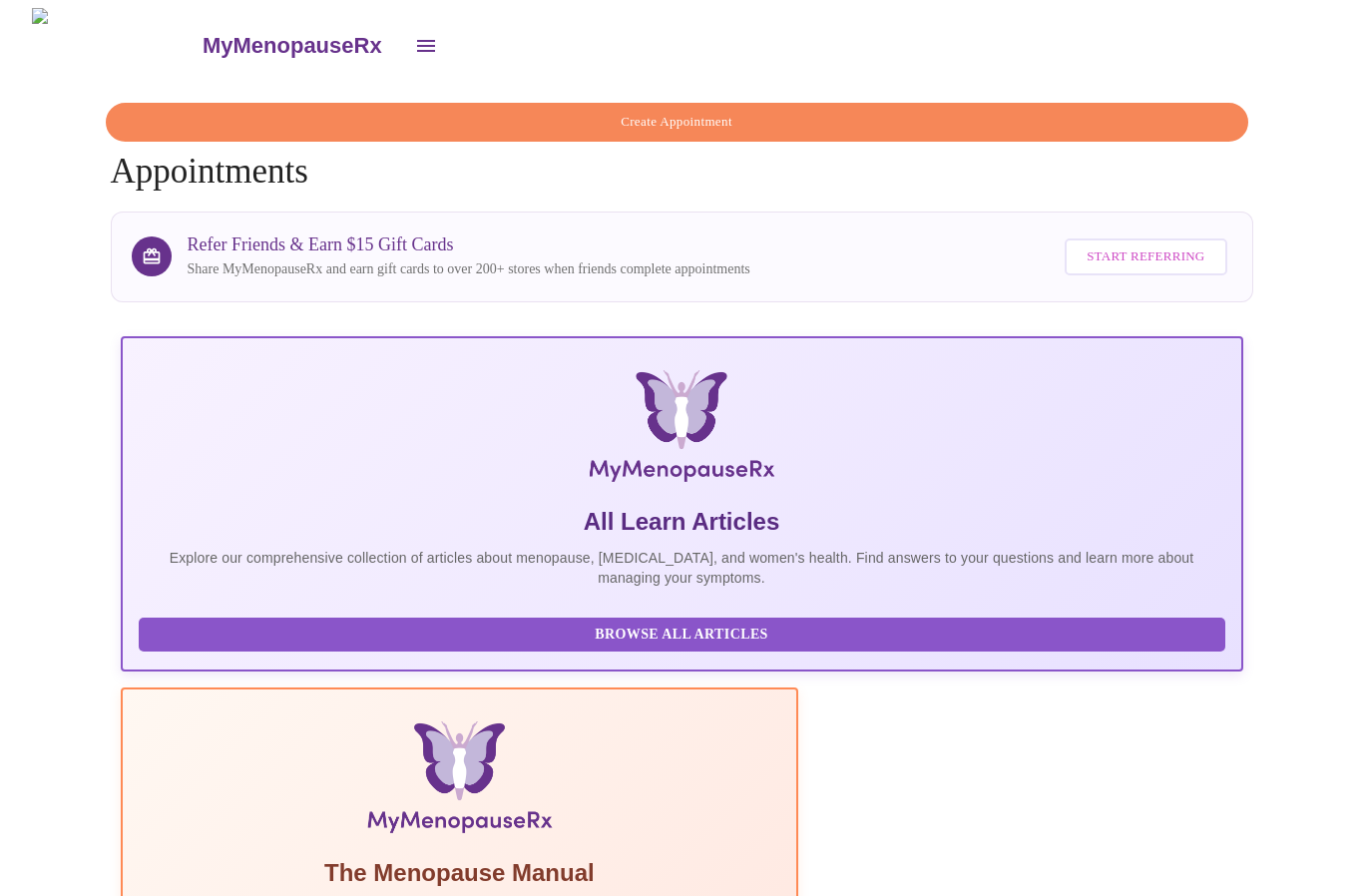 scroll, scrollTop: 0, scrollLeft: 0, axis: both 